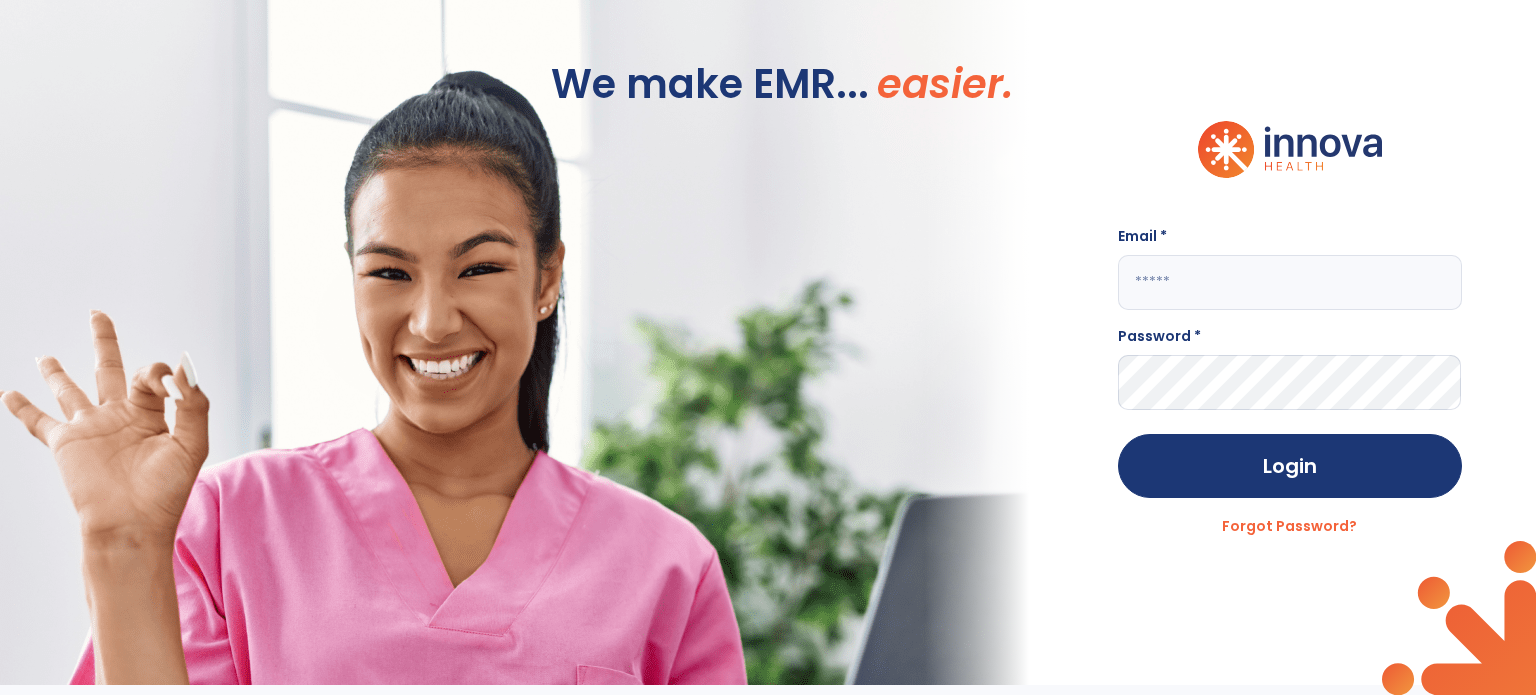 scroll, scrollTop: 0, scrollLeft: 0, axis: both 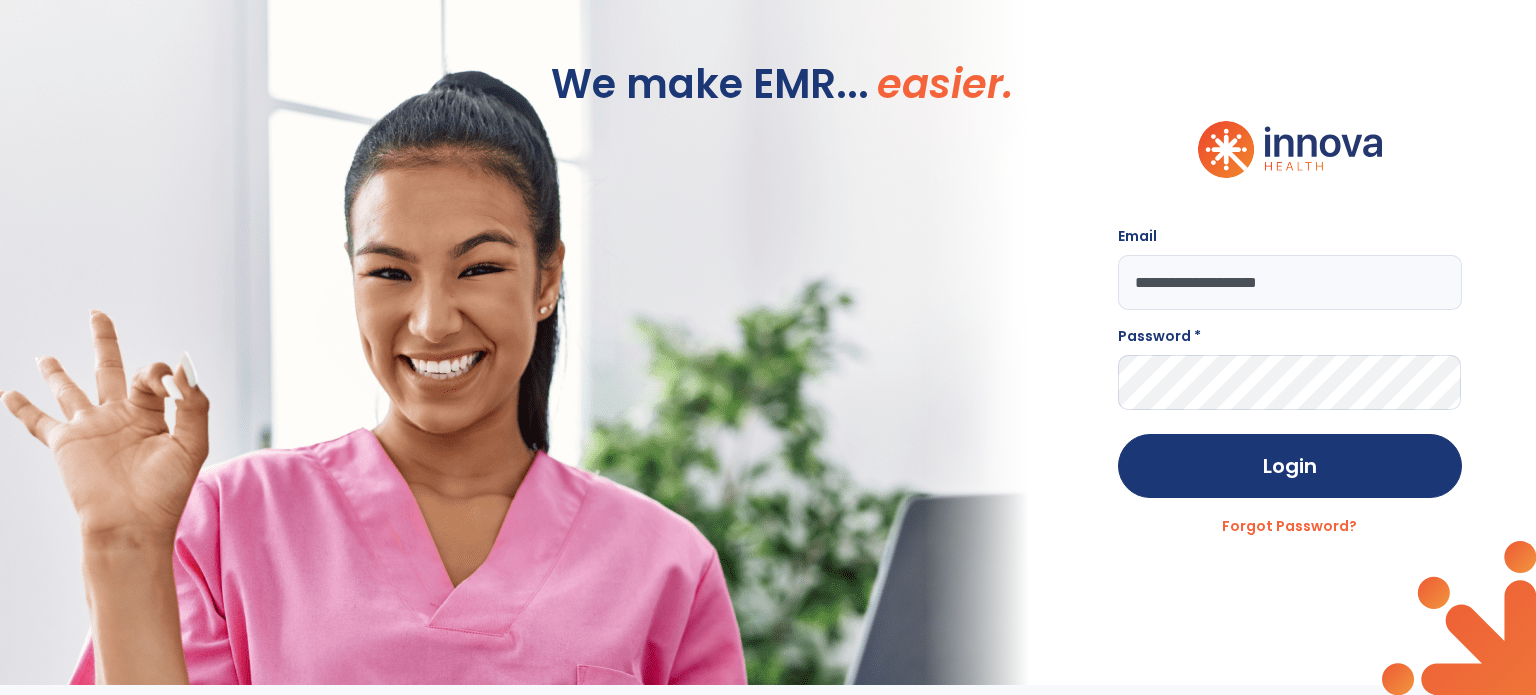 type on "**********" 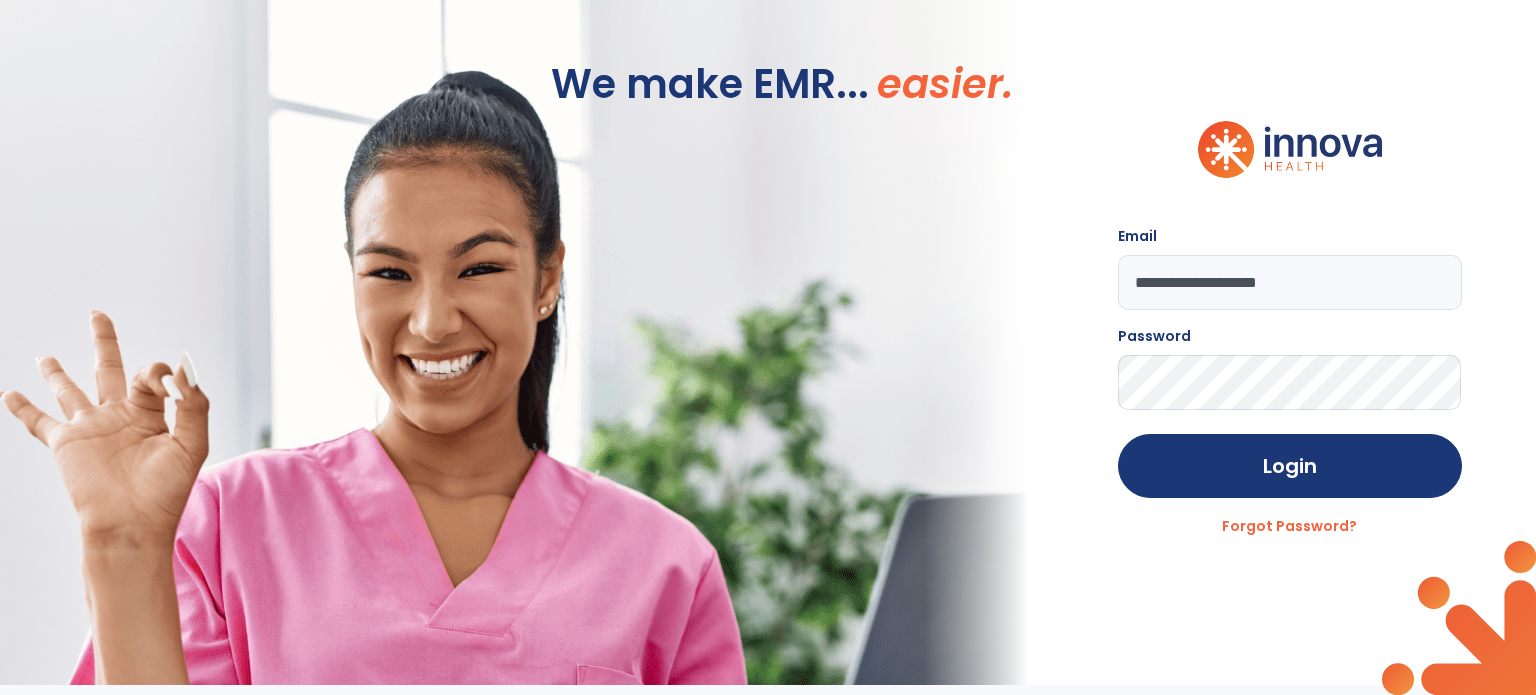 click on "Login" 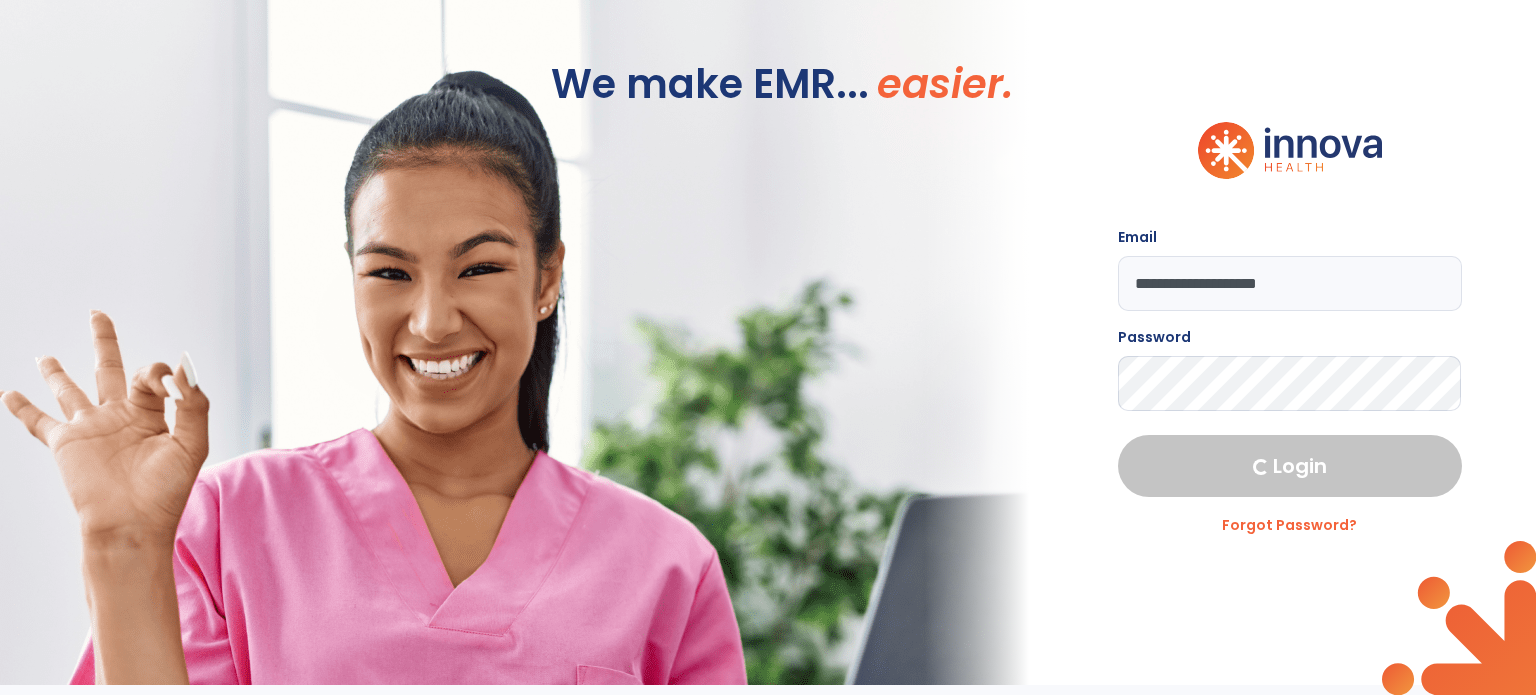 select on "****" 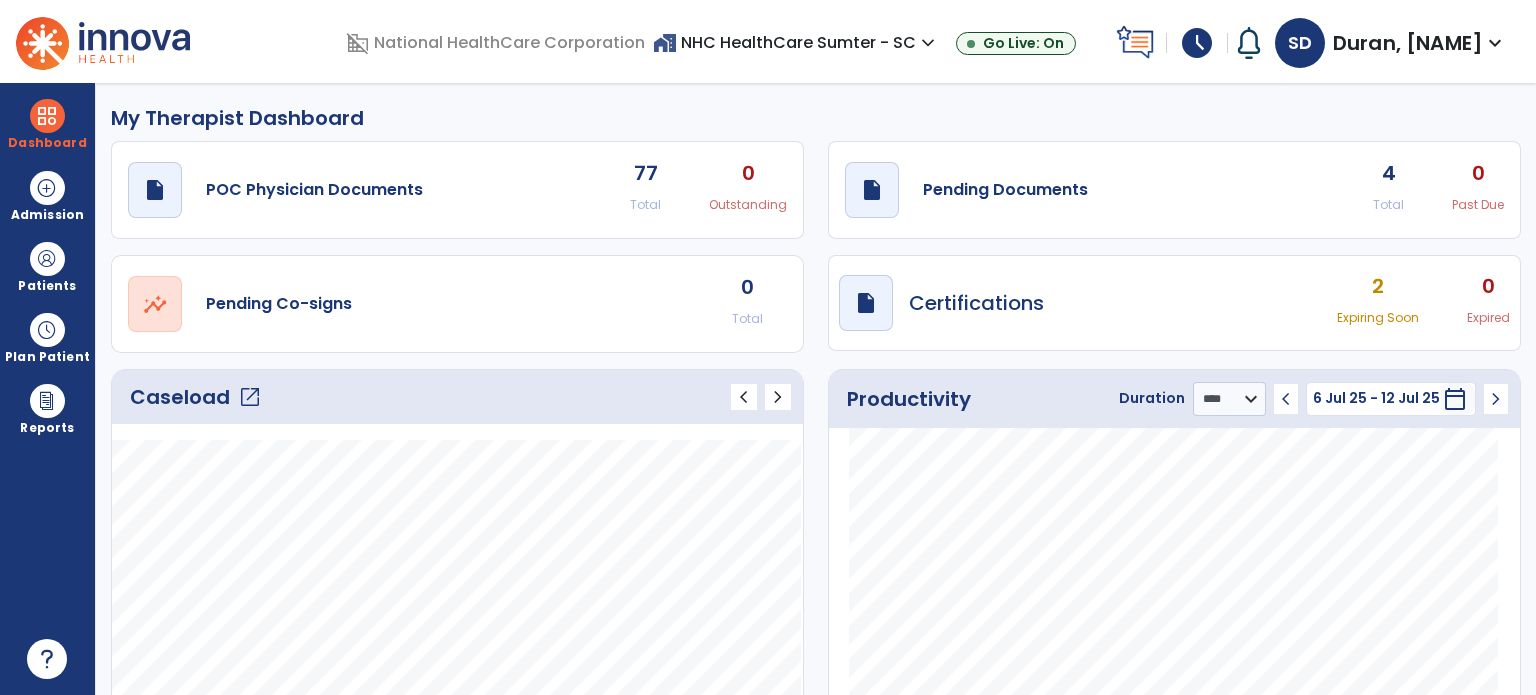 click on "open_in_new" 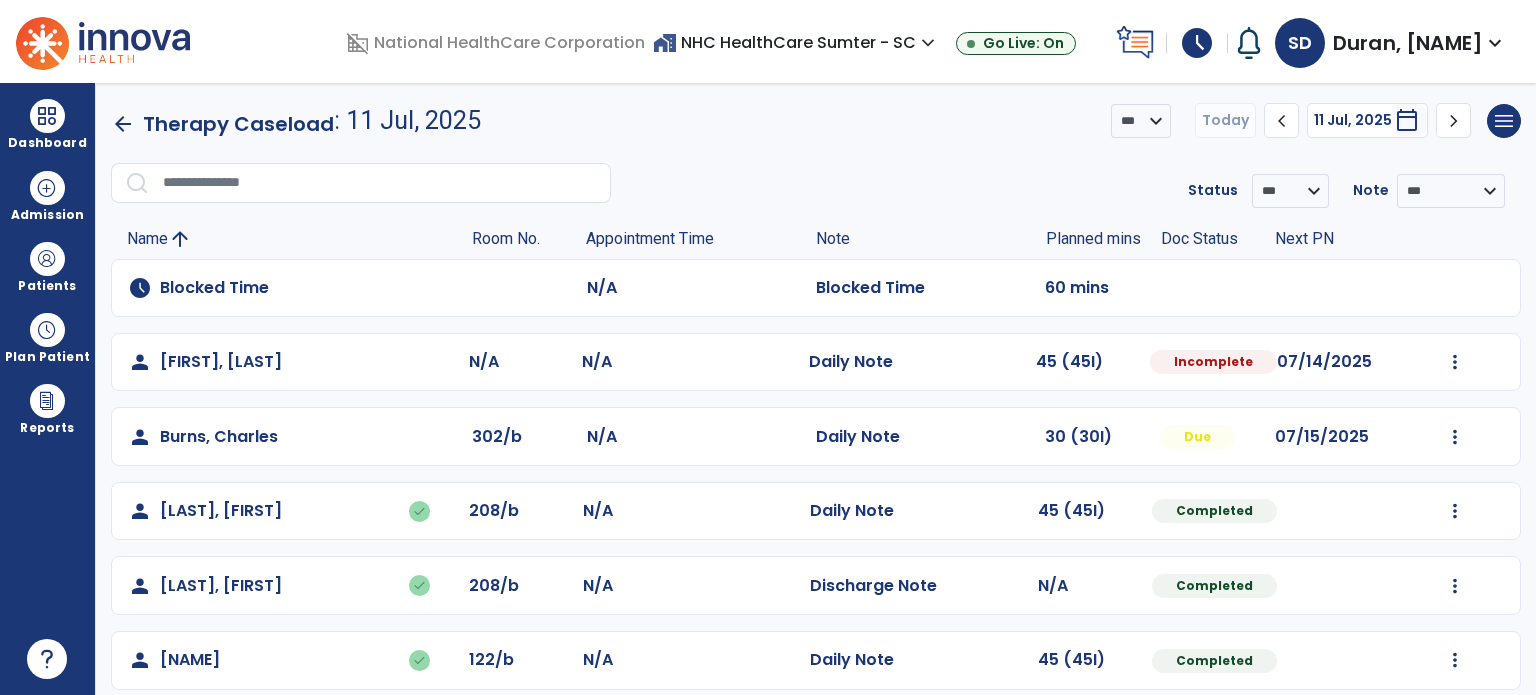 click on "Mark Visit As Complete   Reset Note   Open Document   G + C Mins" 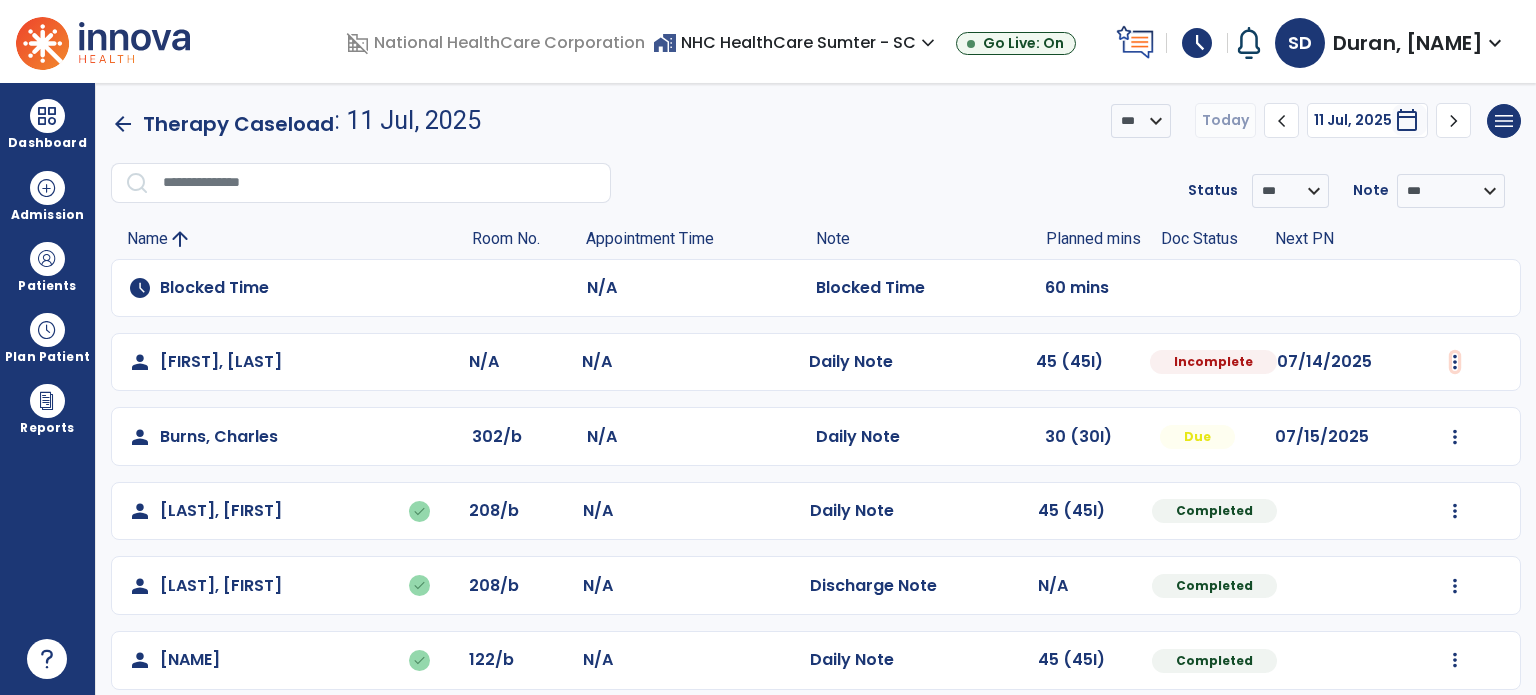 click at bounding box center (1455, 362) 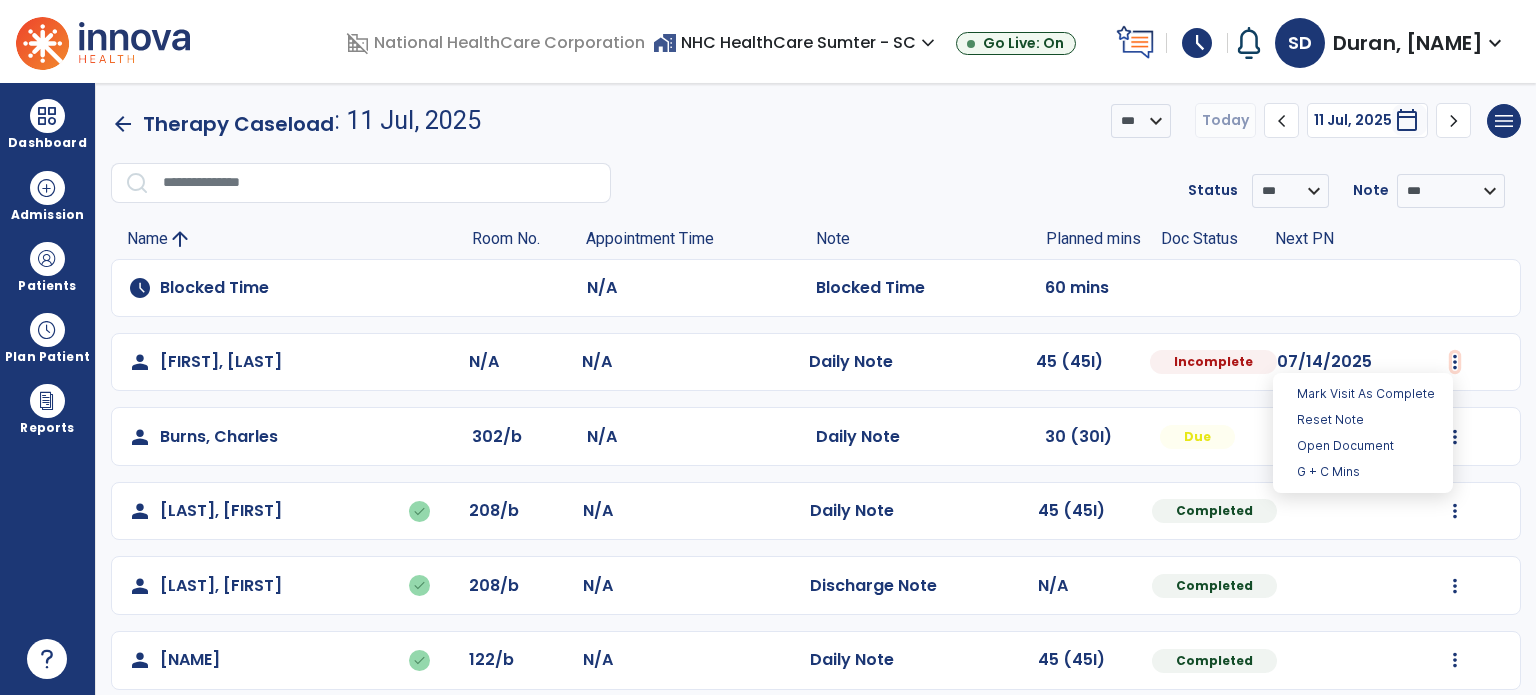 click on "Open Document" at bounding box center (1363, 446) 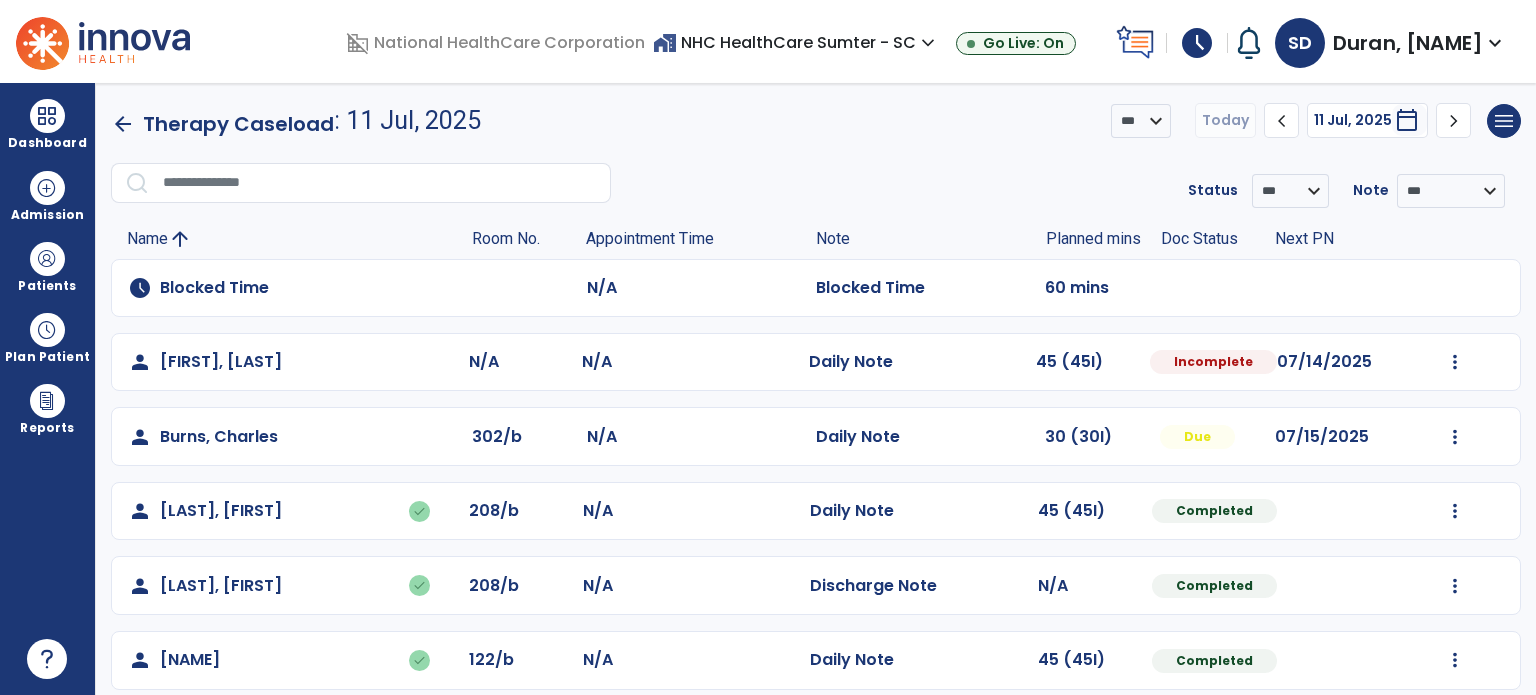 select on "*" 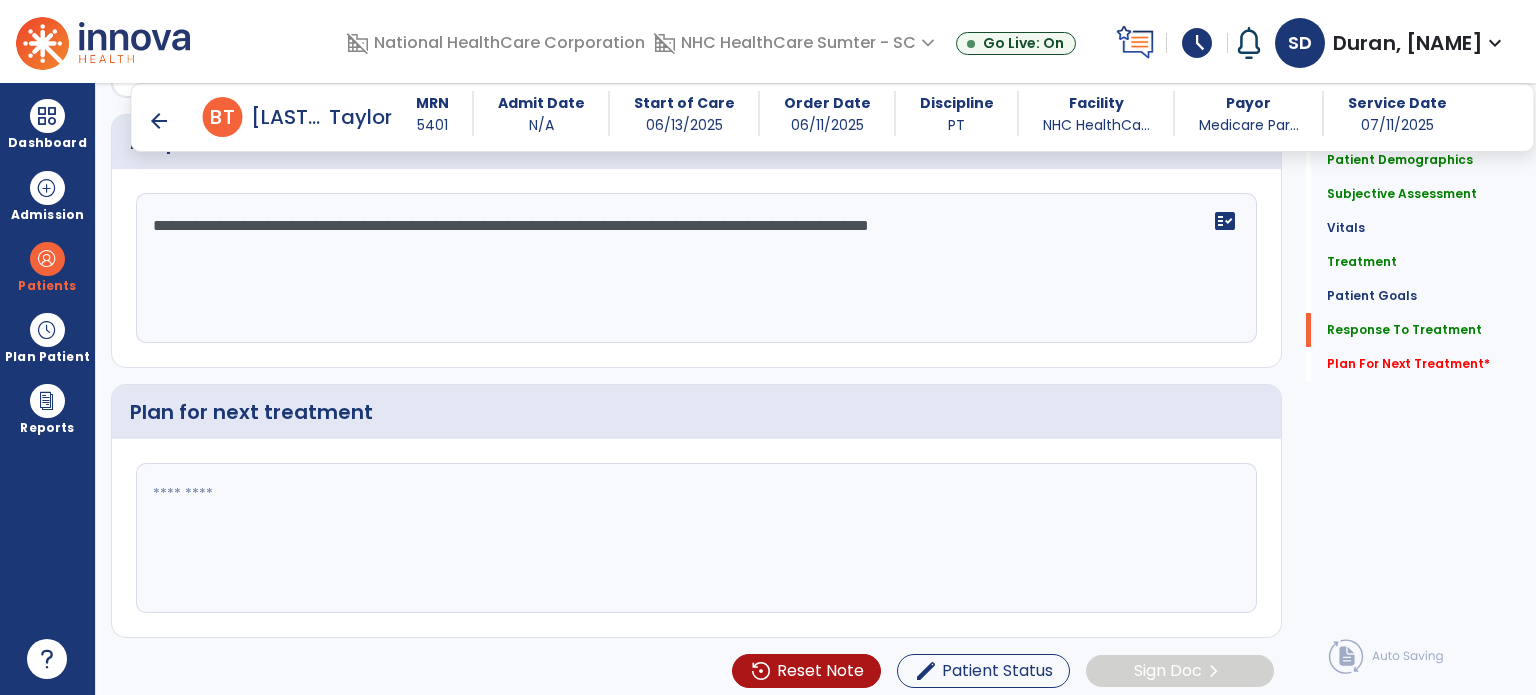 scroll, scrollTop: 3265, scrollLeft: 0, axis: vertical 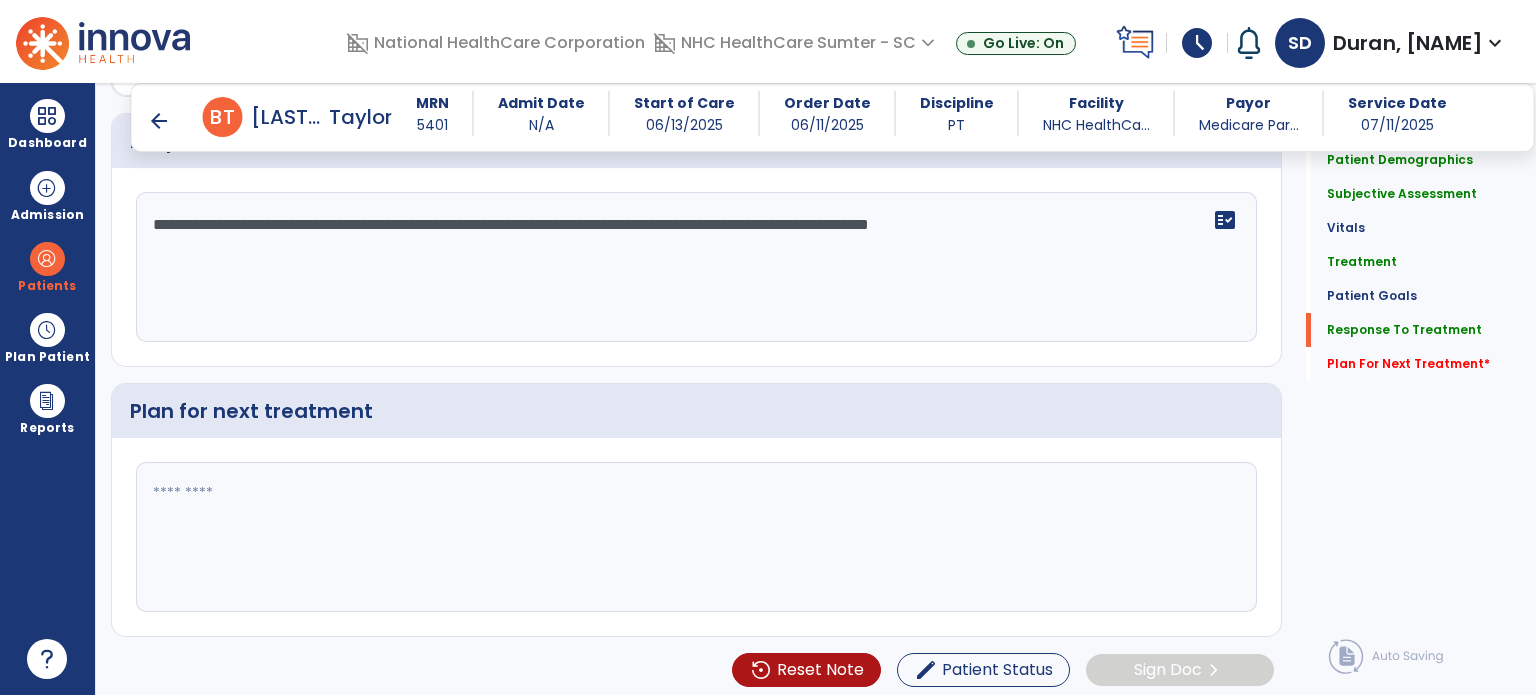 click 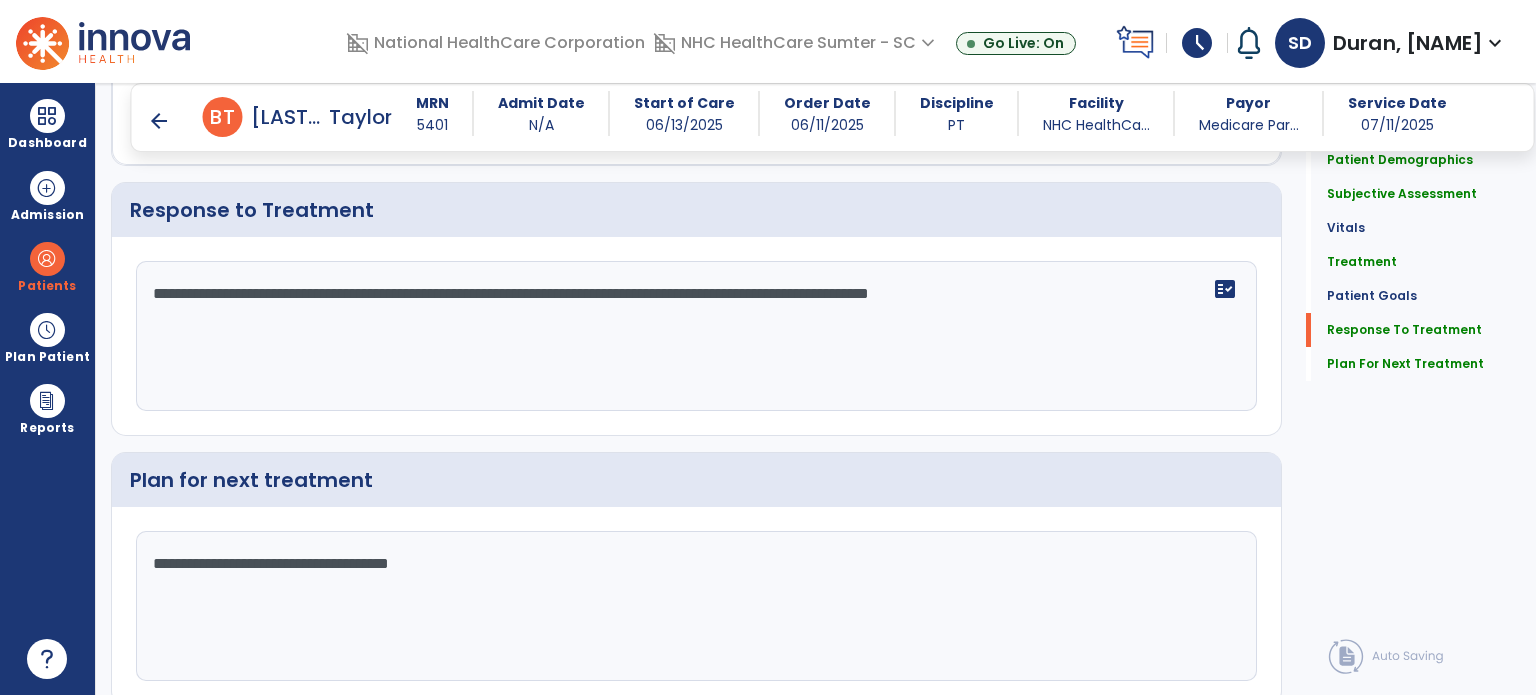 scroll, scrollTop: 3265, scrollLeft: 0, axis: vertical 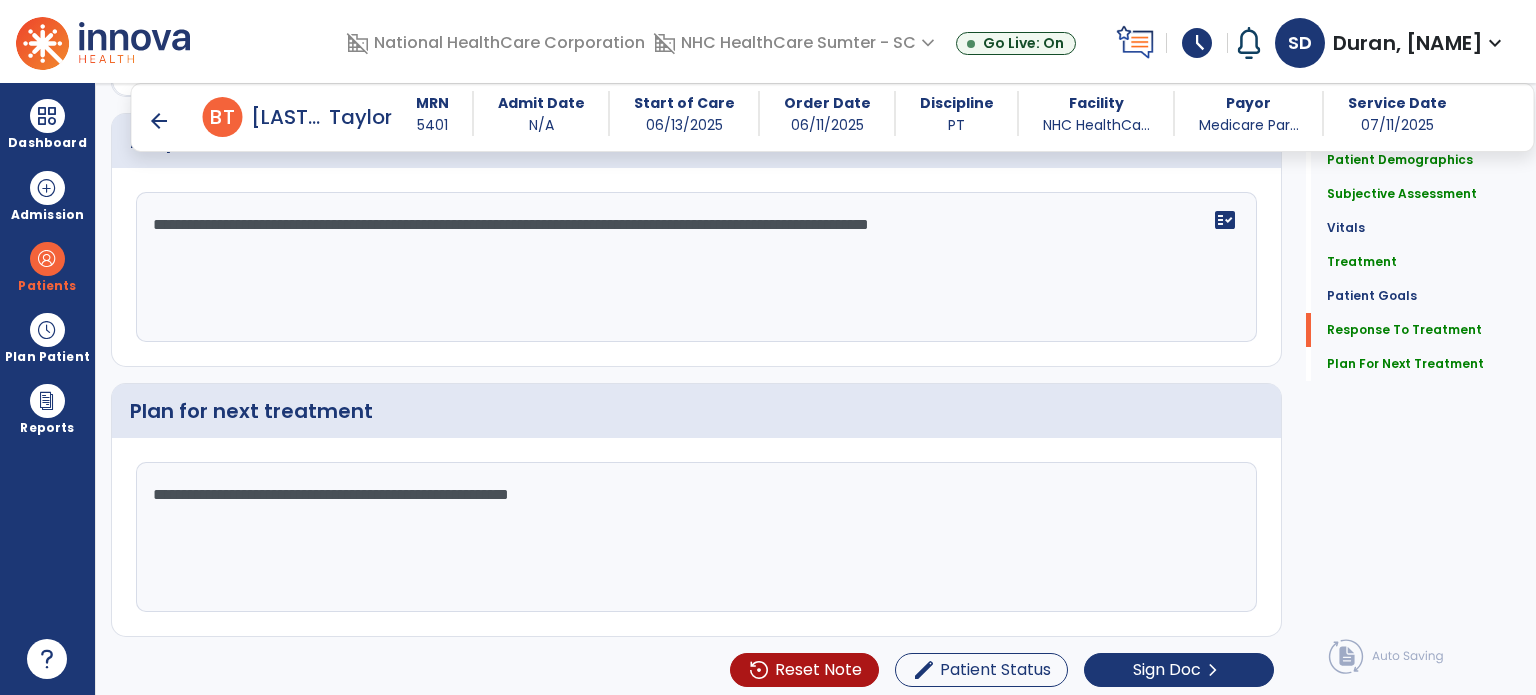 type on "**********" 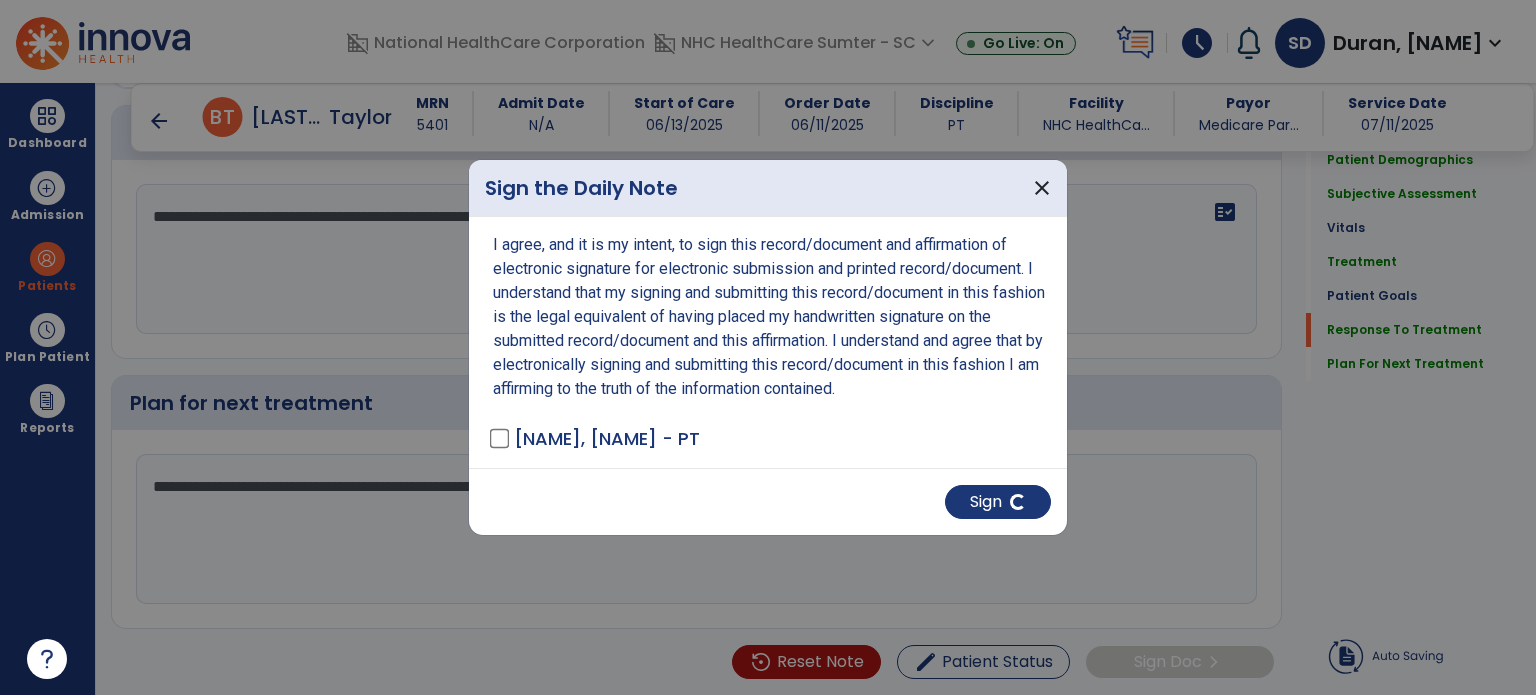 click on "Sign" at bounding box center [998, 502] 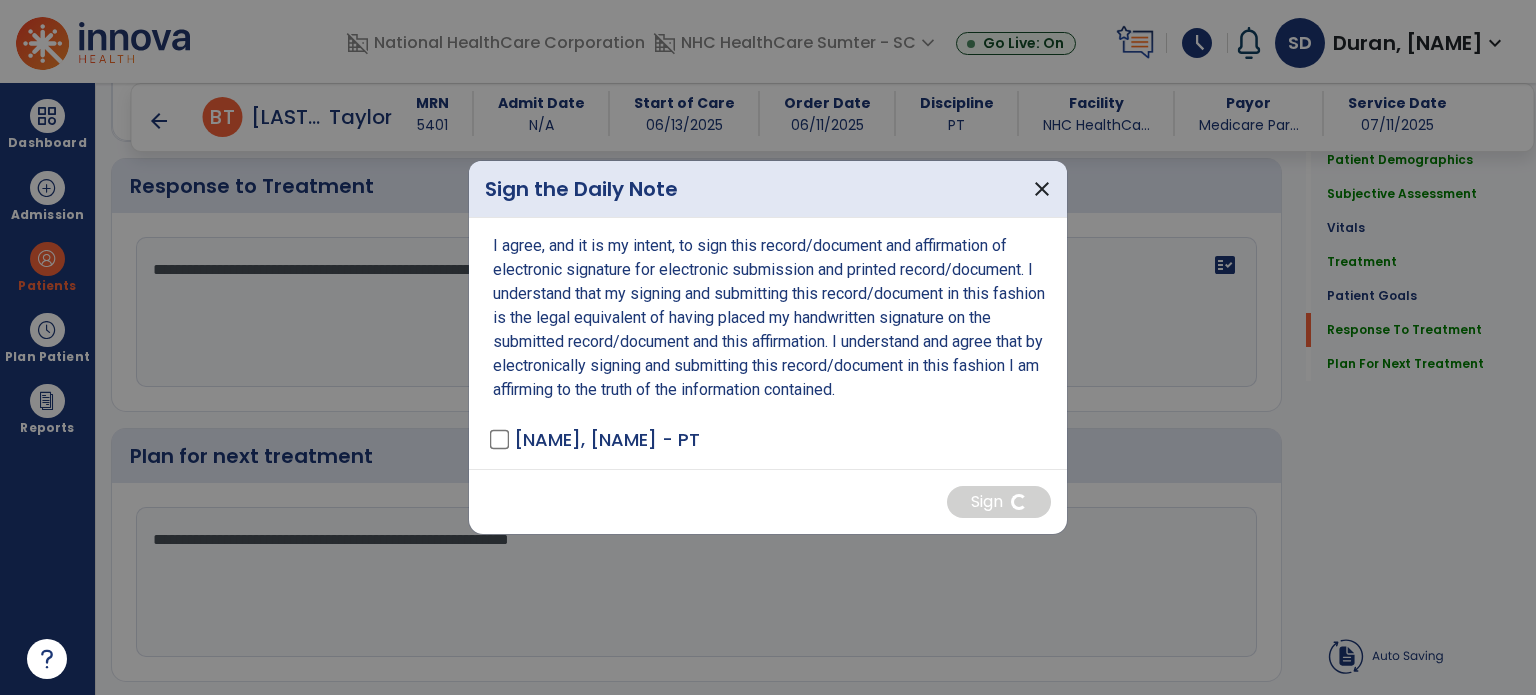 scroll, scrollTop: 3265, scrollLeft: 0, axis: vertical 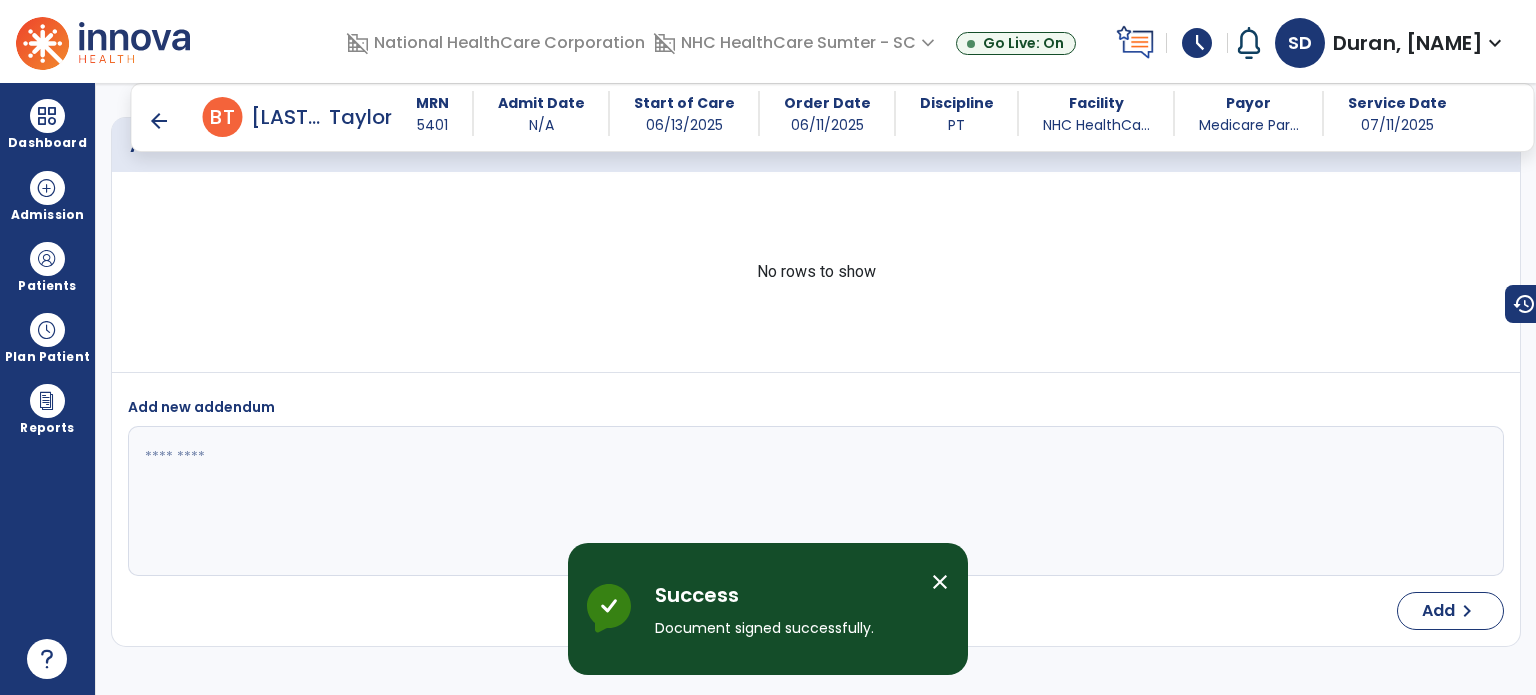 click on "arrow_back" at bounding box center (159, 121) 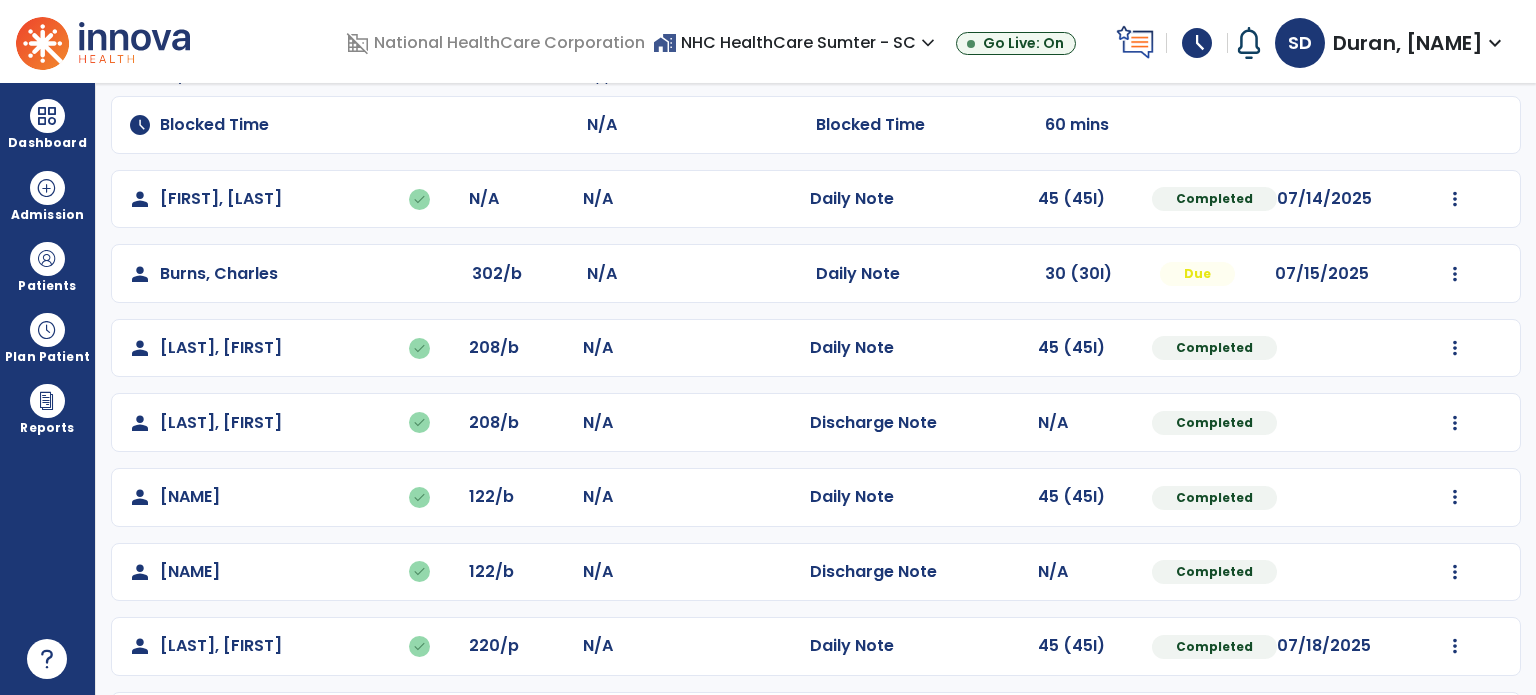 scroll, scrollTop: 165, scrollLeft: 0, axis: vertical 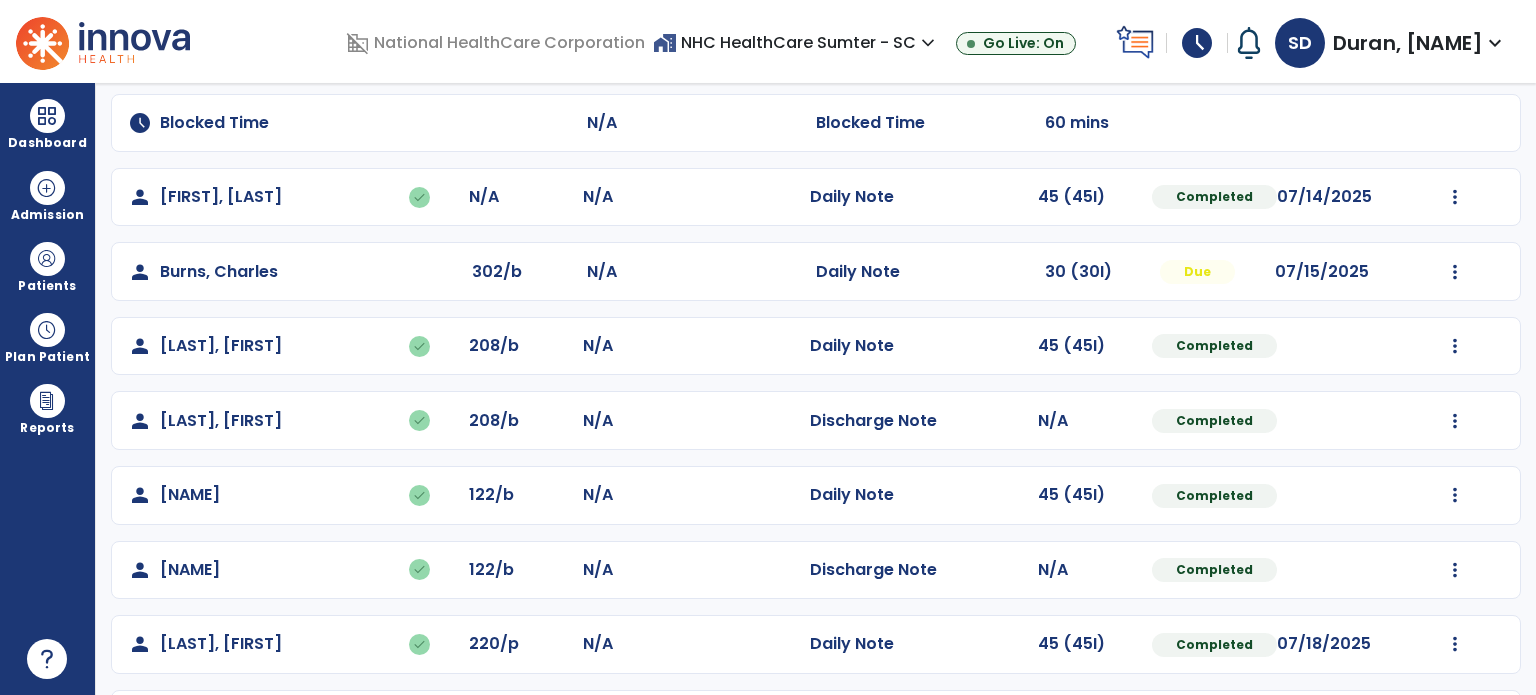 click at bounding box center [1455, 197] 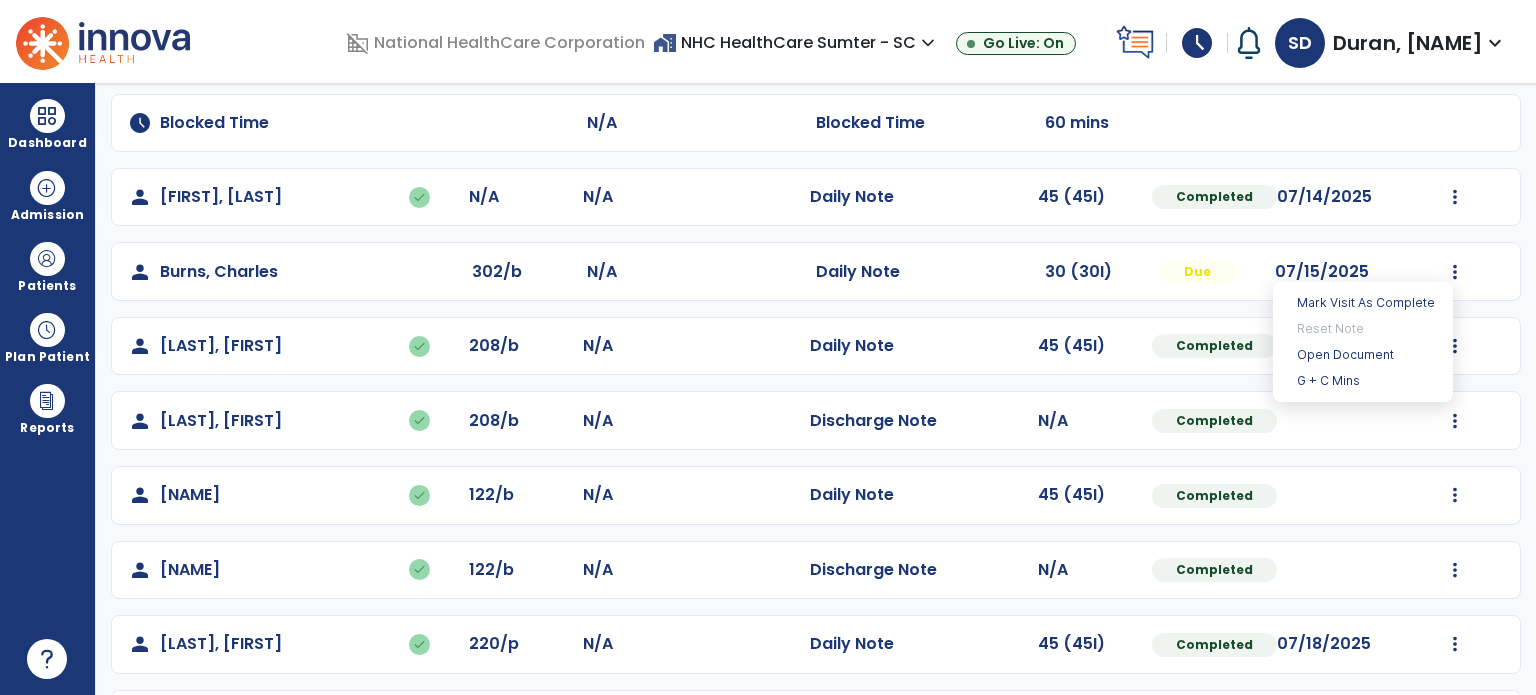 click on "Open Document" at bounding box center (1363, 355) 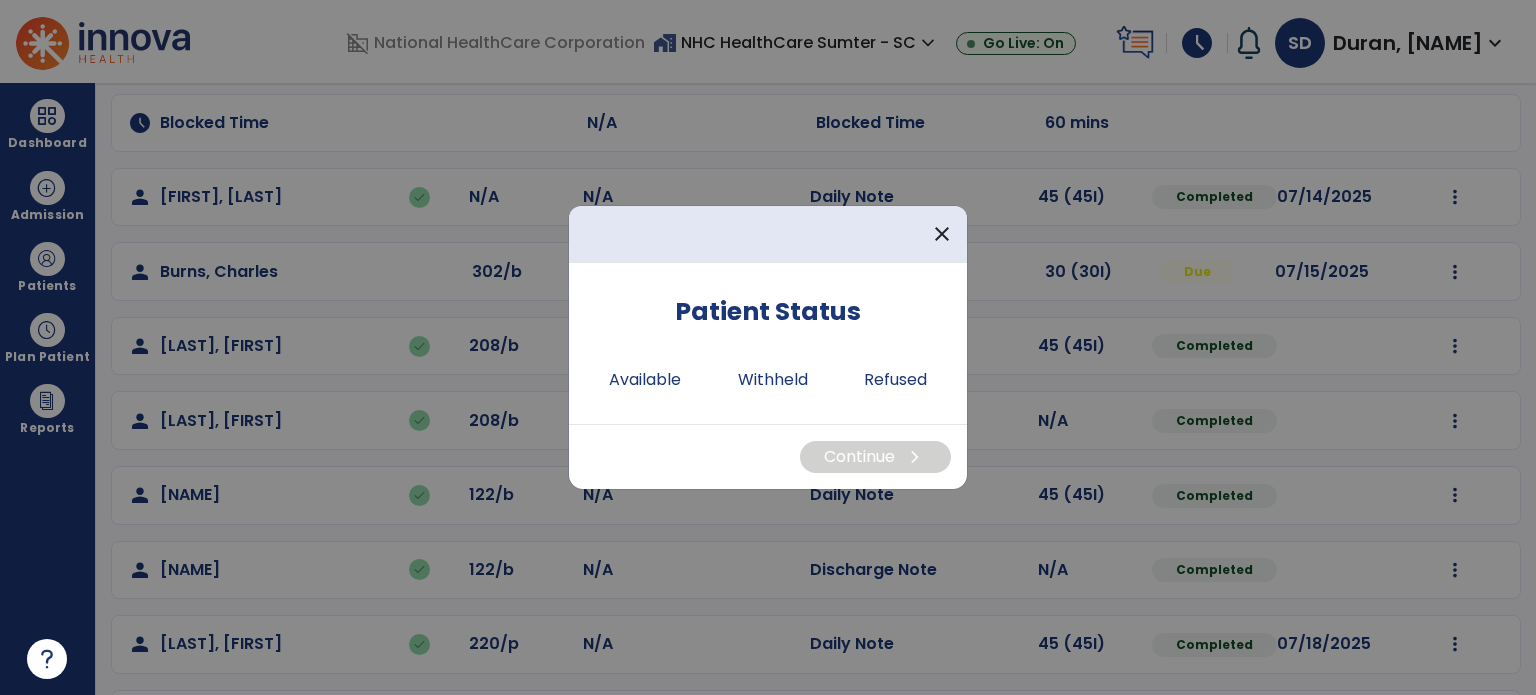 click on "Available" at bounding box center [645, 380] 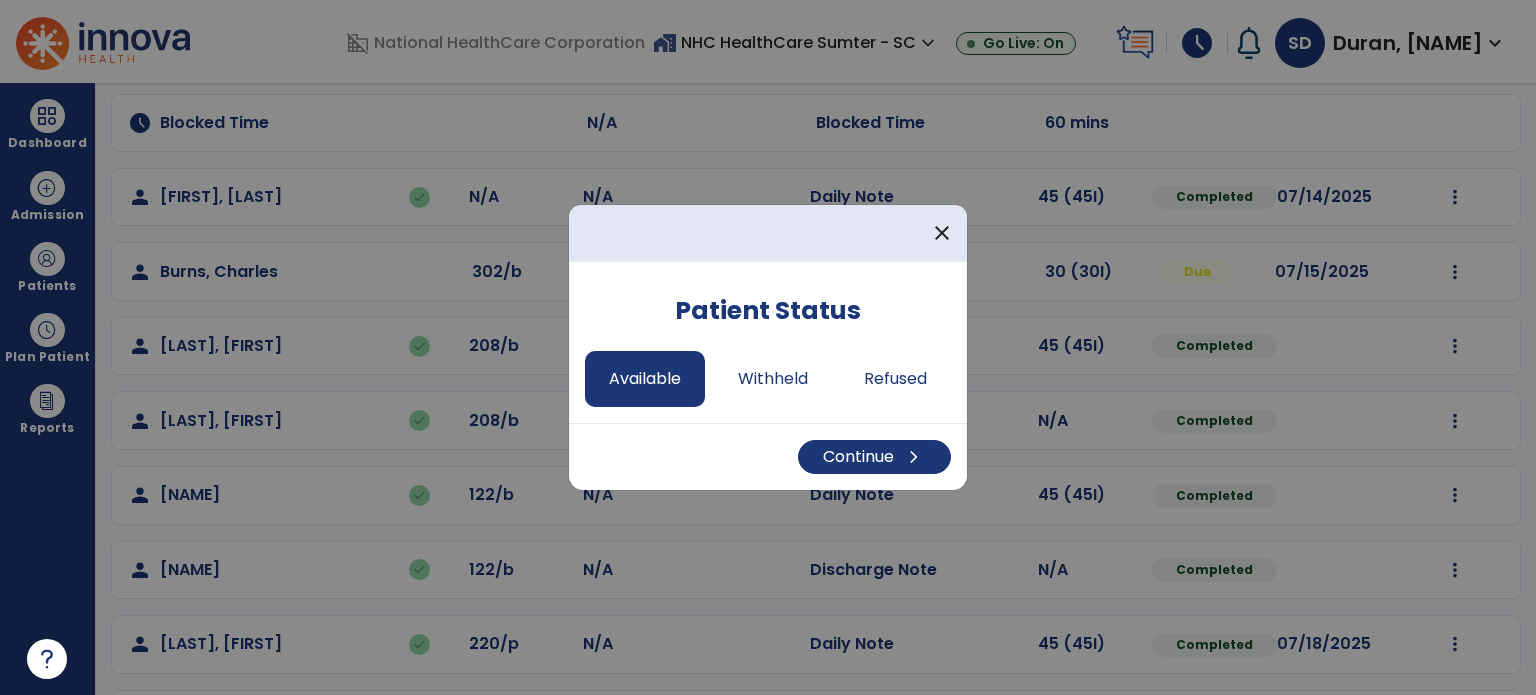 click on "Continue   chevron_right" at bounding box center (874, 457) 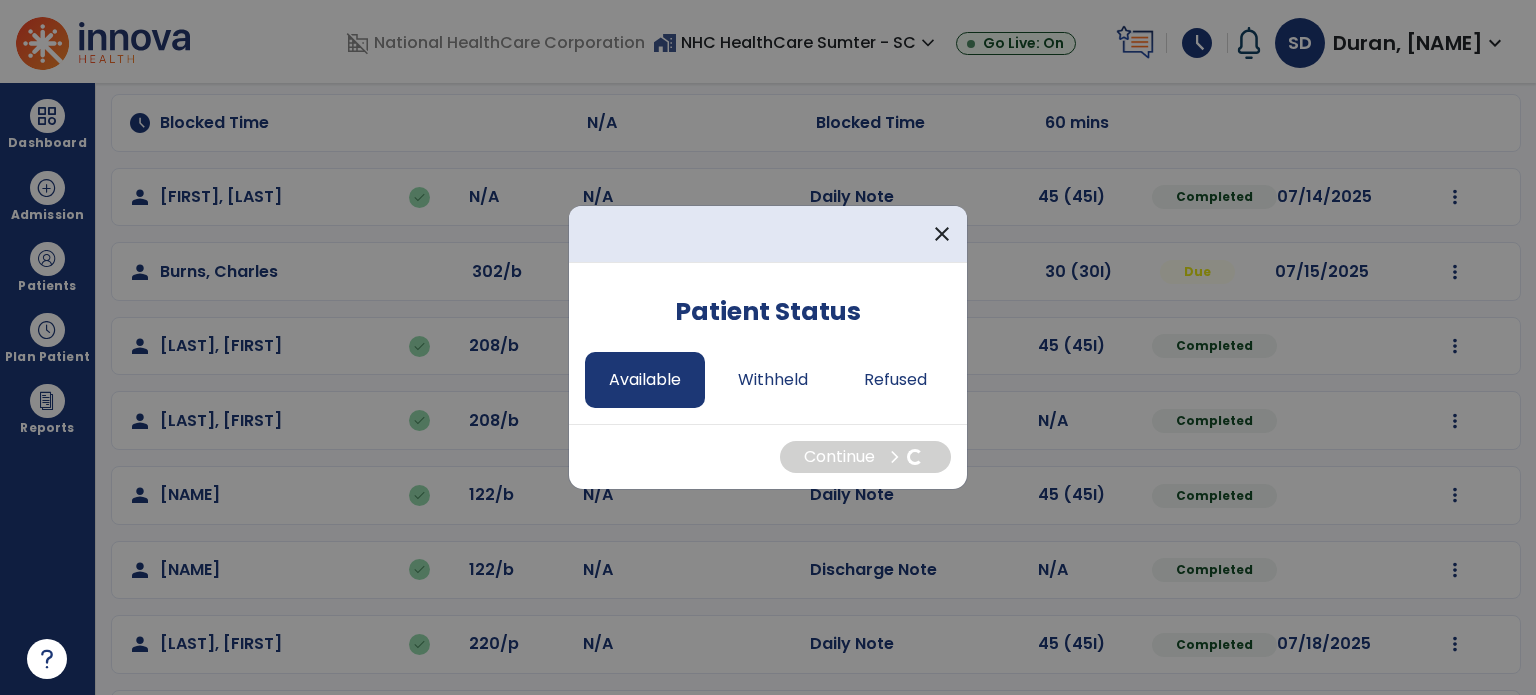 select on "*" 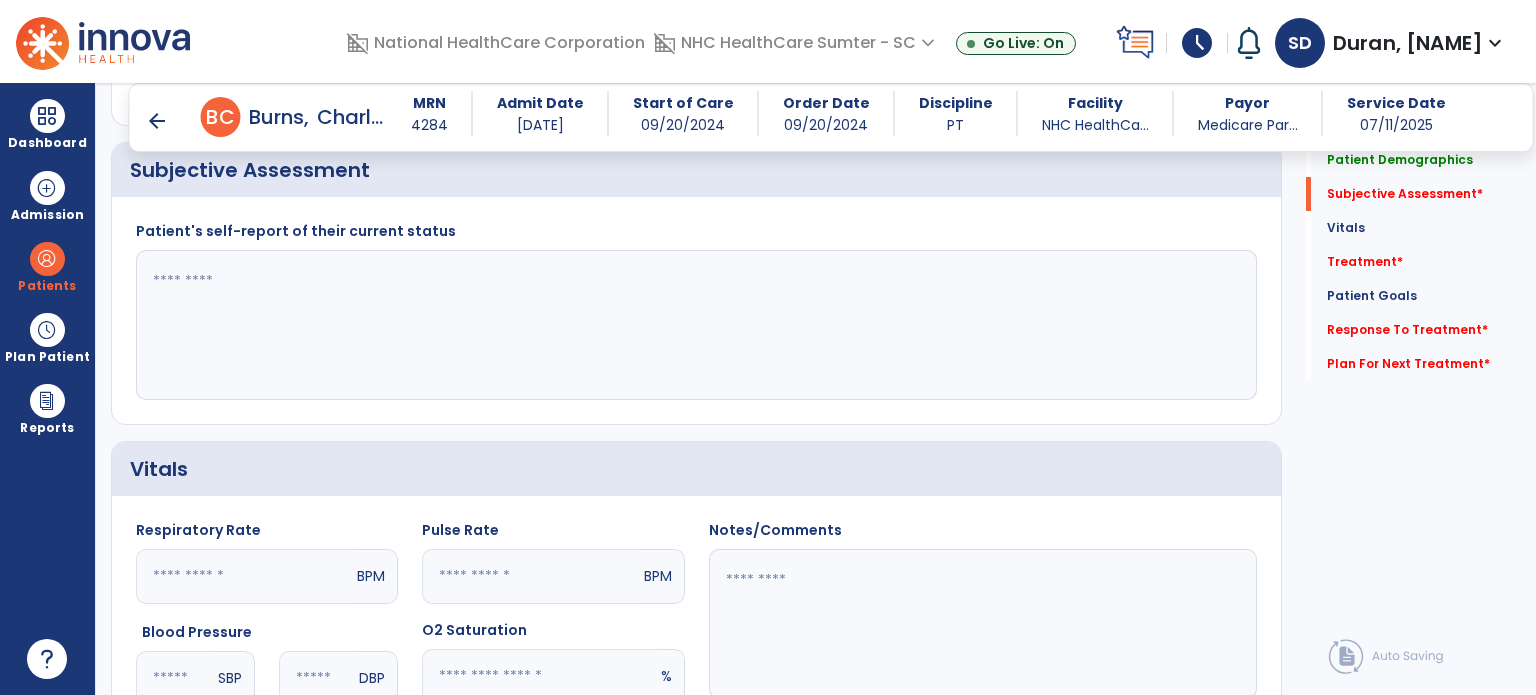 scroll, scrollTop: 1448, scrollLeft: 0, axis: vertical 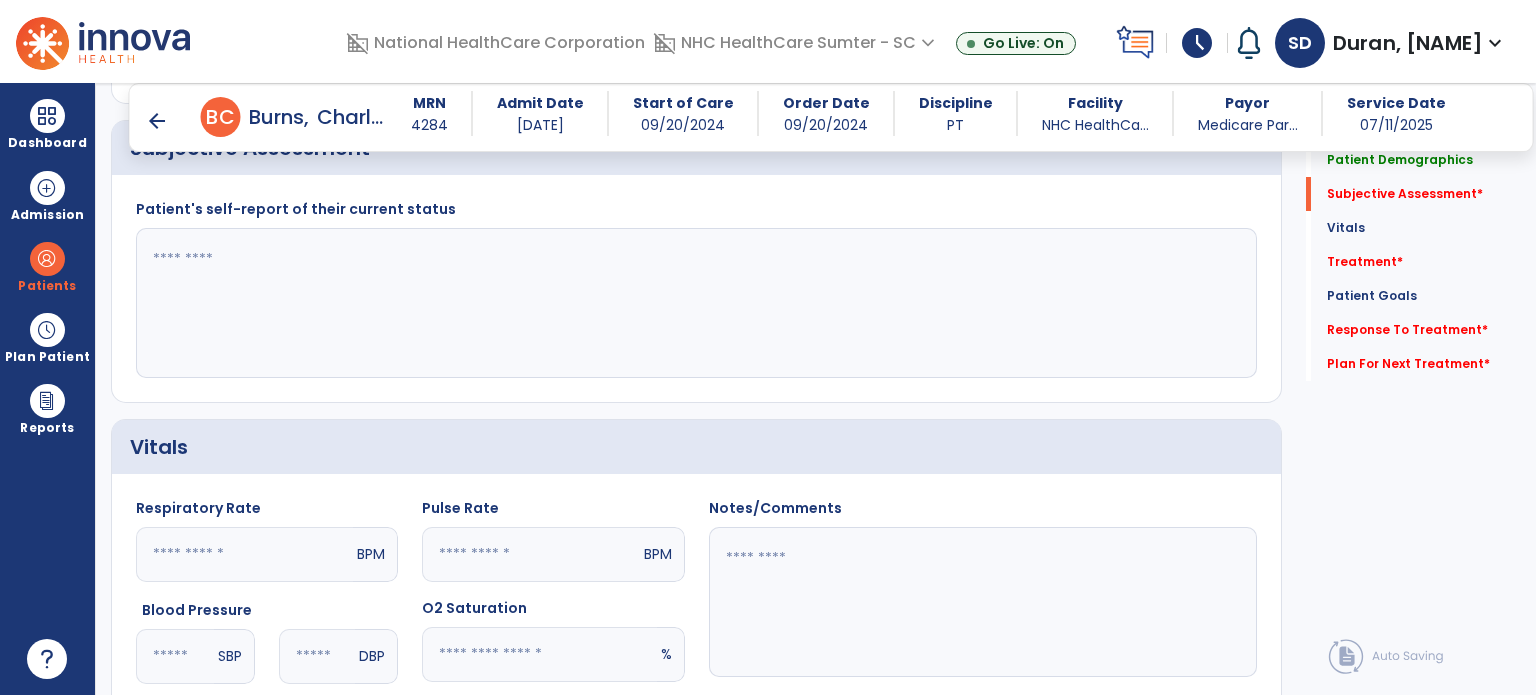 click 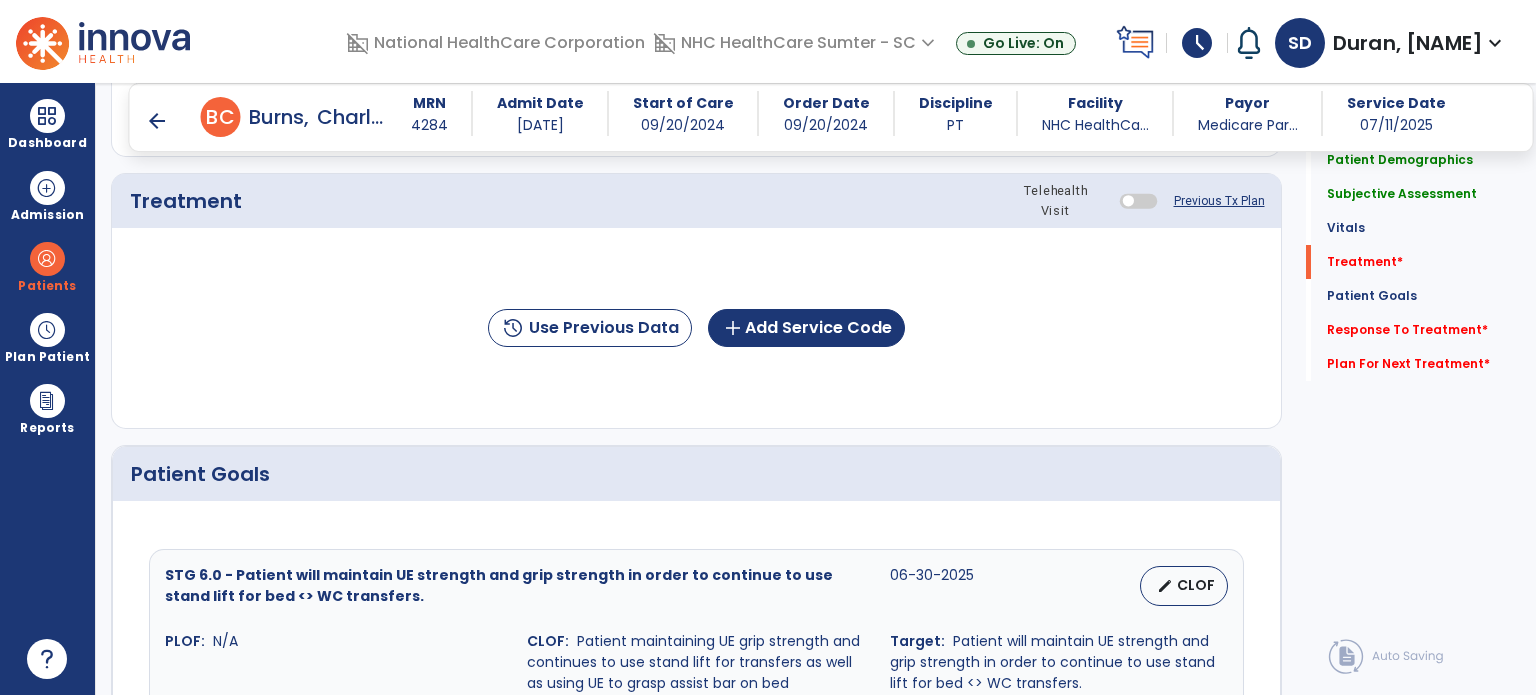 scroll, scrollTop: 2119, scrollLeft: 0, axis: vertical 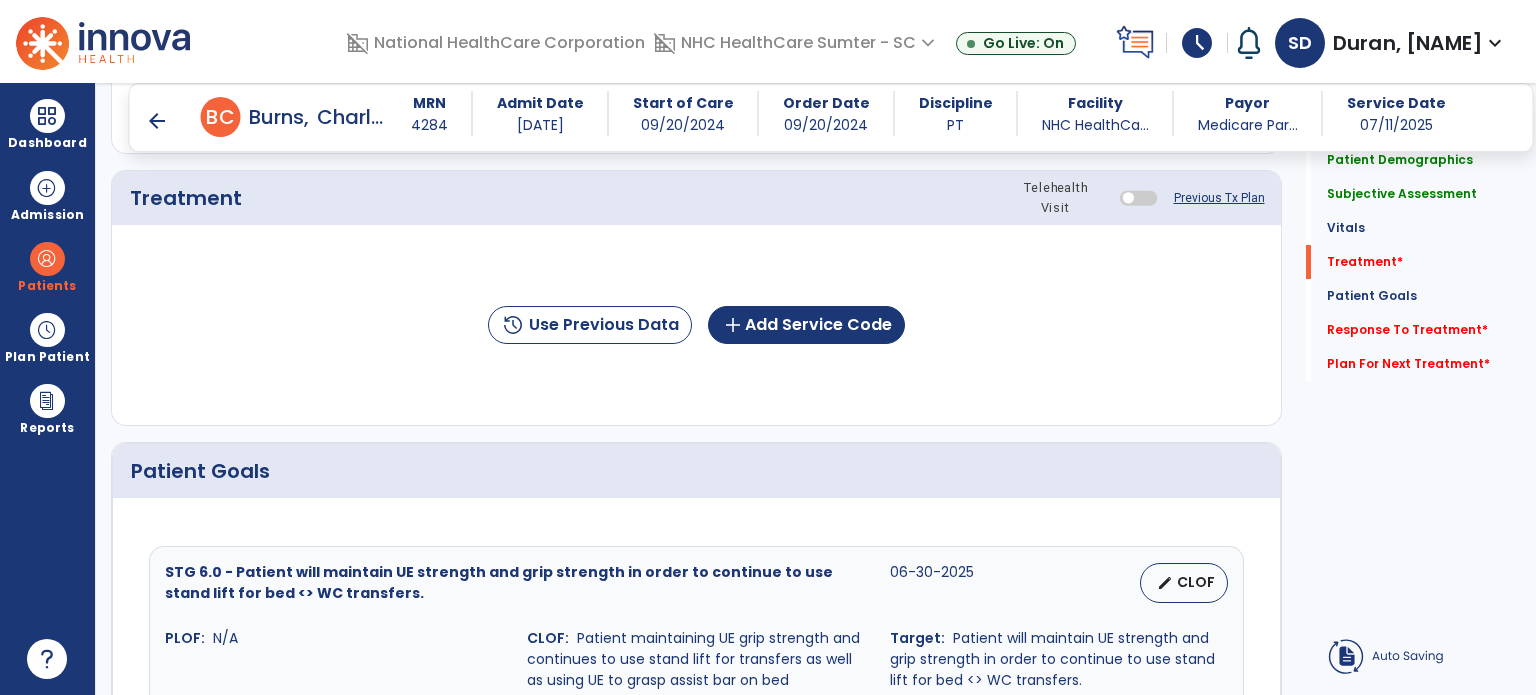 type on "**********" 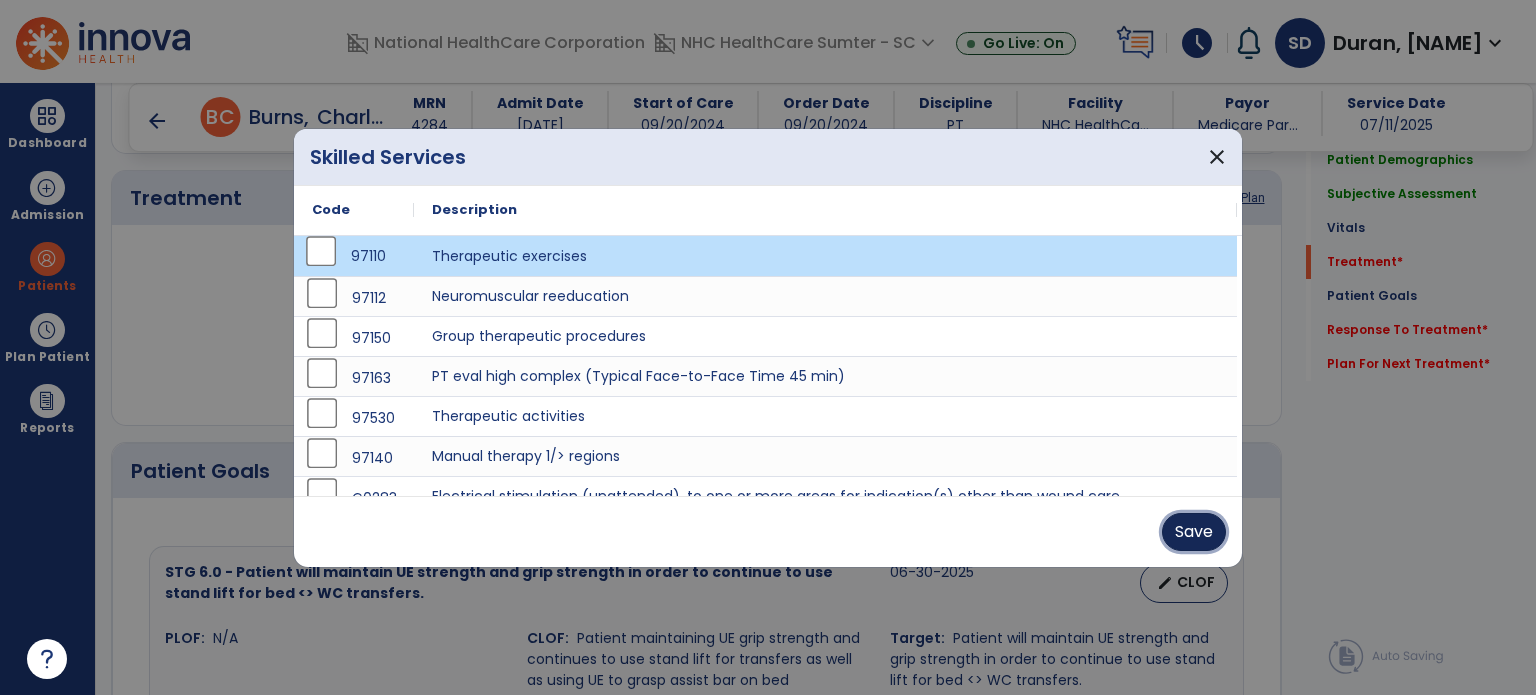 click on "Save" at bounding box center [1194, 532] 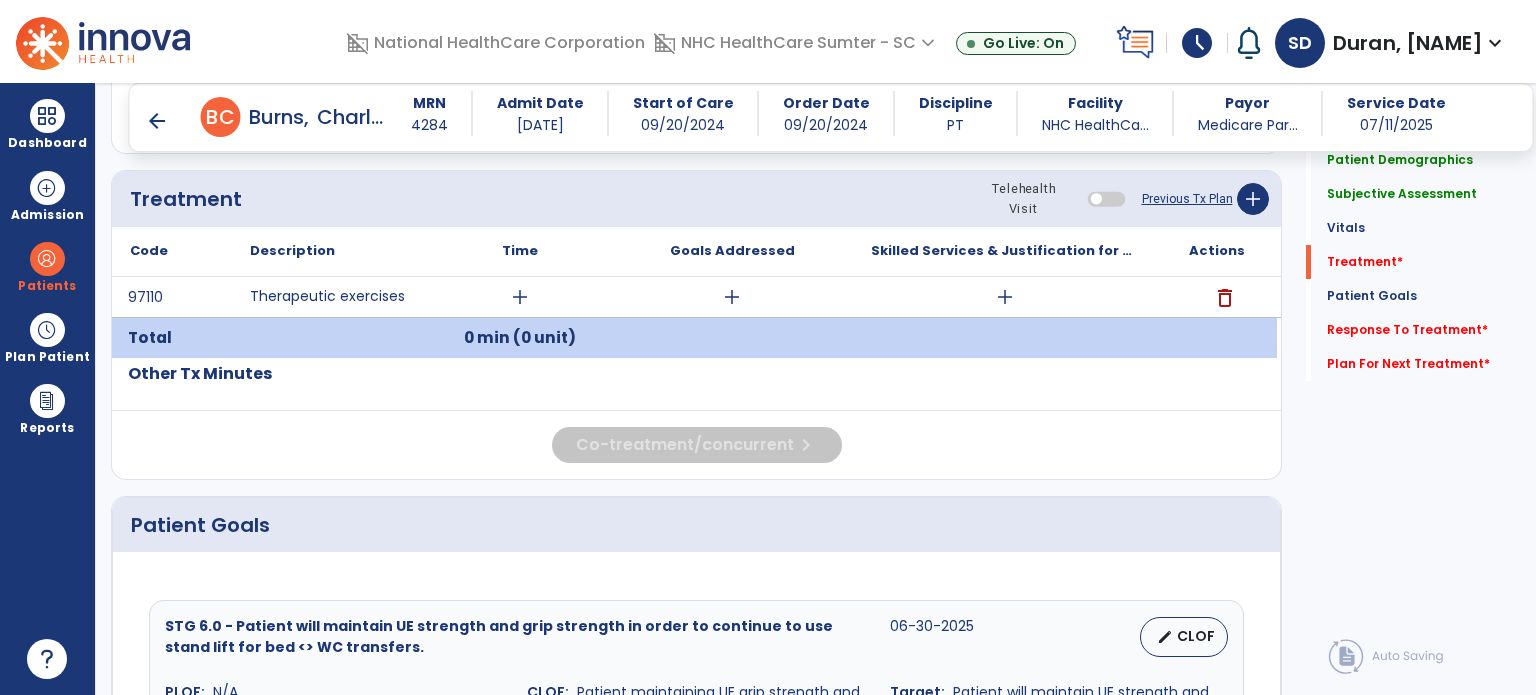 click on "add" at bounding box center [520, 297] 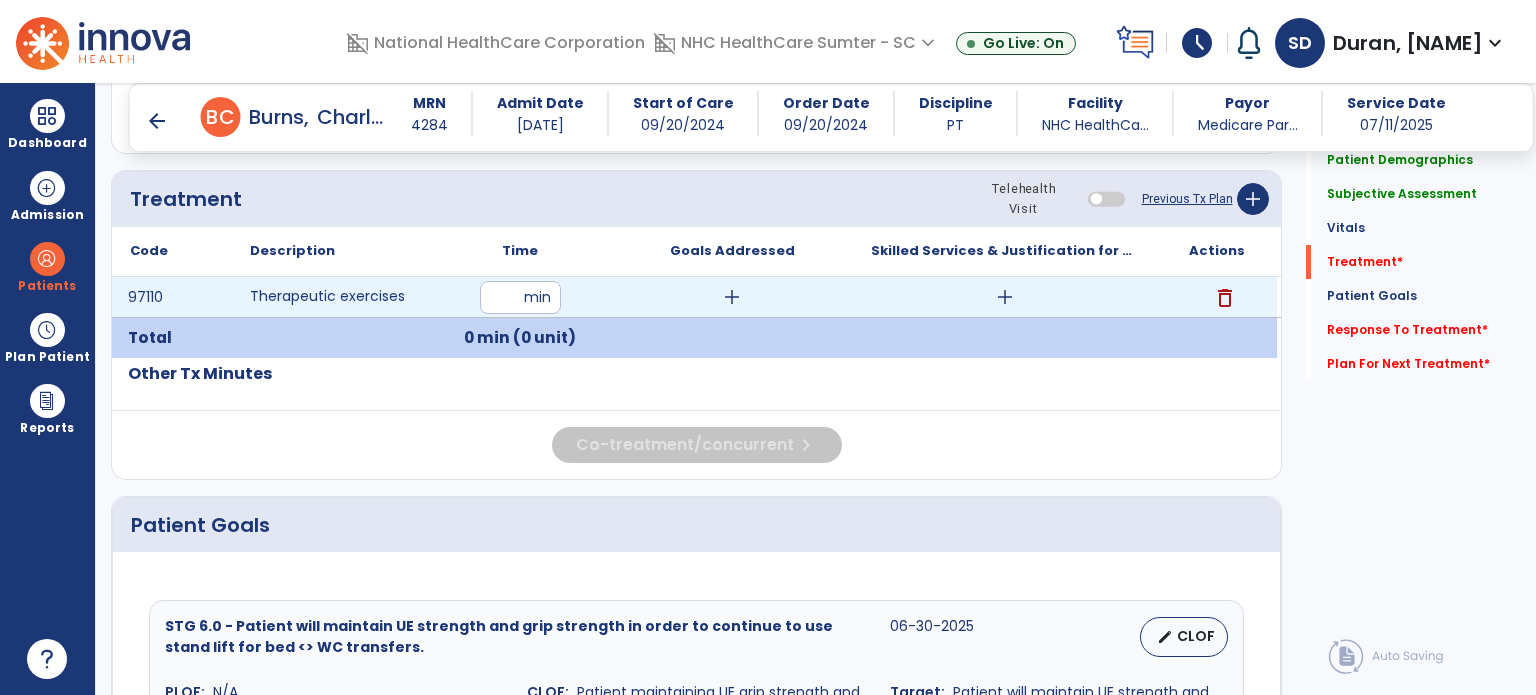 type on "**" 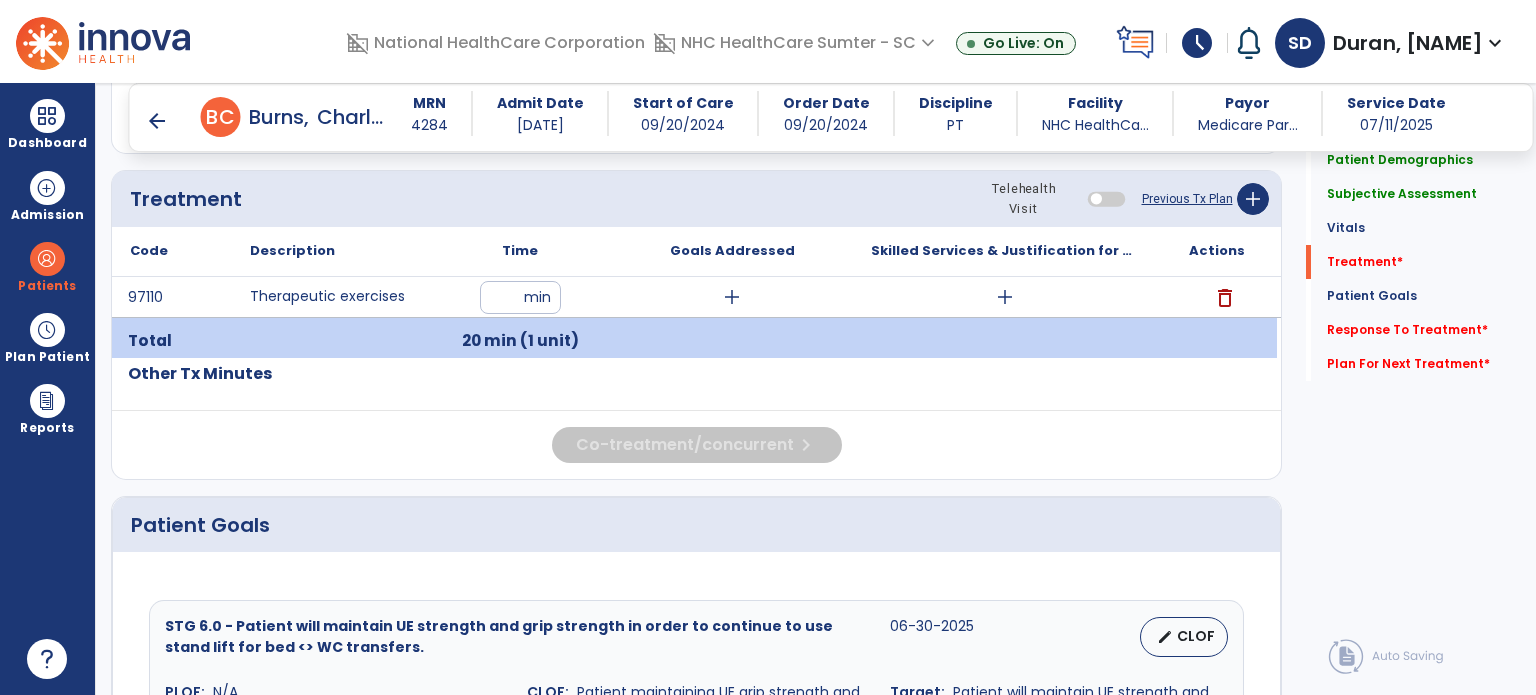 click on "add" at bounding box center (1005, 297) 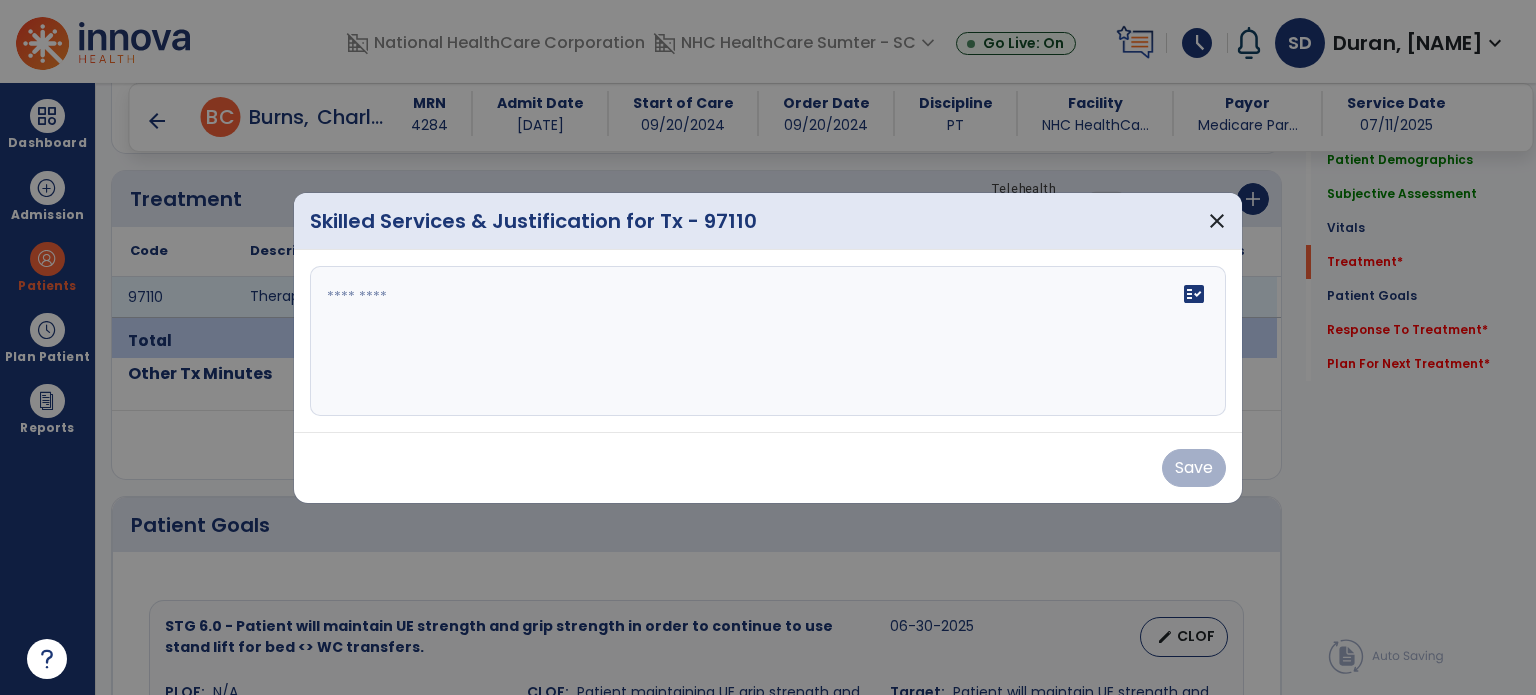click on "fact_check" at bounding box center (768, 341) 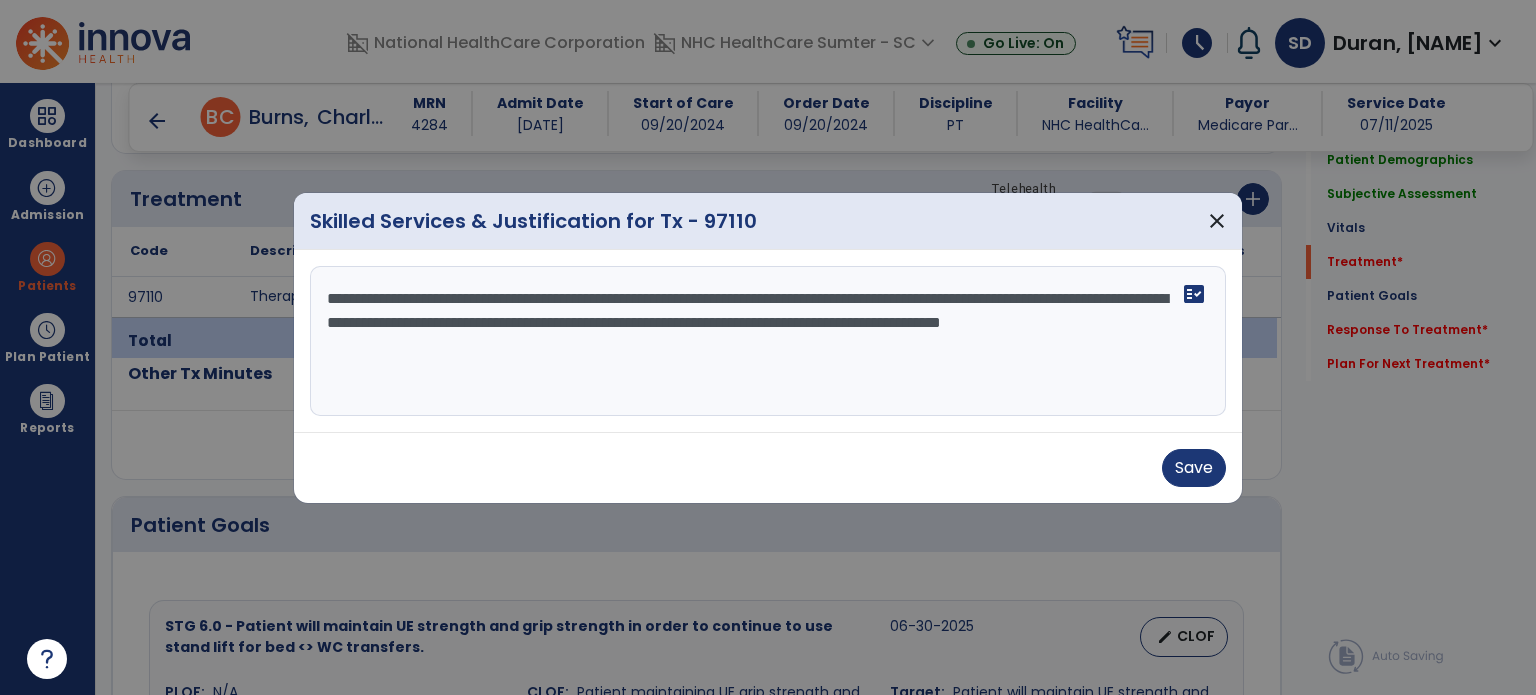 click at bounding box center [768, 347] 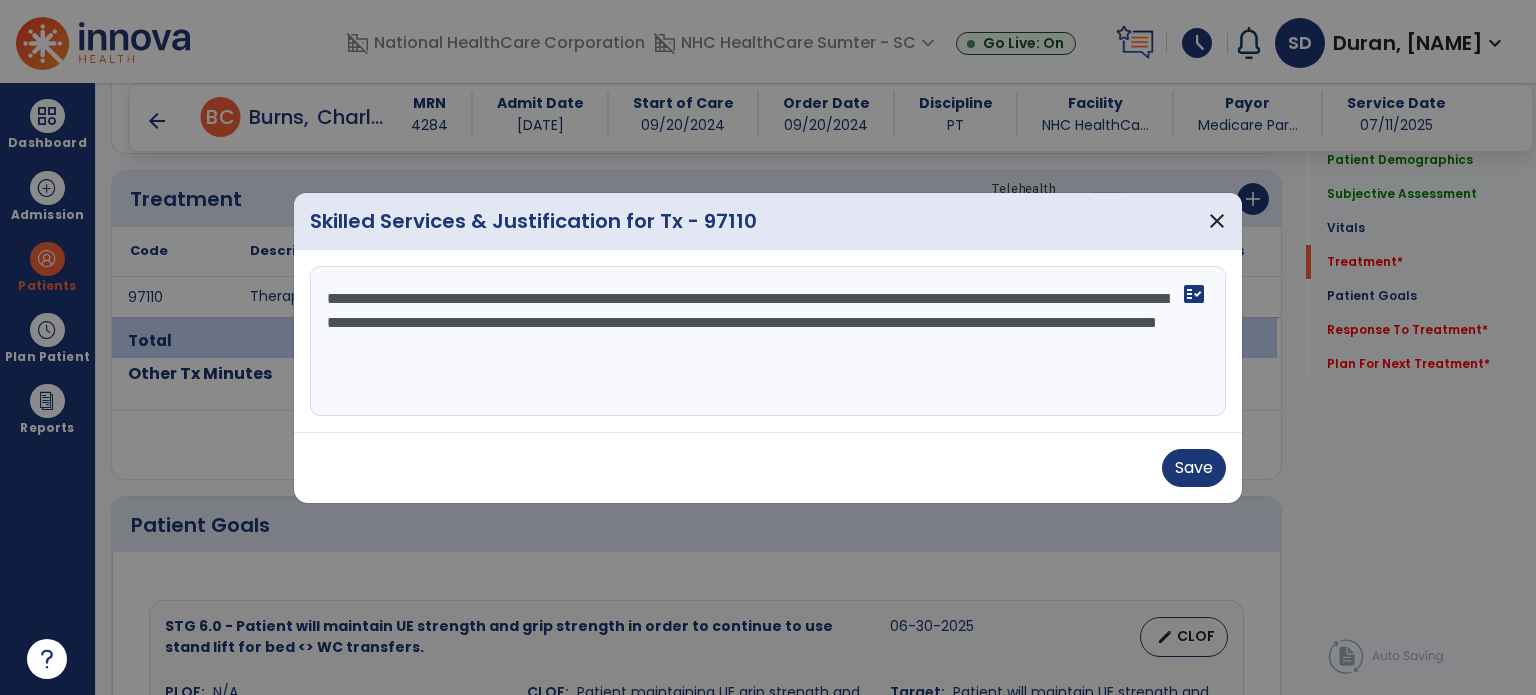 type on "**********" 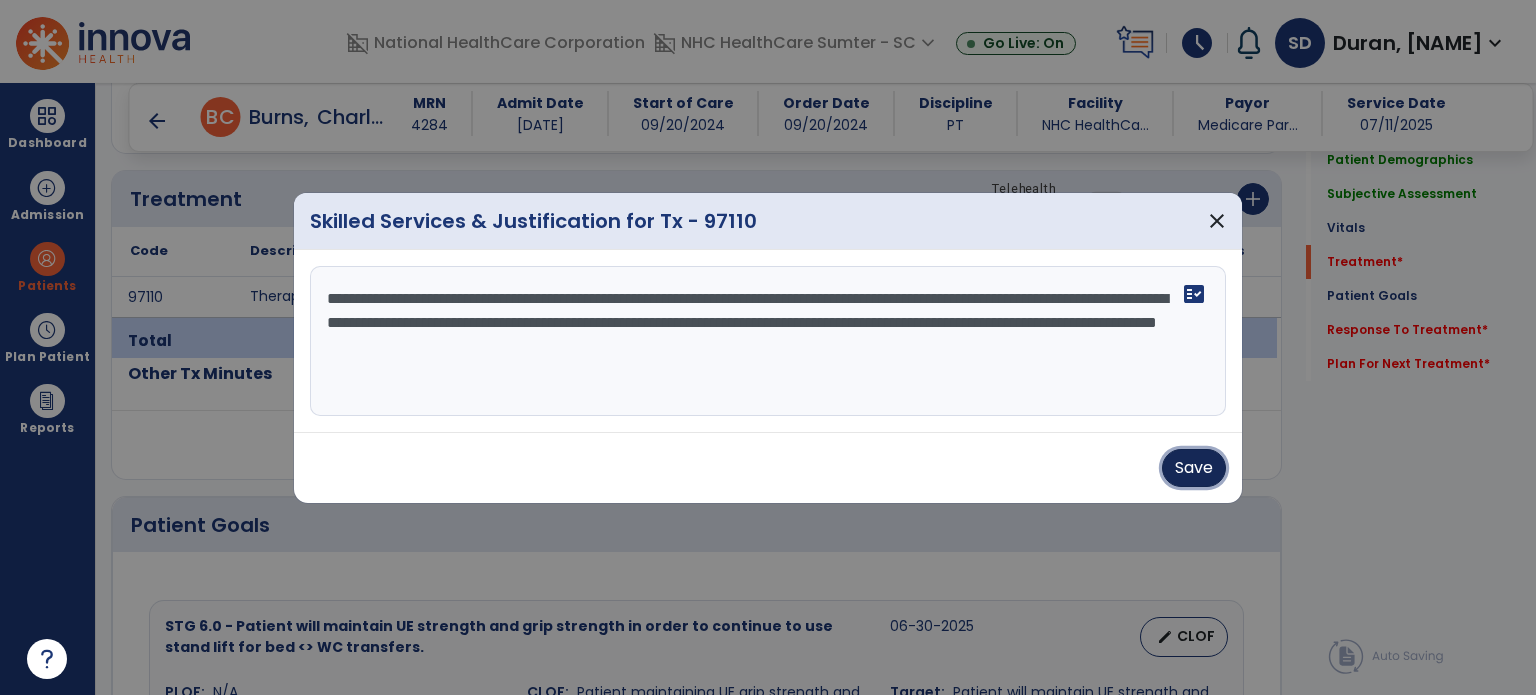 click on "Save" at bounding box center [1194, 468] 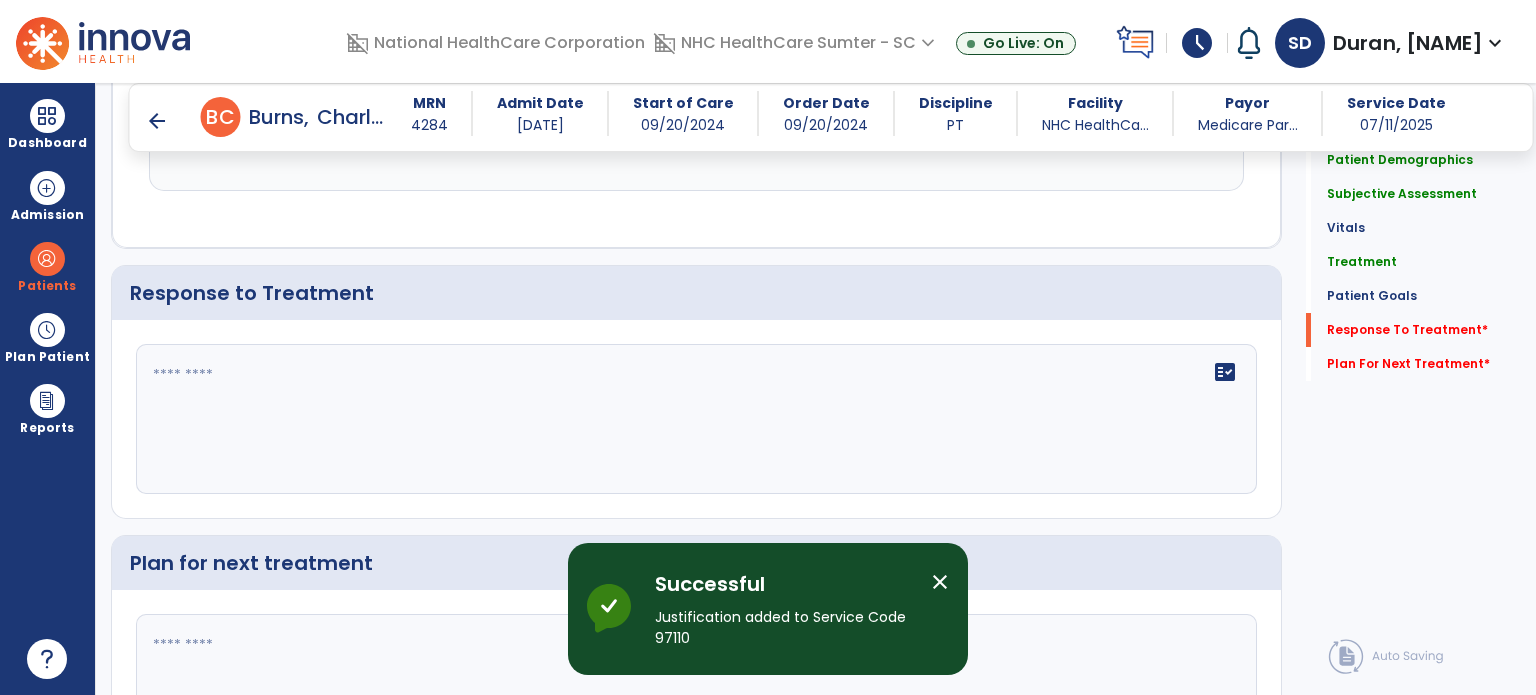 scroll, scrollTop: 3437, scrollLeft: 0, axis: vertical 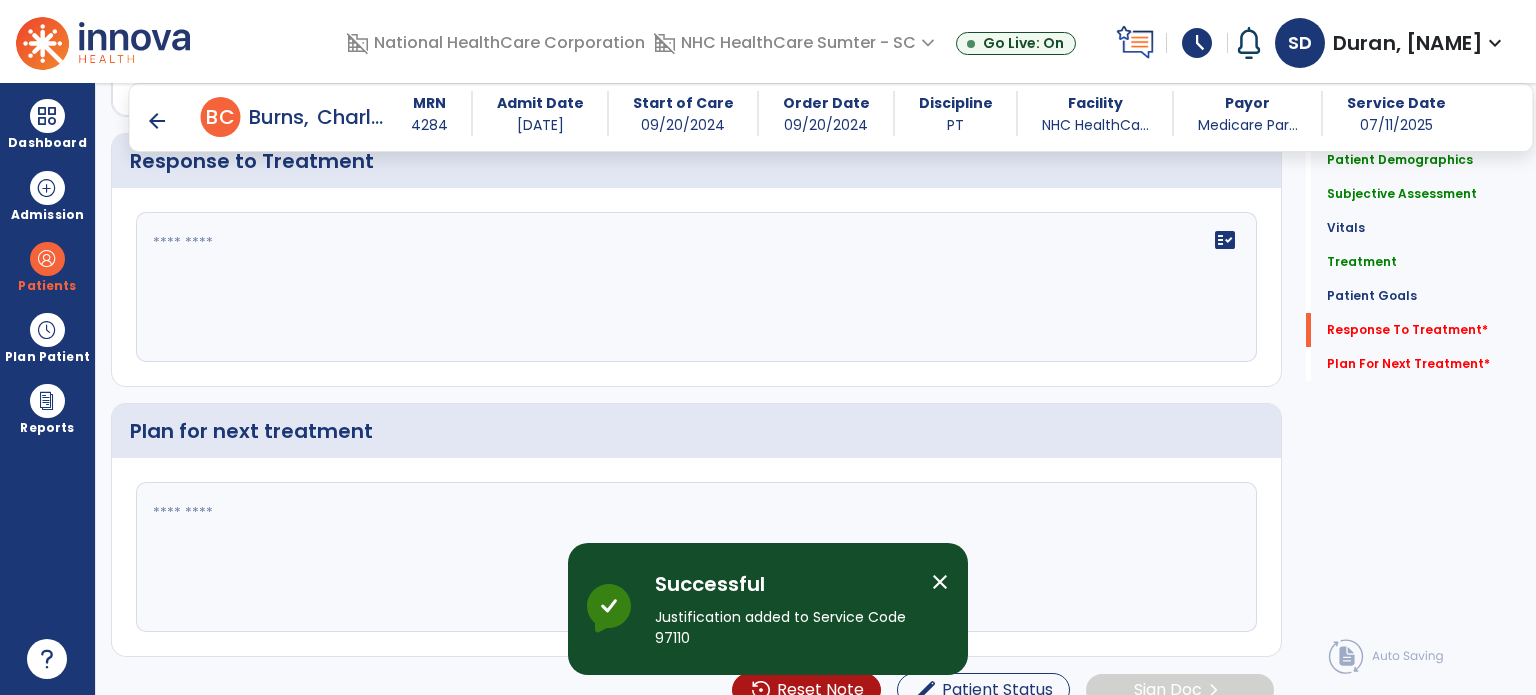 click on "fact_check" 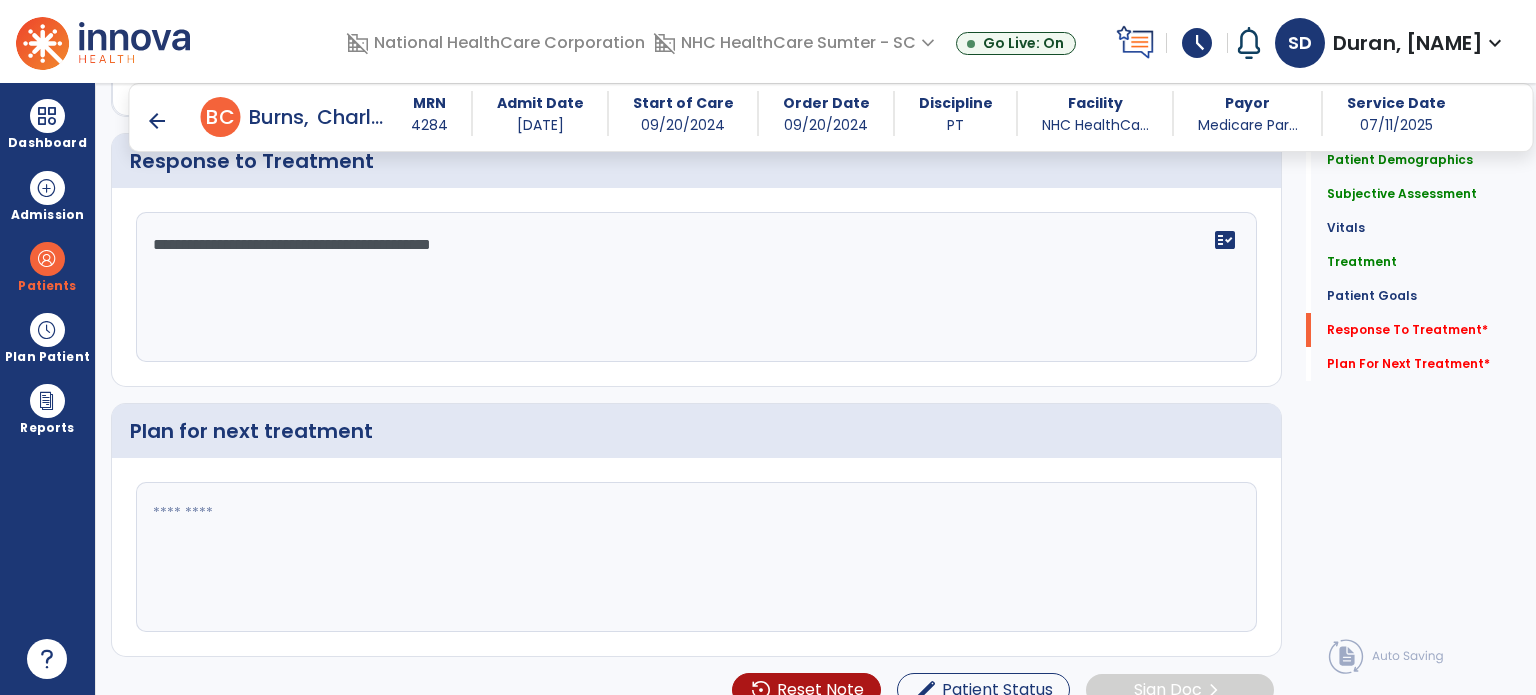 type on "**********" 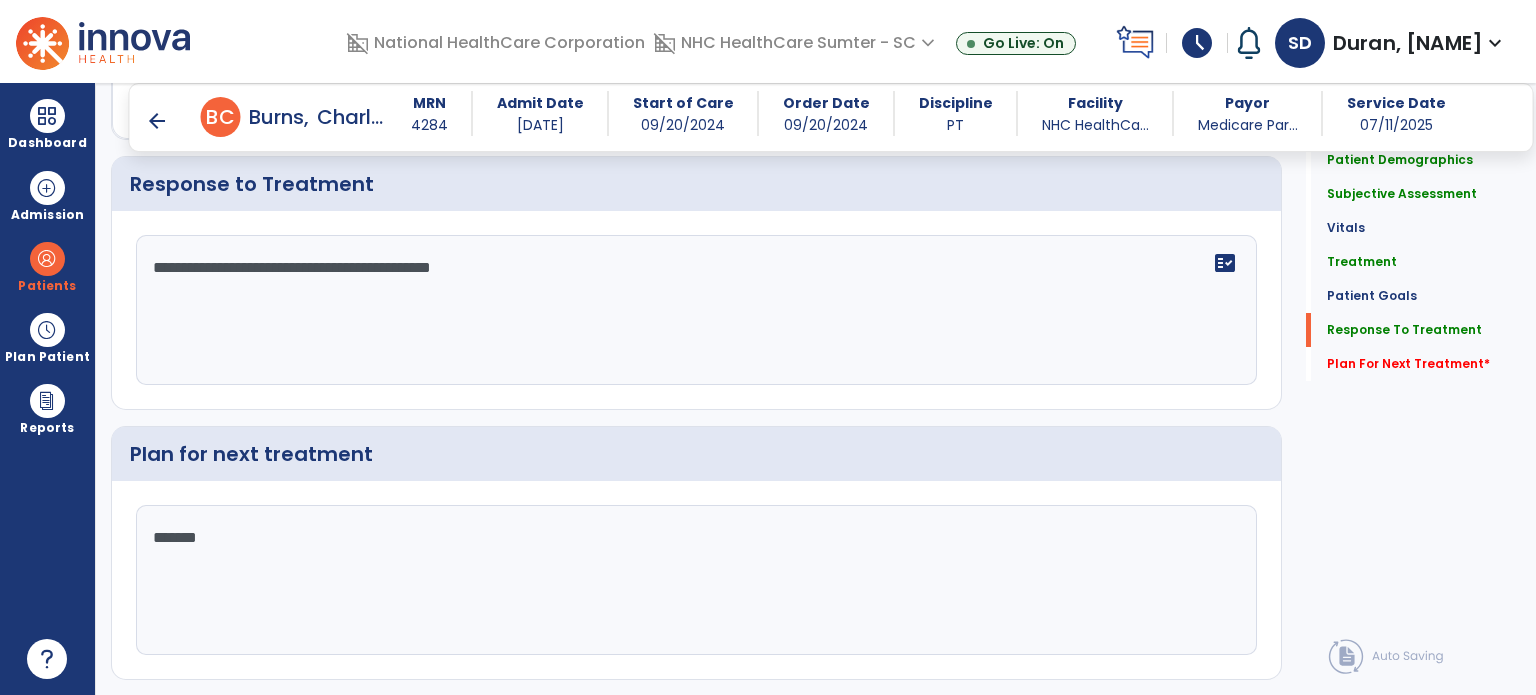 scroll, scrollTop: 3437, scrollLeft: 0, axis: vertical 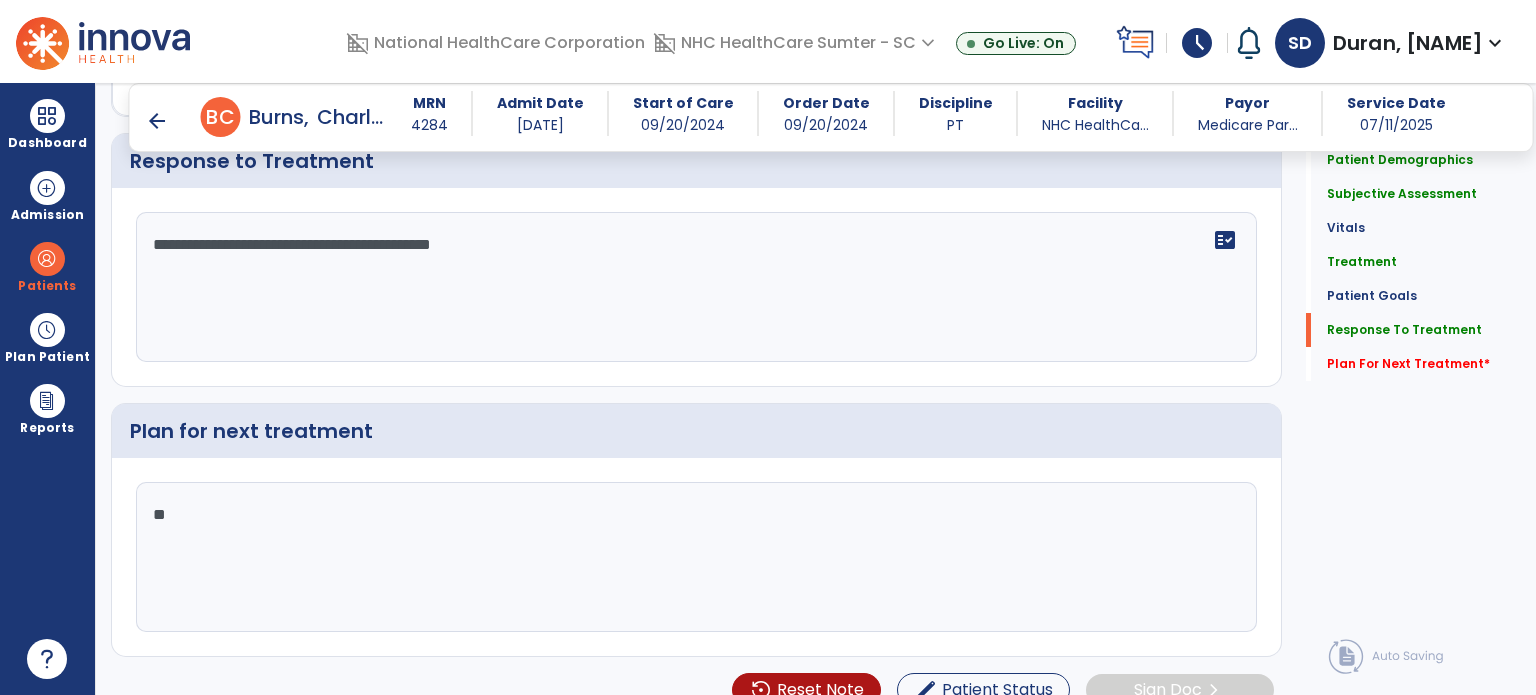 type on "*" 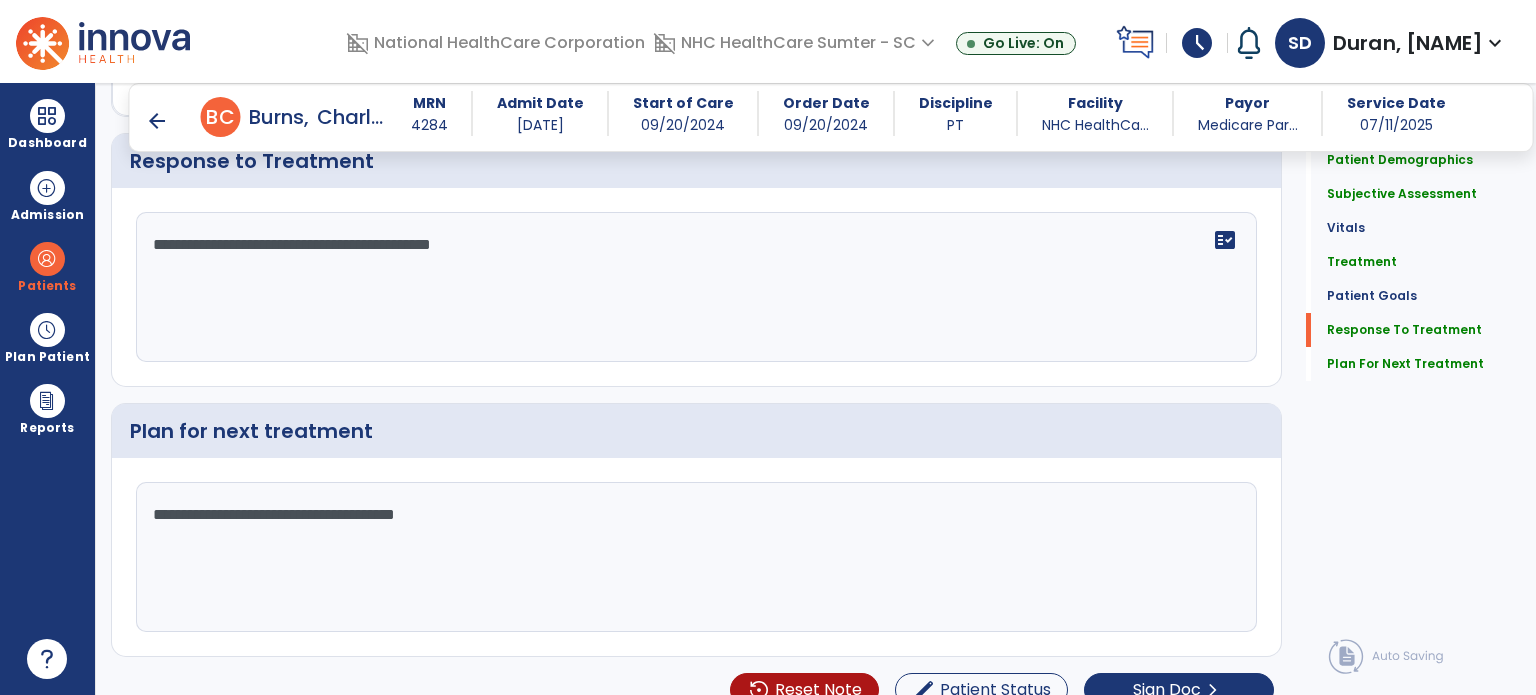 scroll, scrollTop: 3437, scrollLeft: 0, axis: vertical 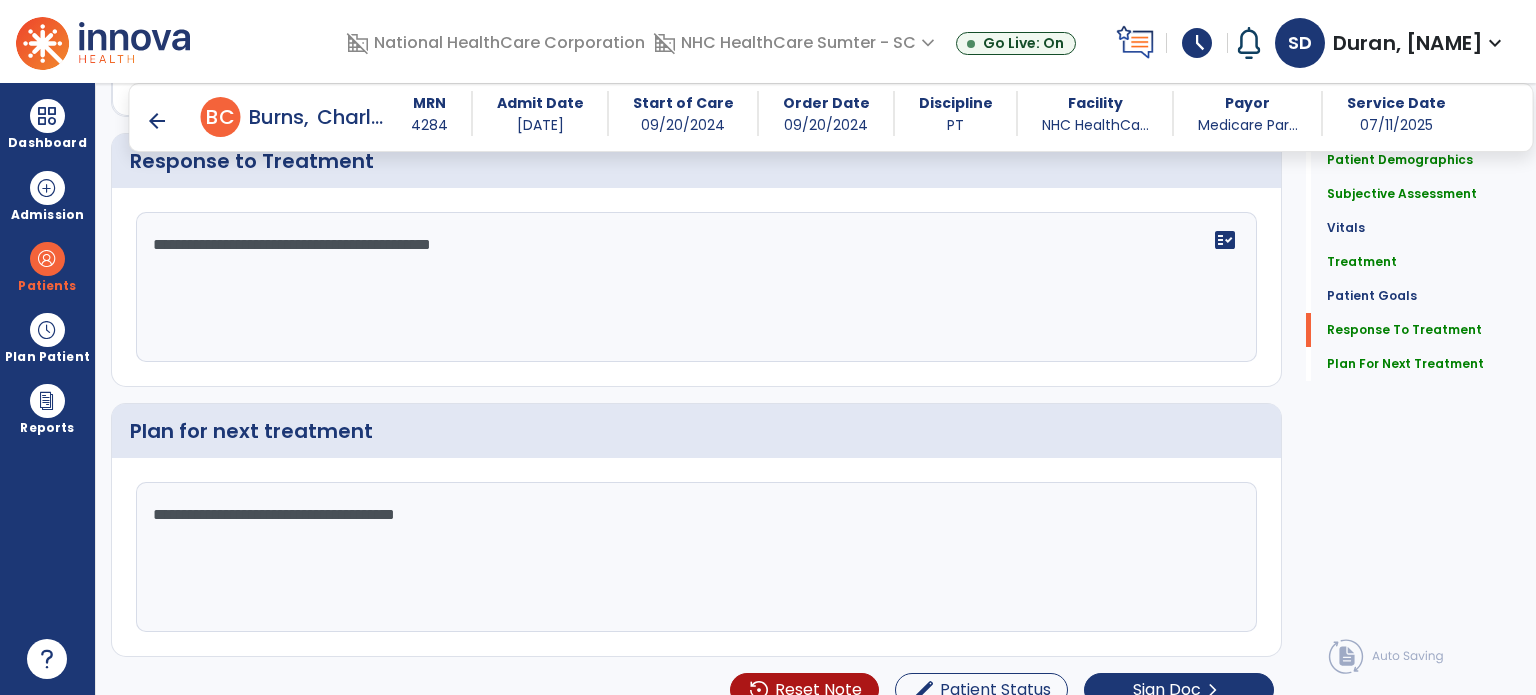 type on "**********" 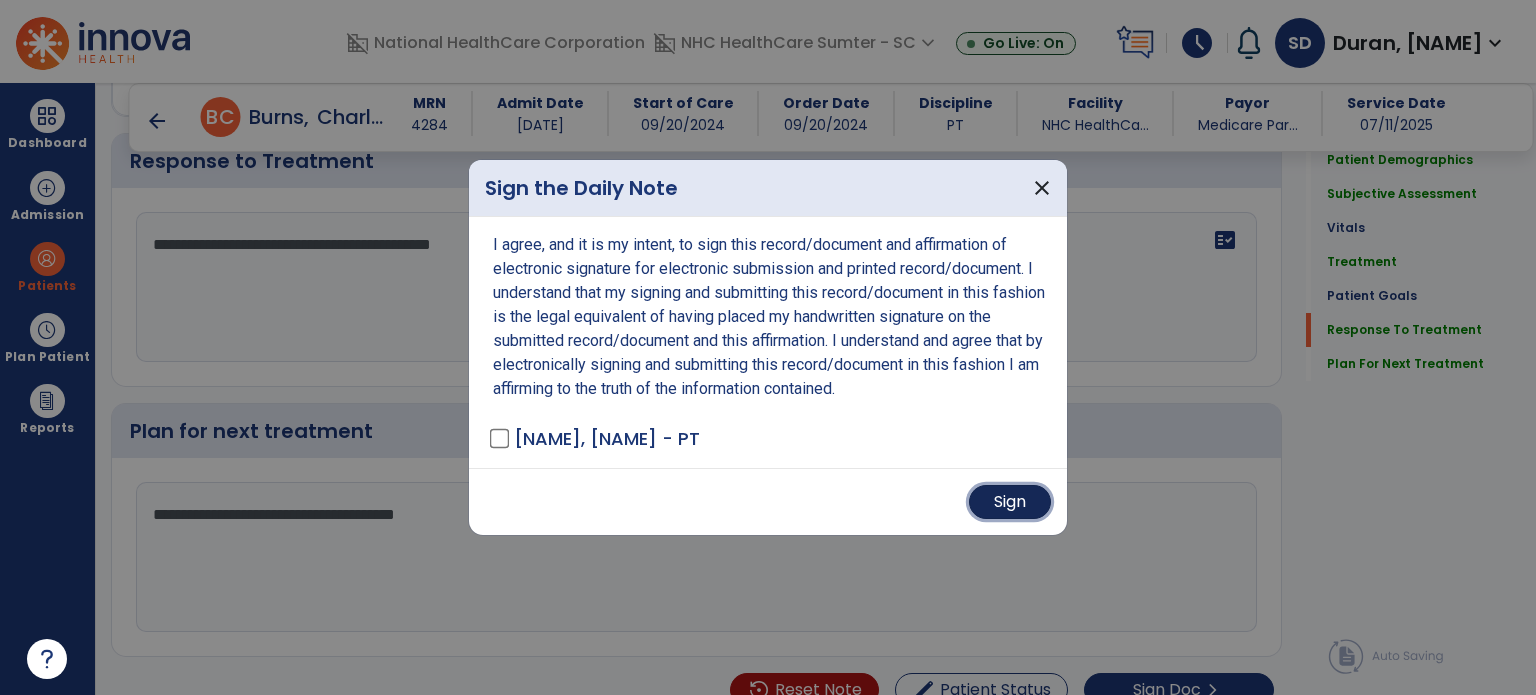 click on "Sign" at bounding box center (1010, 502) 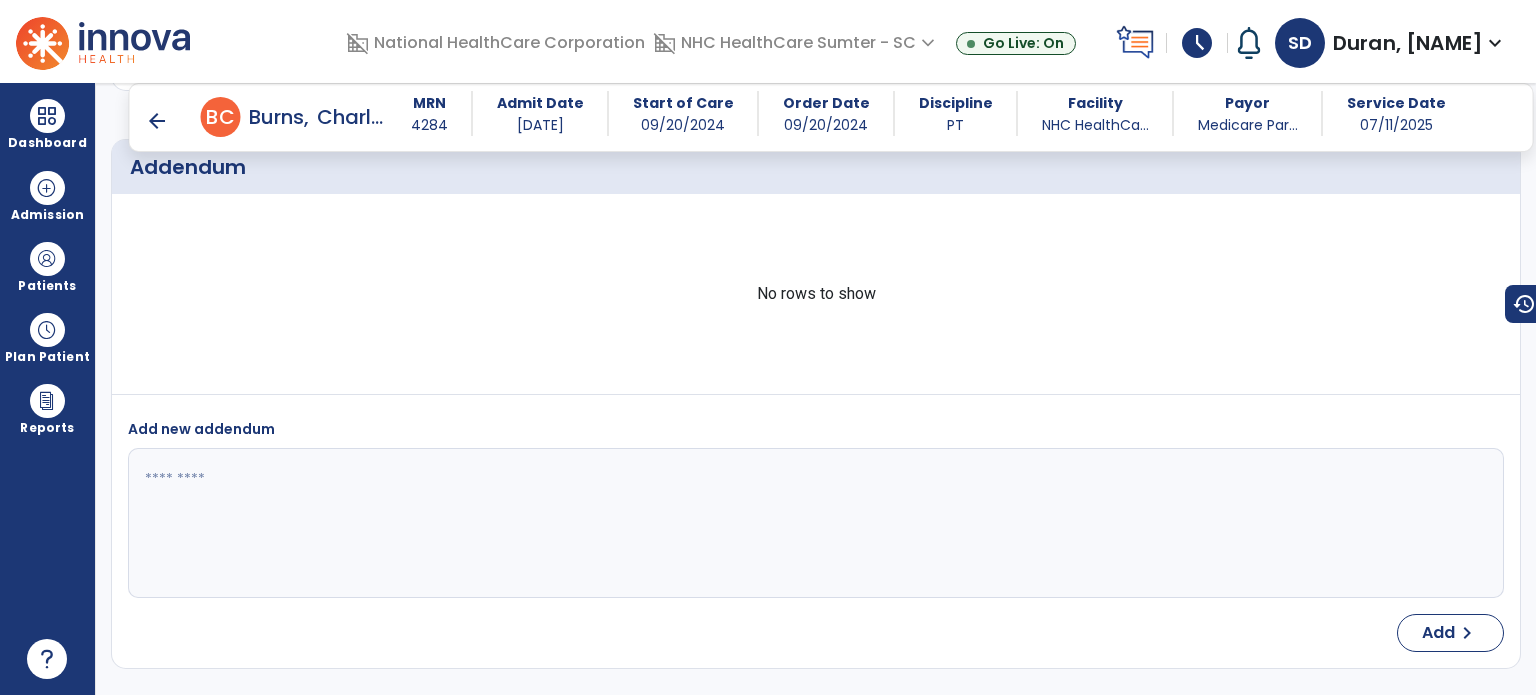 click on "arrow_back" at bounding box center [157, 121] 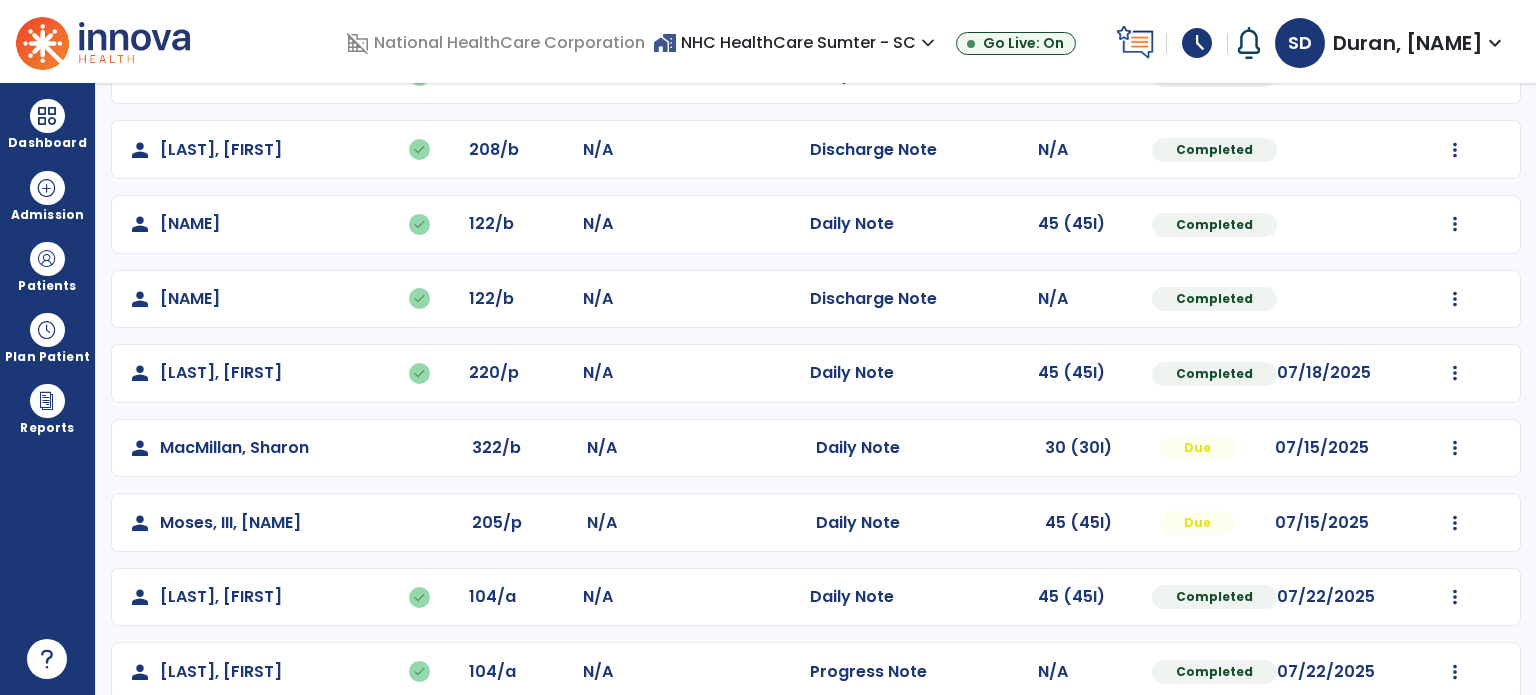 scroll, scrollTop: 467, scrollLeft: 0, axis: vertical 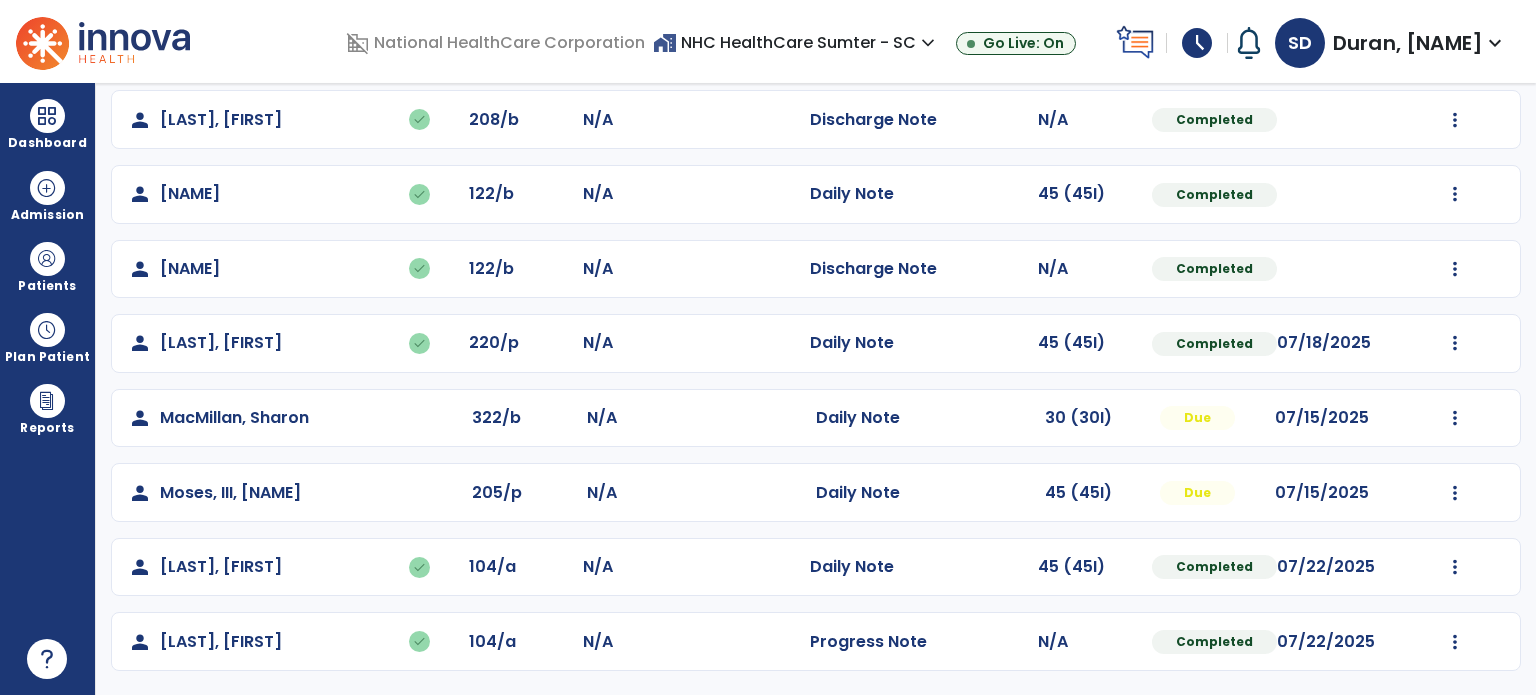 click at bounding box center [1455, -104] 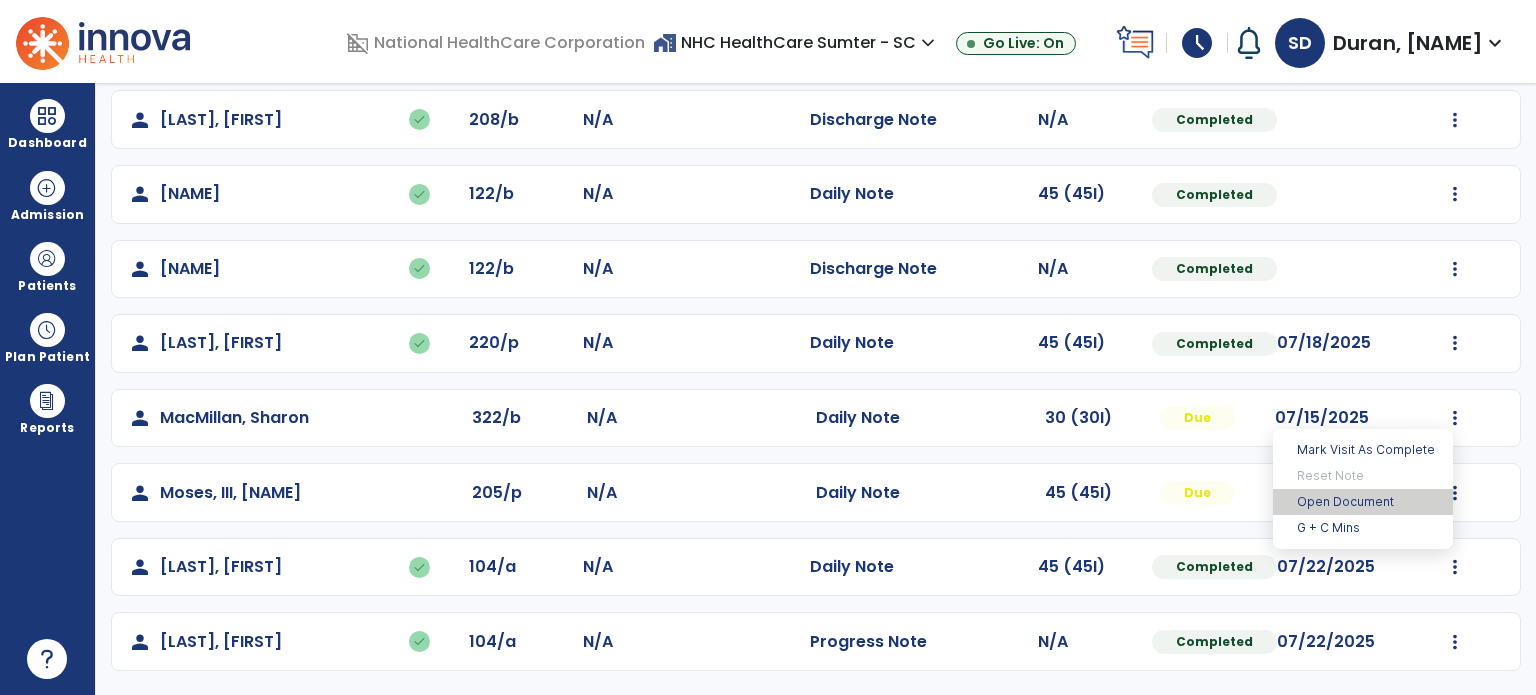 click on "Open Document" at bounding box center (1363, 502) 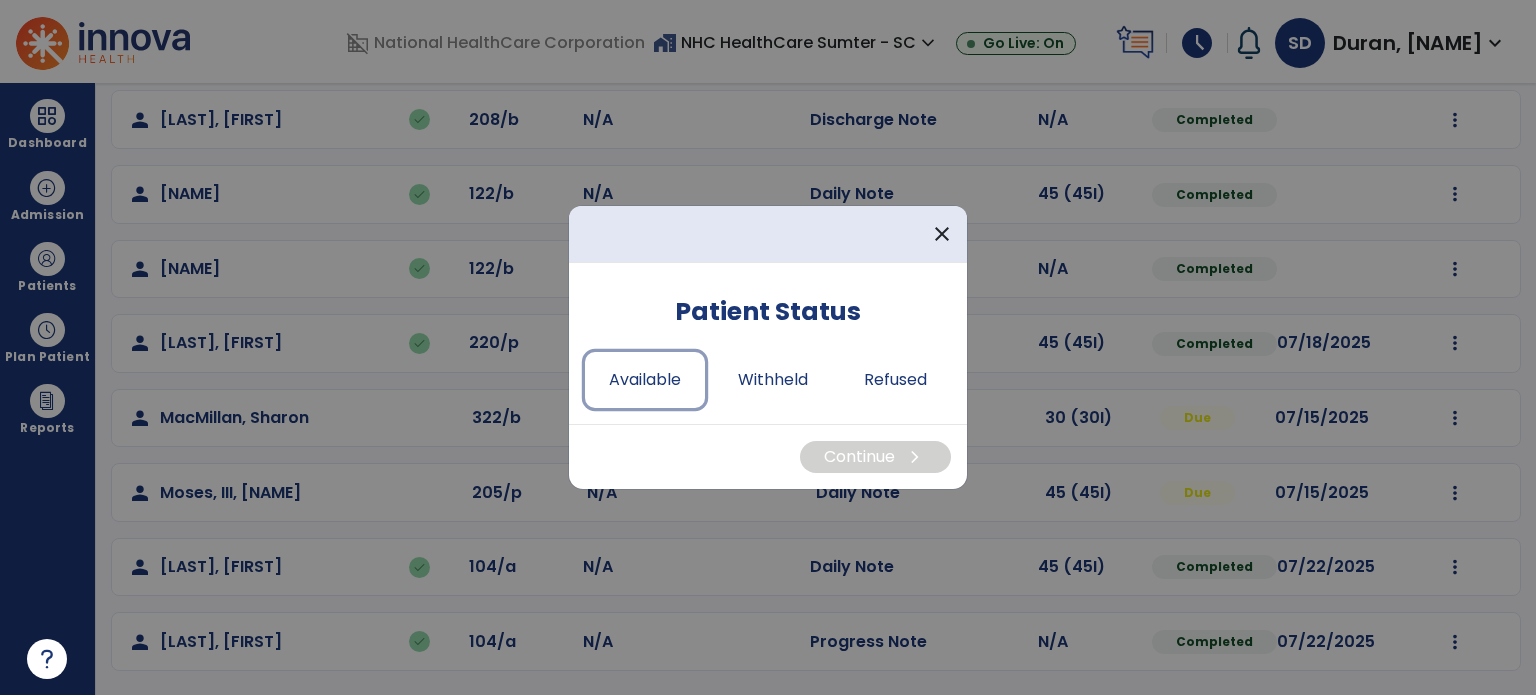 click on "Available" at bounding box center [645, 380] 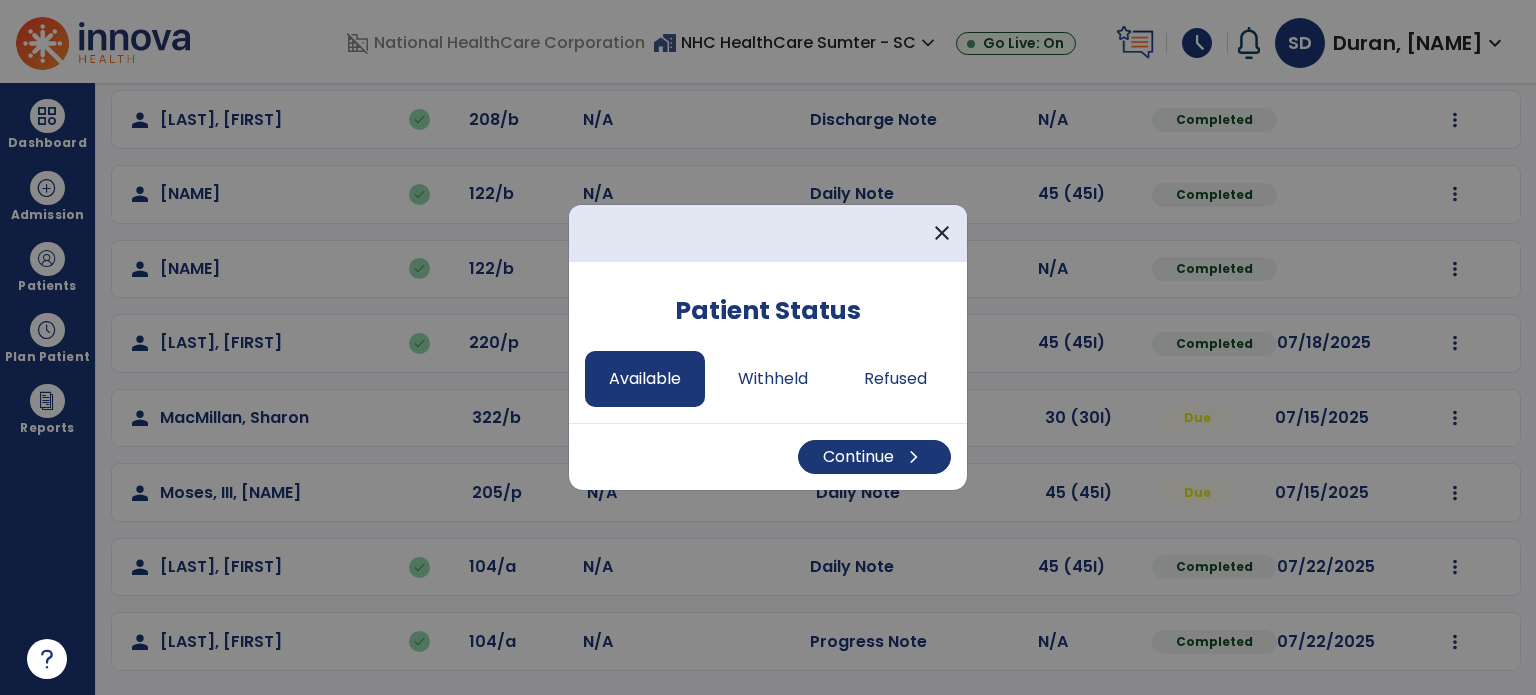 click on "Continue   chevron_right" at bounding box center [768, 456] 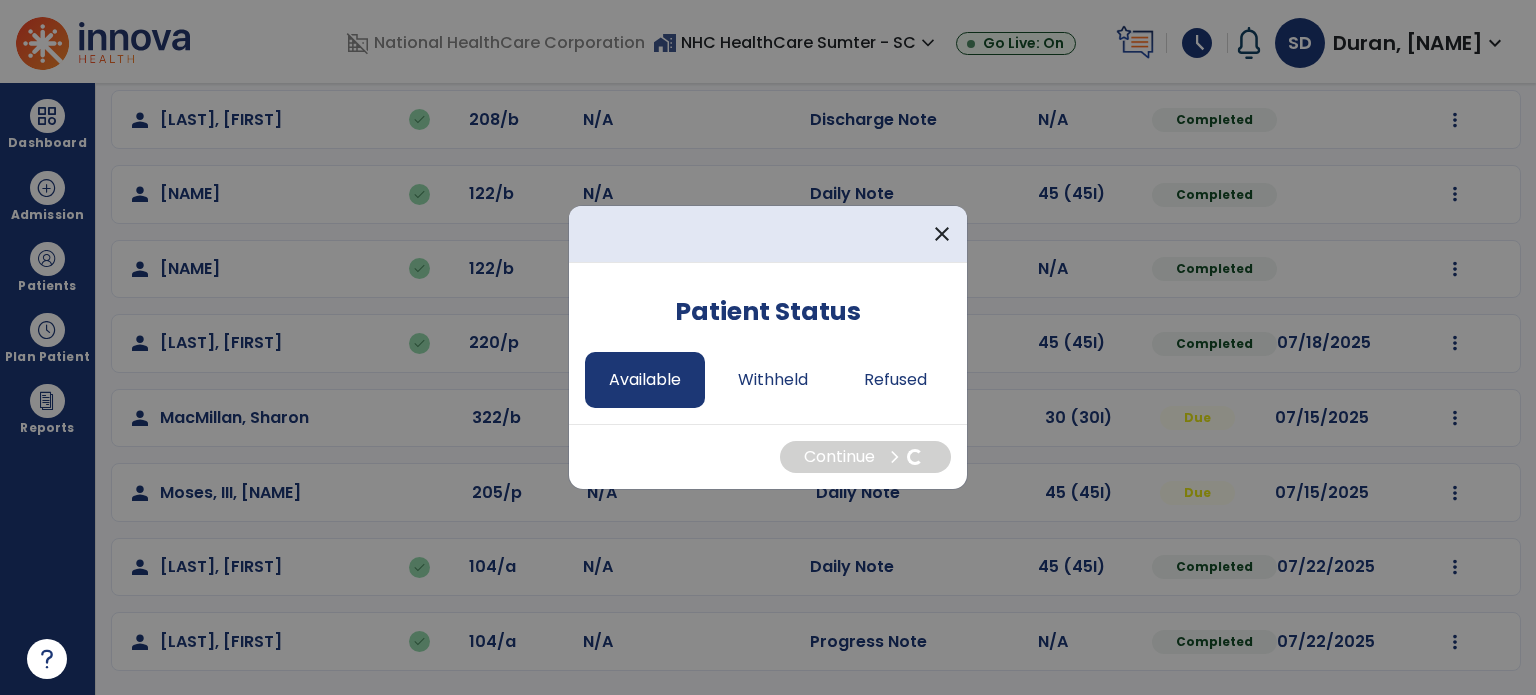 select on "*" 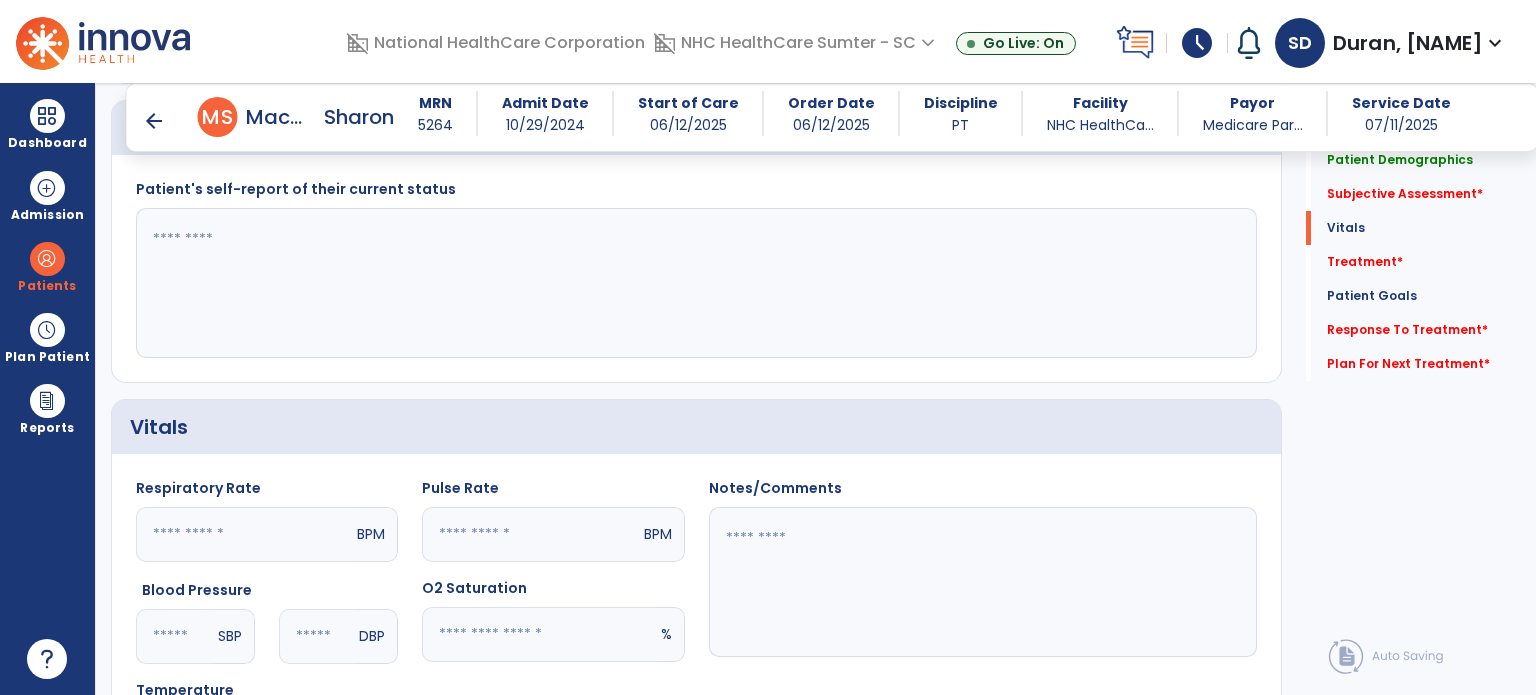 scroll, scrollTop: 449, scrollLeft: 0, axis: vertical 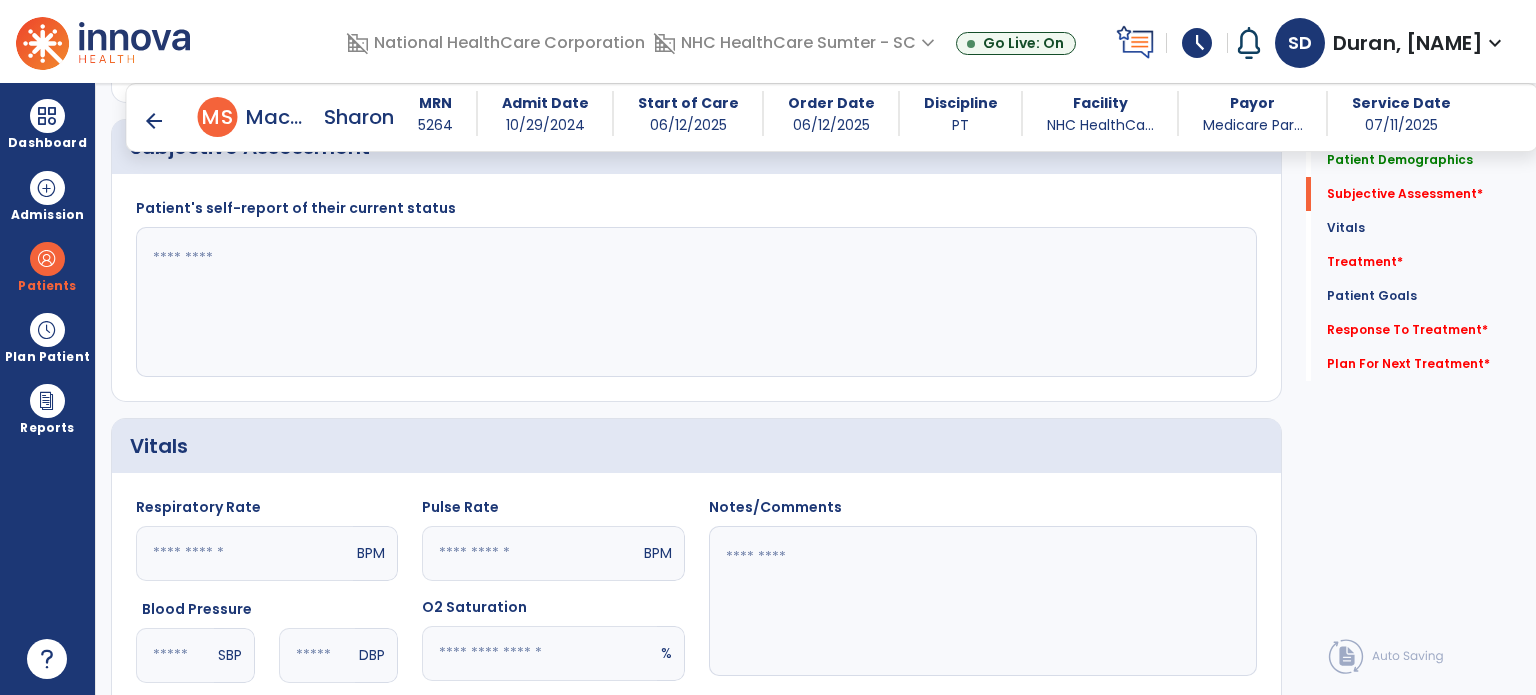 click 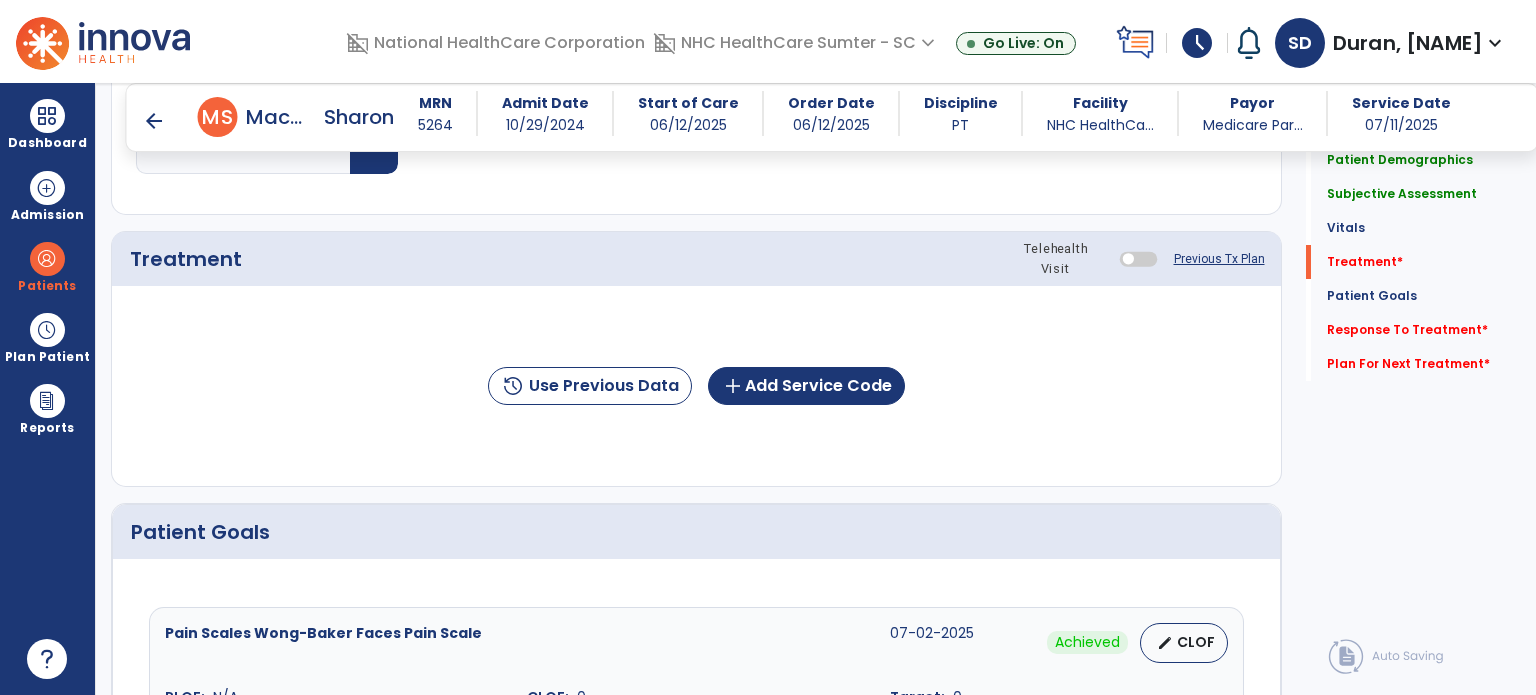 scroll, scrollTop: 1092, scrollLeft: 0, axis: vertical 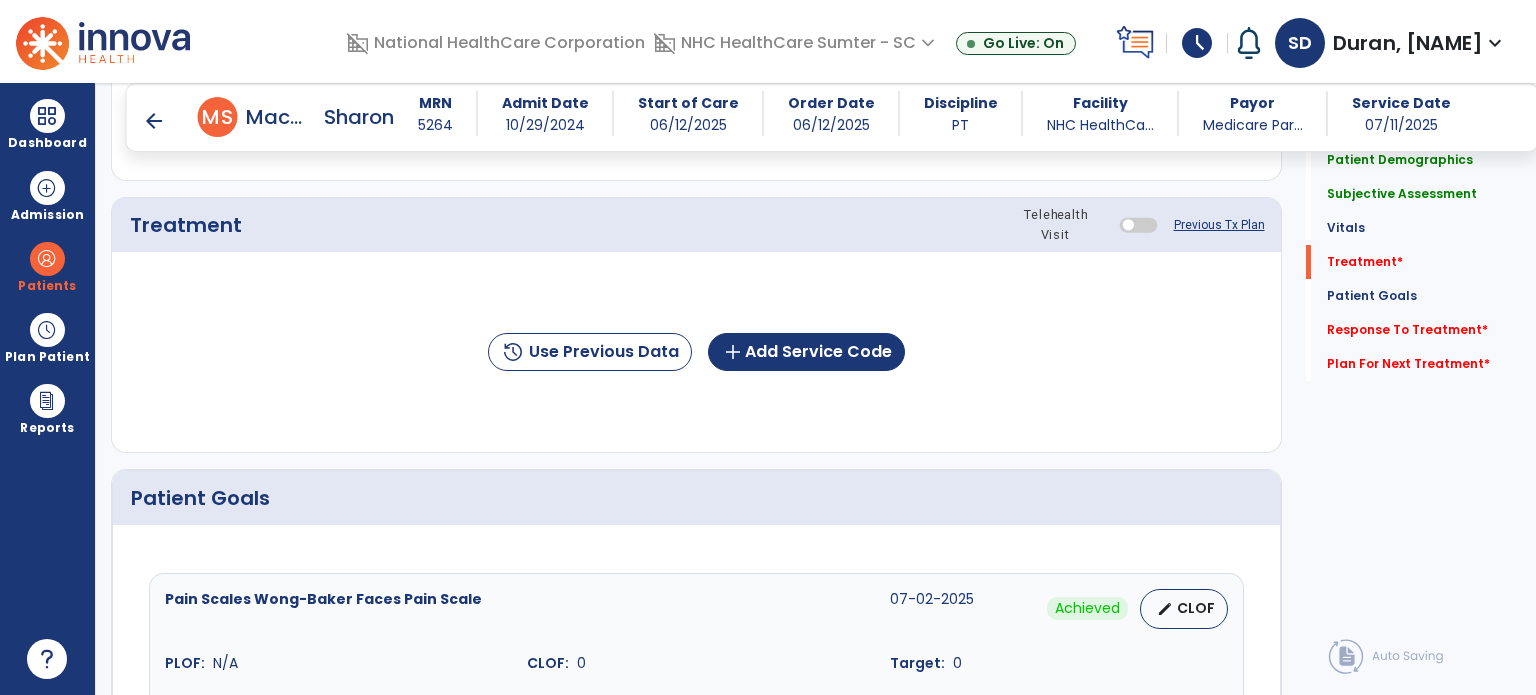 type on "**********" 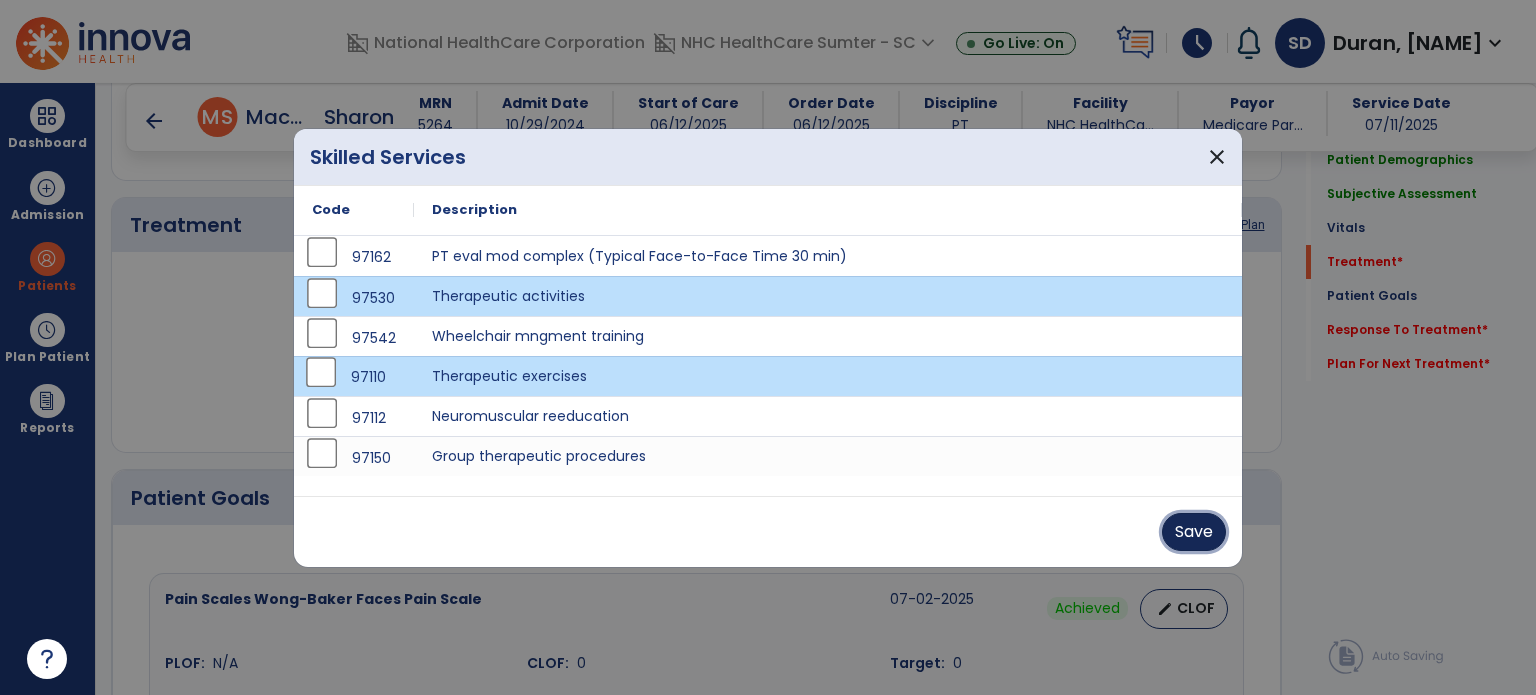 click on "Save" at bounding box center (1194, 532) 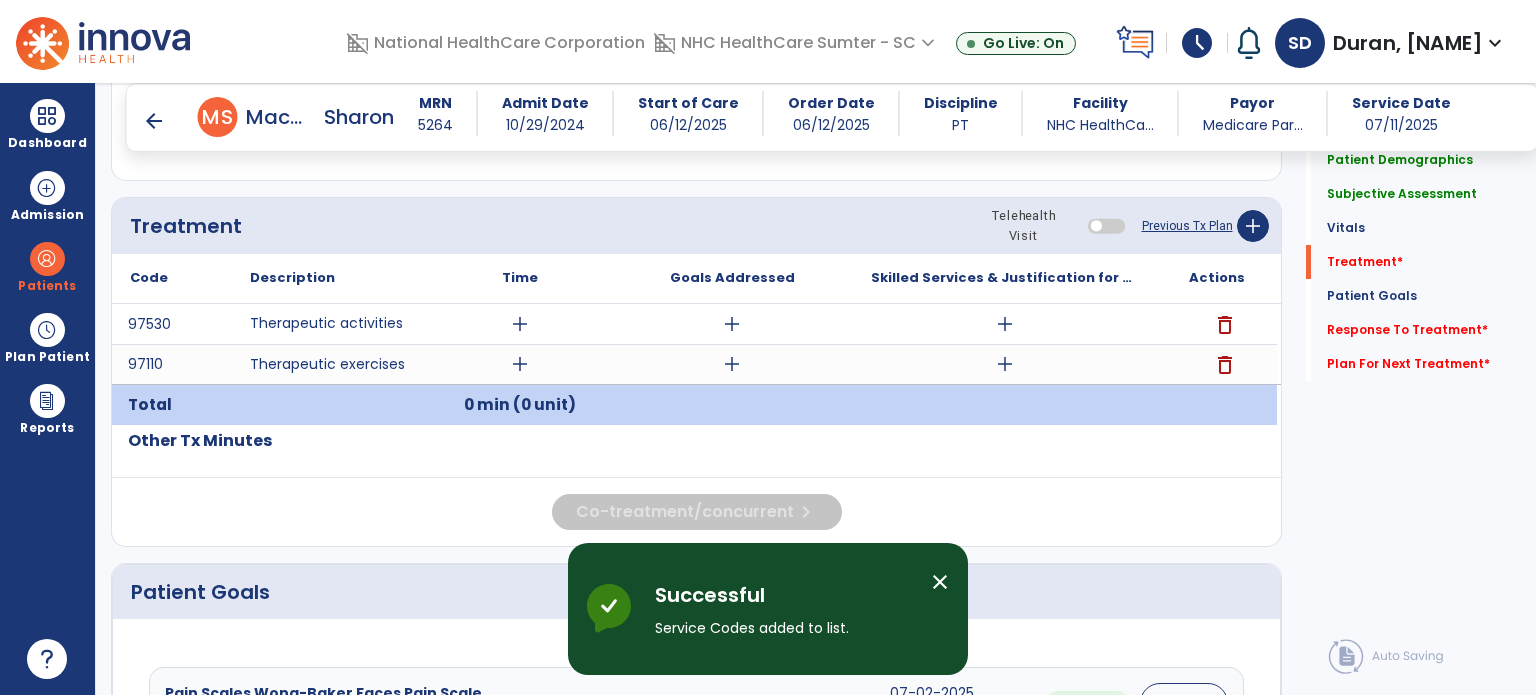 click on "add" at bounding box center [520, 324] 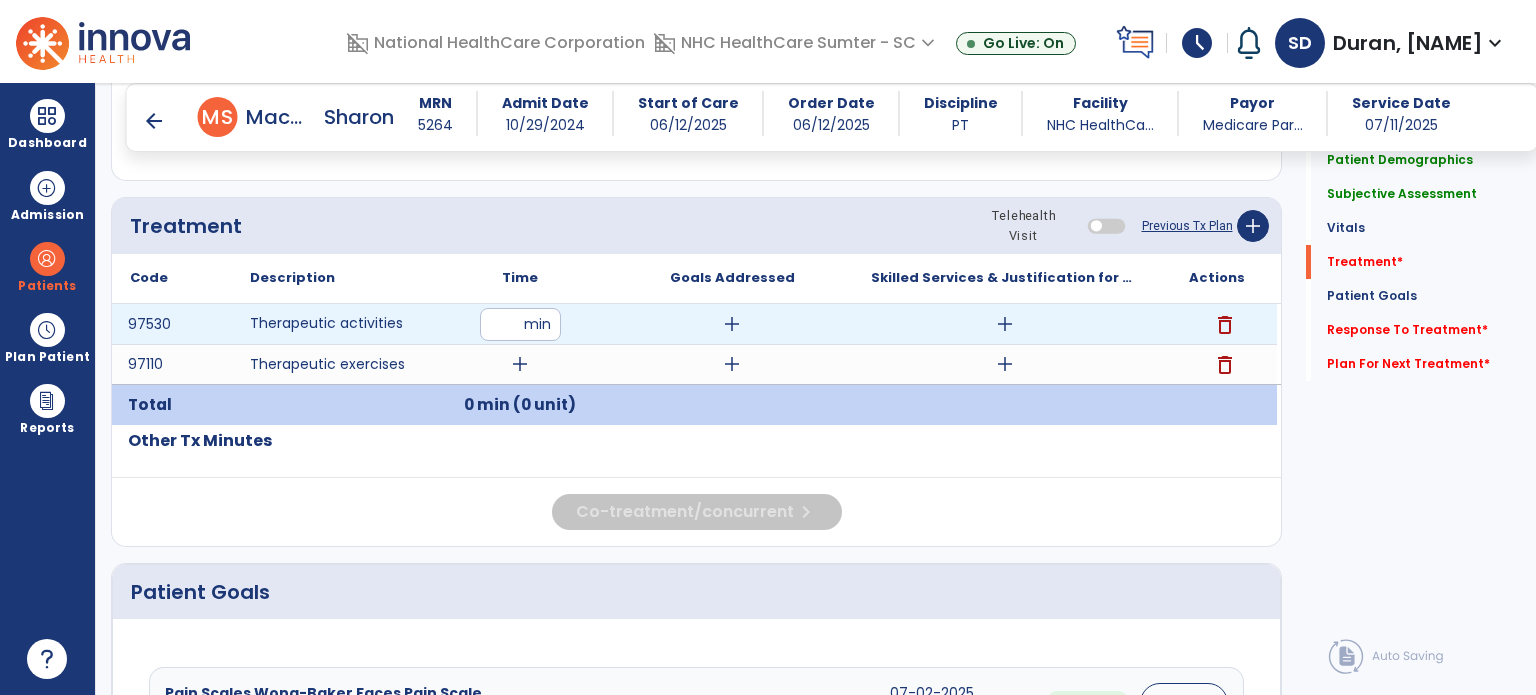 type on "*" 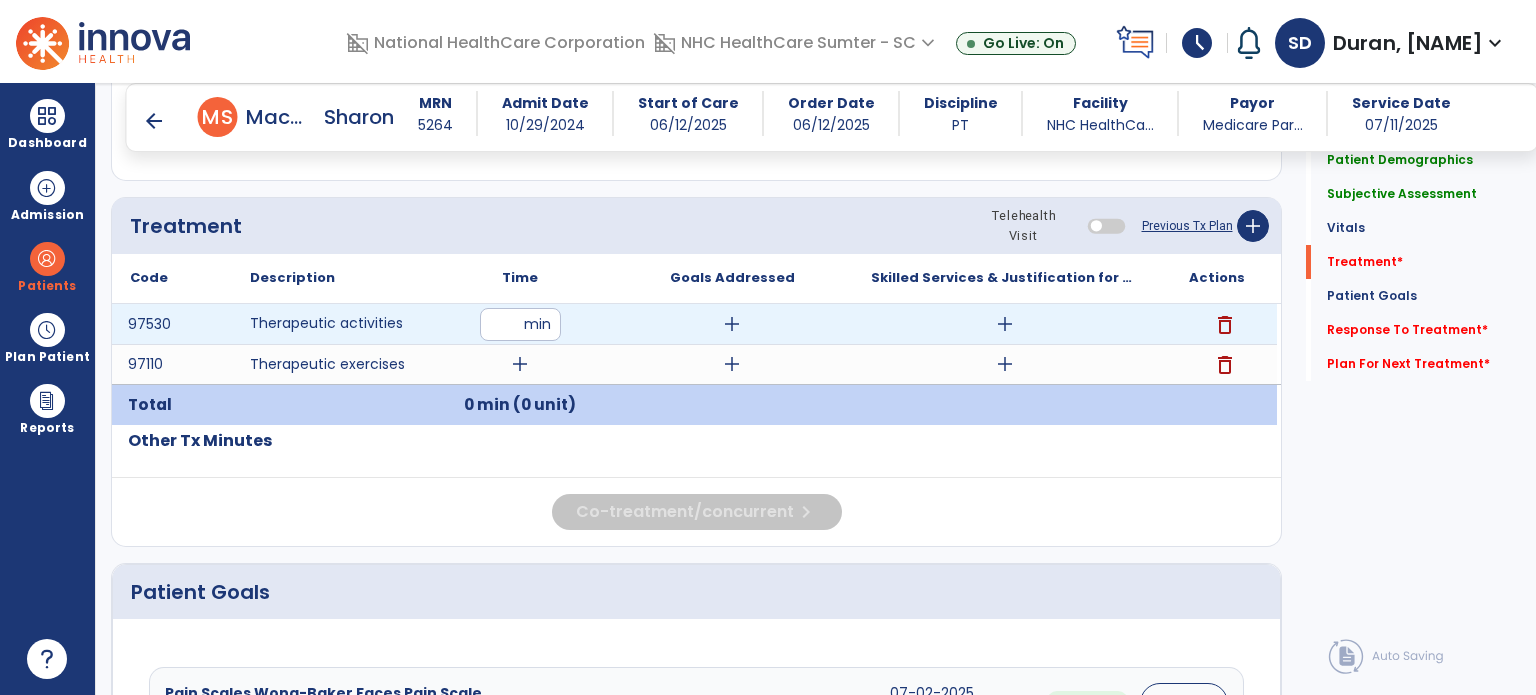 type on "**" 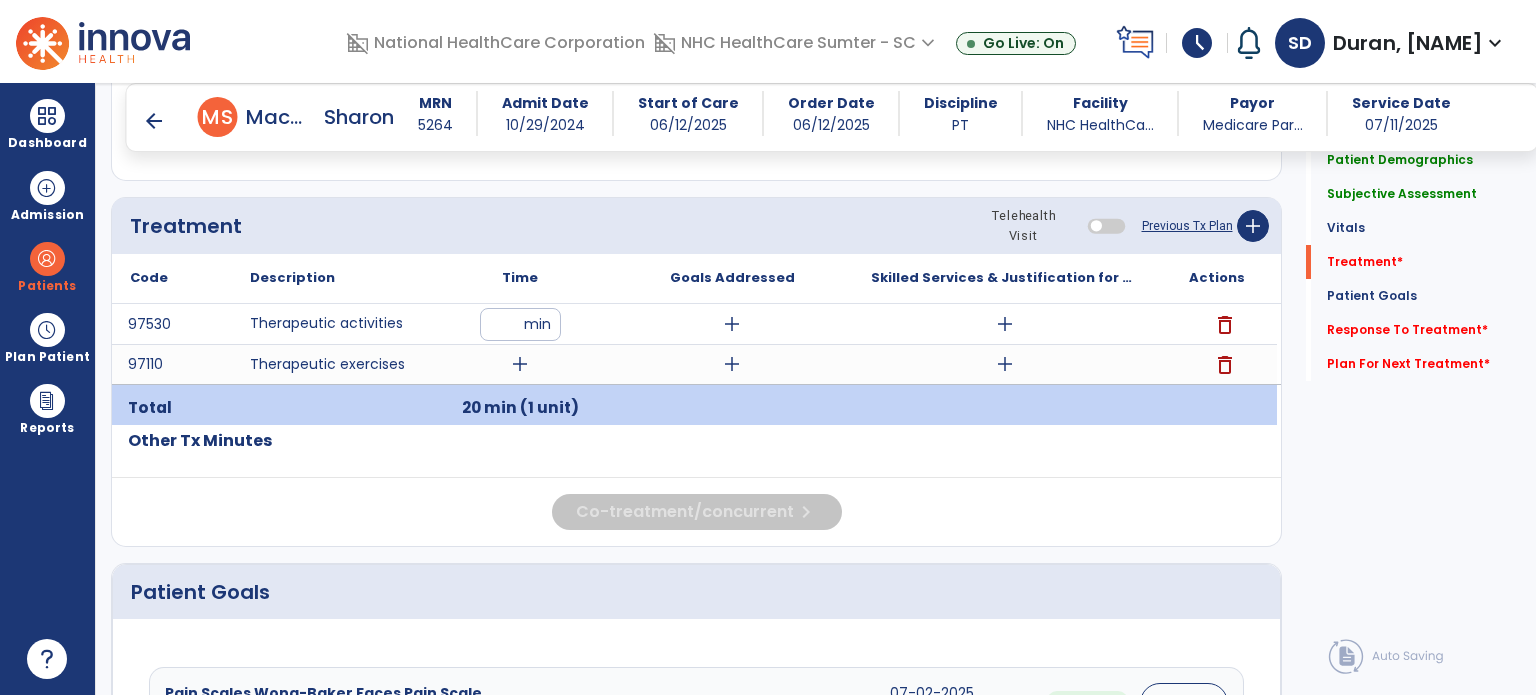 click on "add" at bounding box center [520, 364] 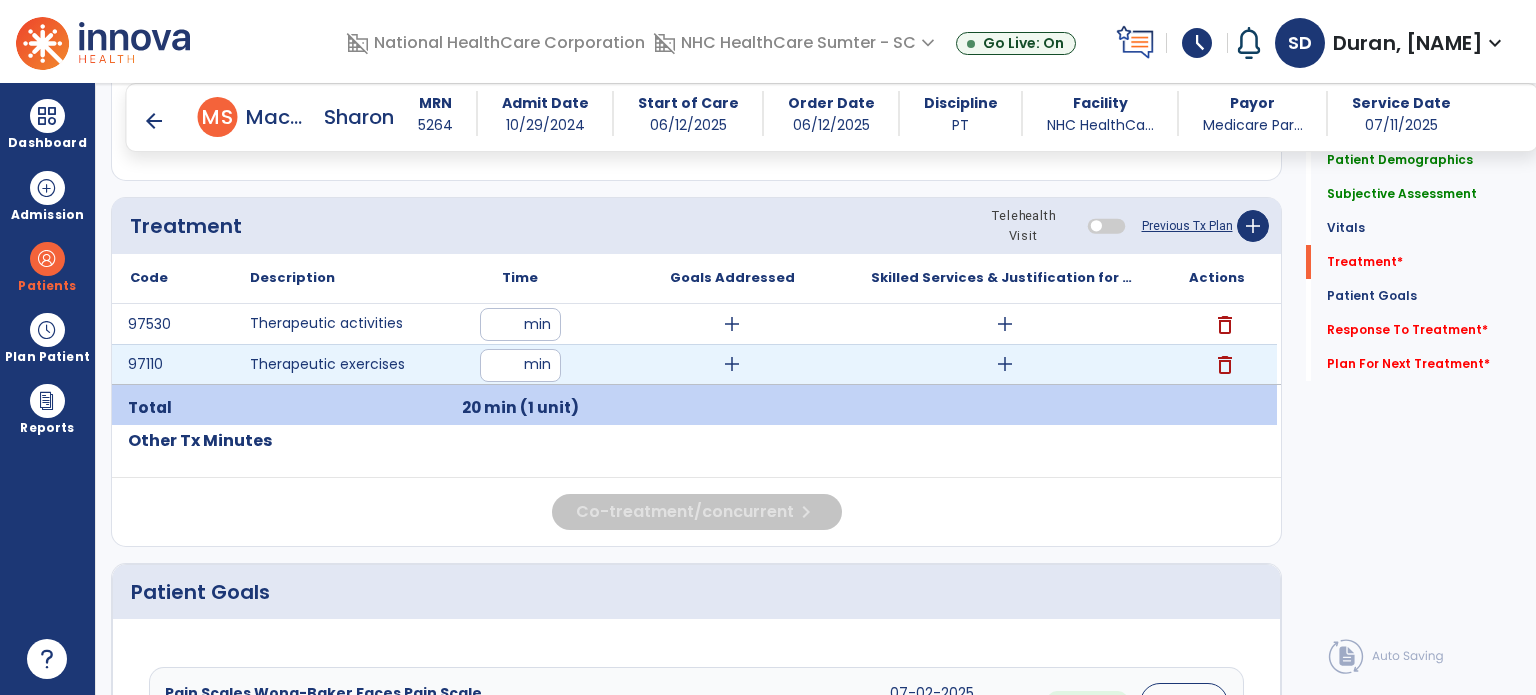 type on "**" 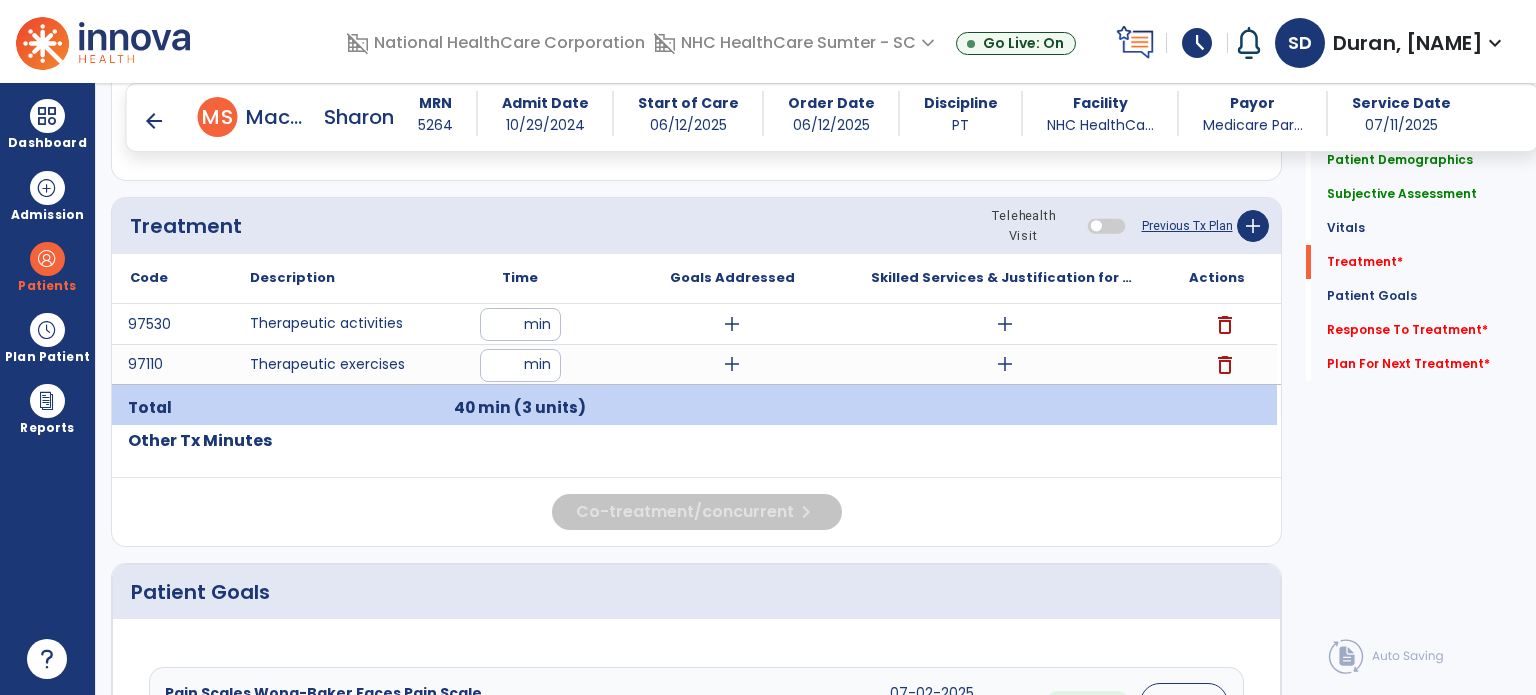 click on "add" at bounding box center (1005, 324) 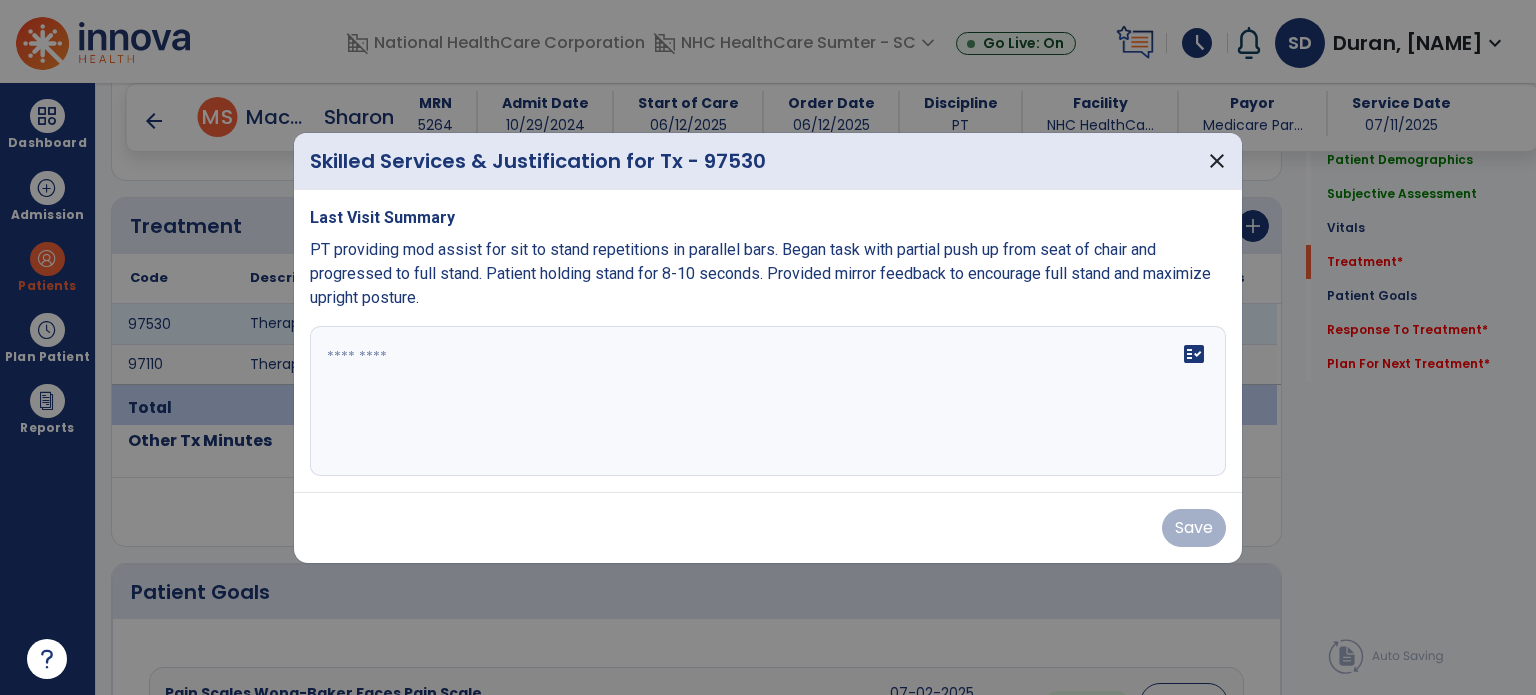 click on "fact_check" at bounding box center (768, 401) 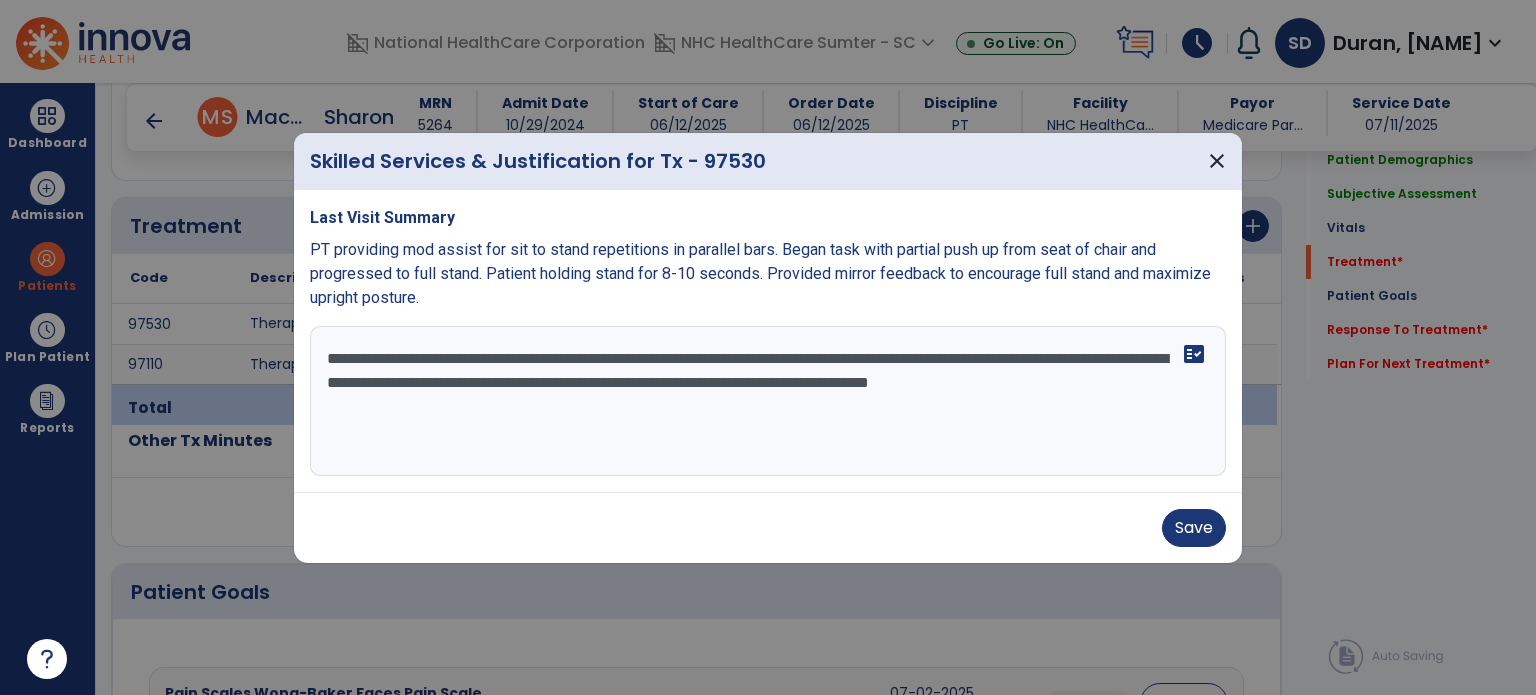 click on "**********" at bounding box center [768, 401] 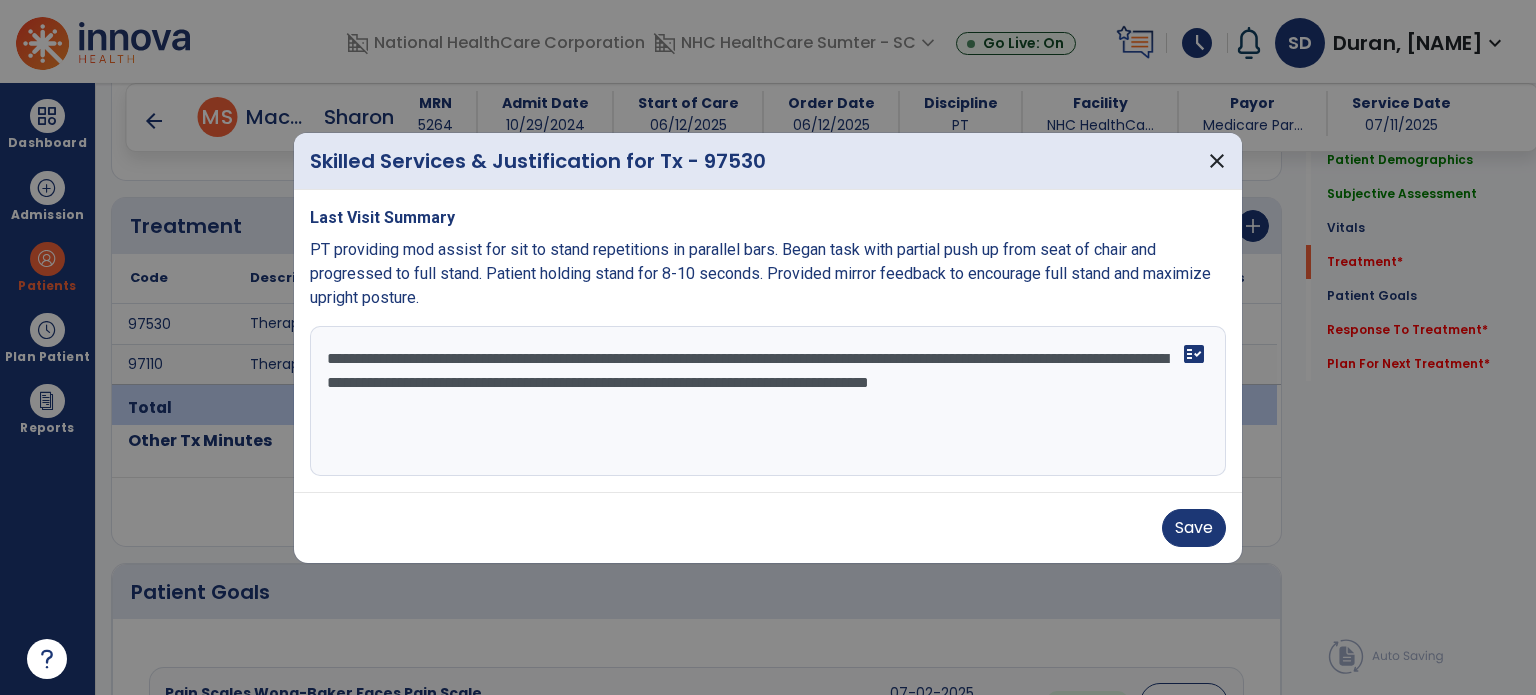click on "**********" at bounding box center (768, 401) 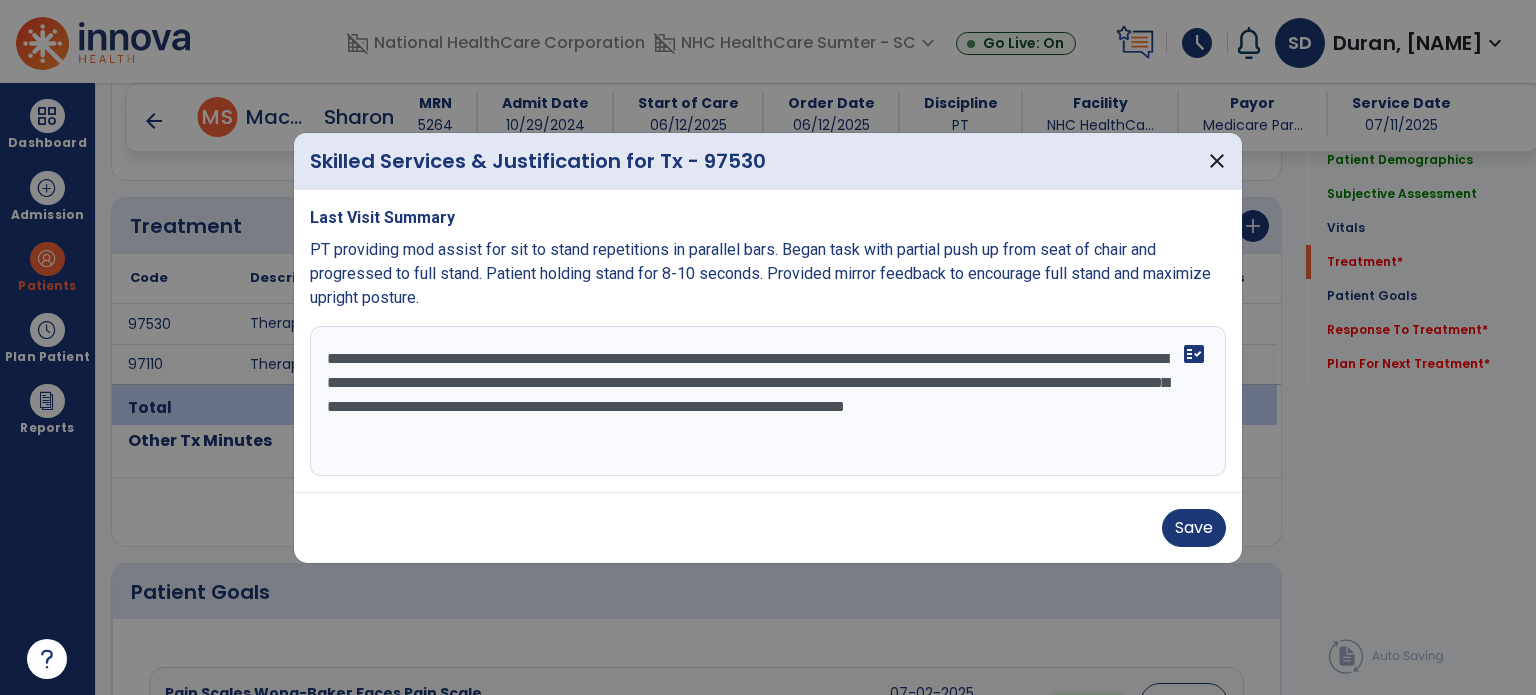 type on "**********" 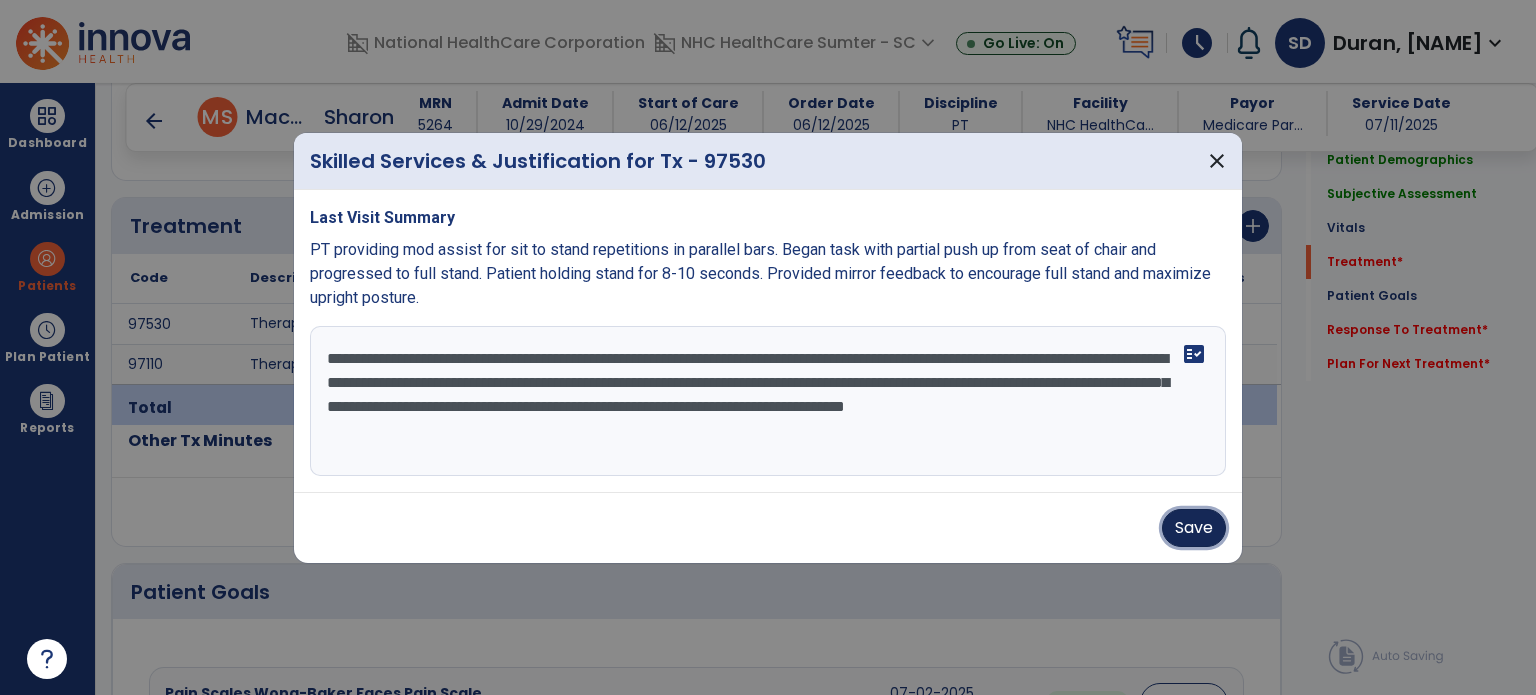 click on "Save" at bounding box center (1194, 528) 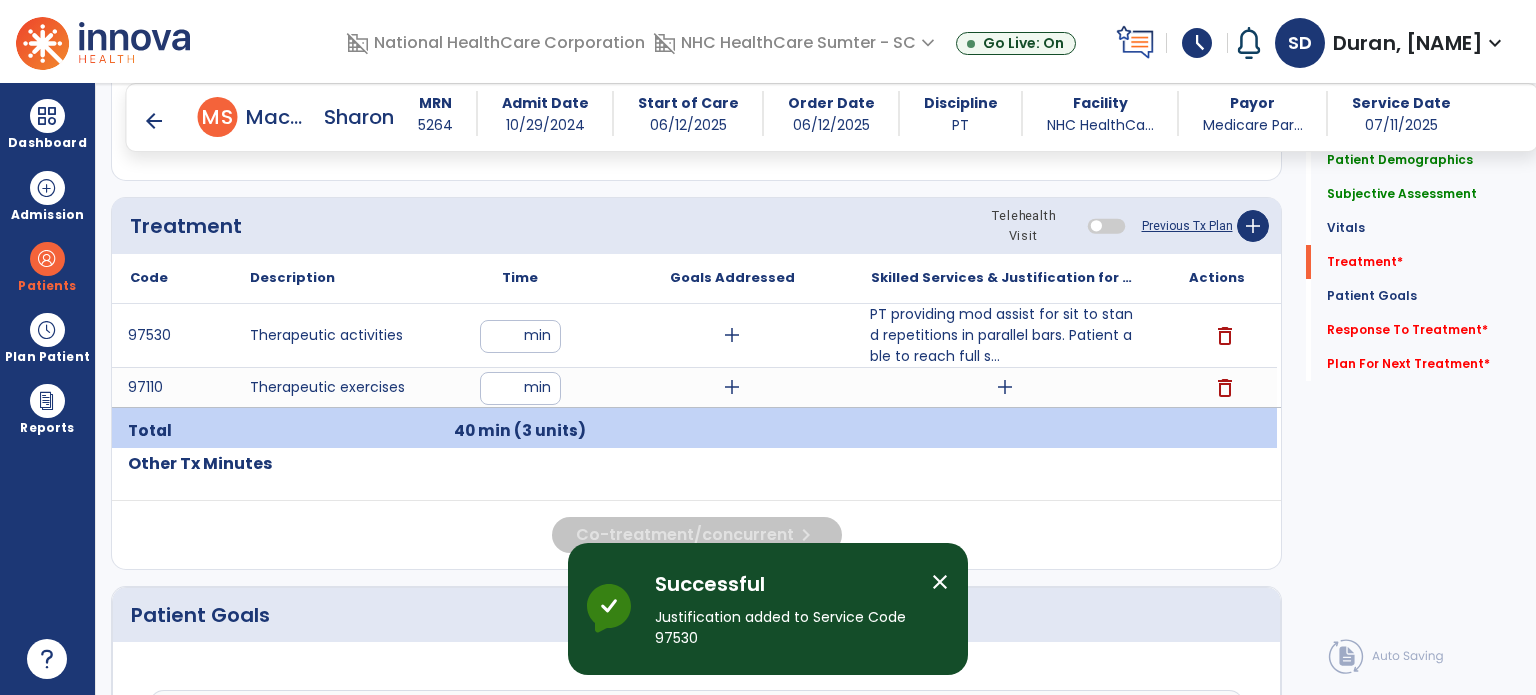 click on "add" at bounding box center [1005, 387] 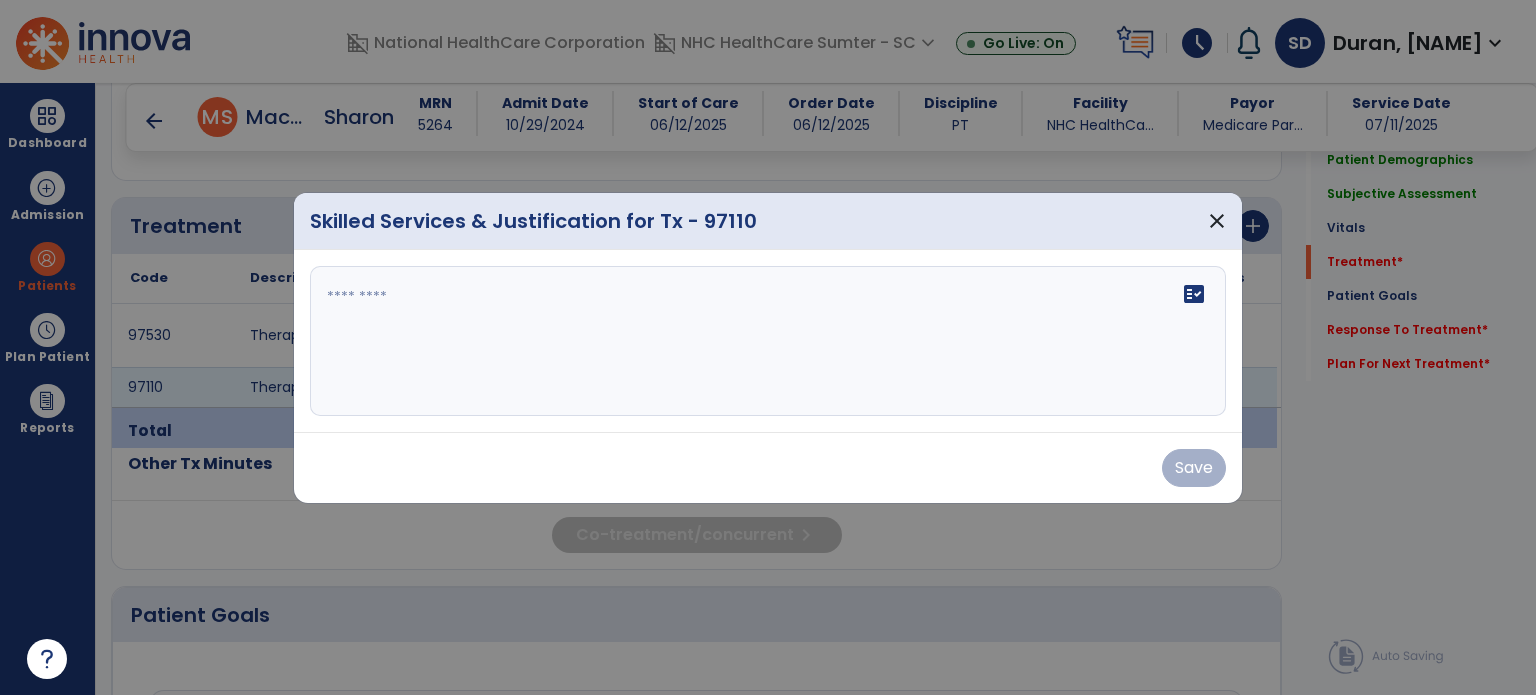 click on "fact_check" at bounding box center [768, 341] 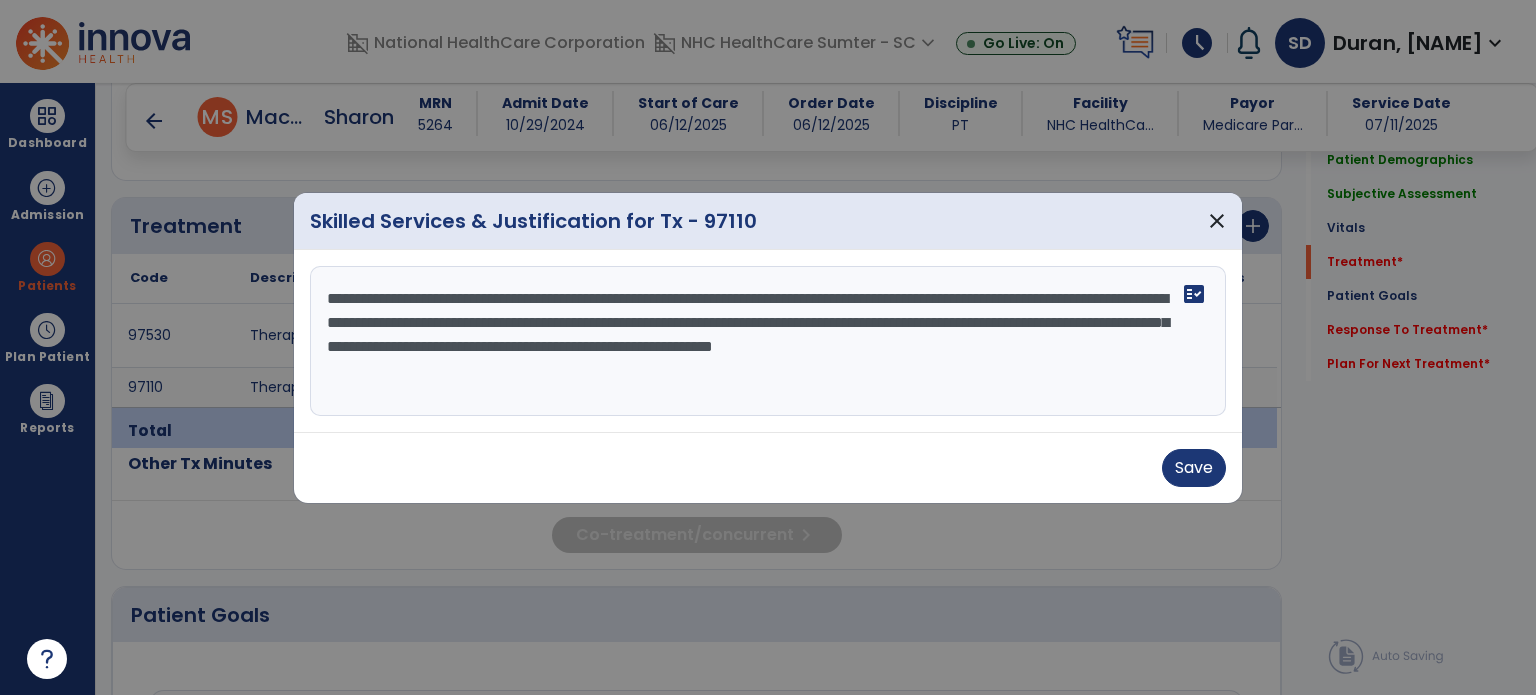 type on "**********" 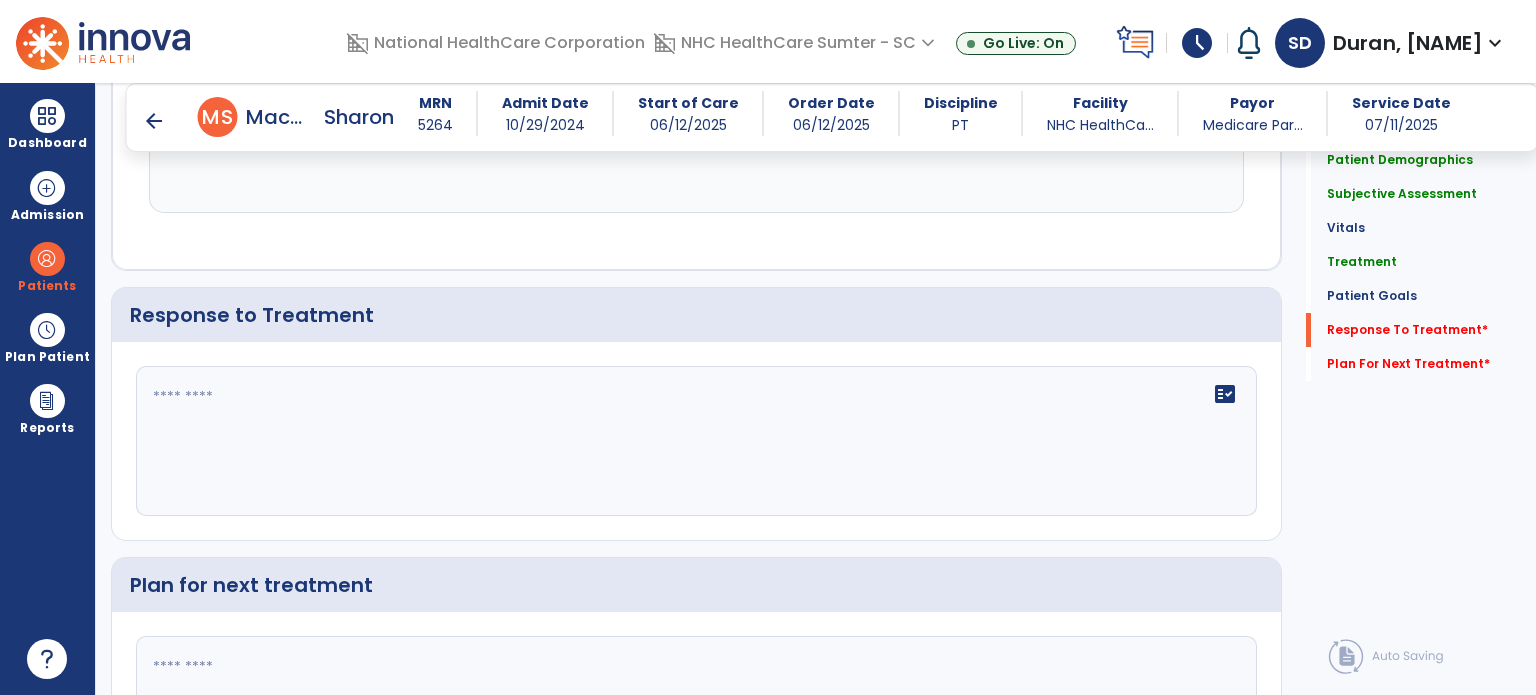scroll, scrollTop: 3059, scrollLeft: 0, axis: vertical 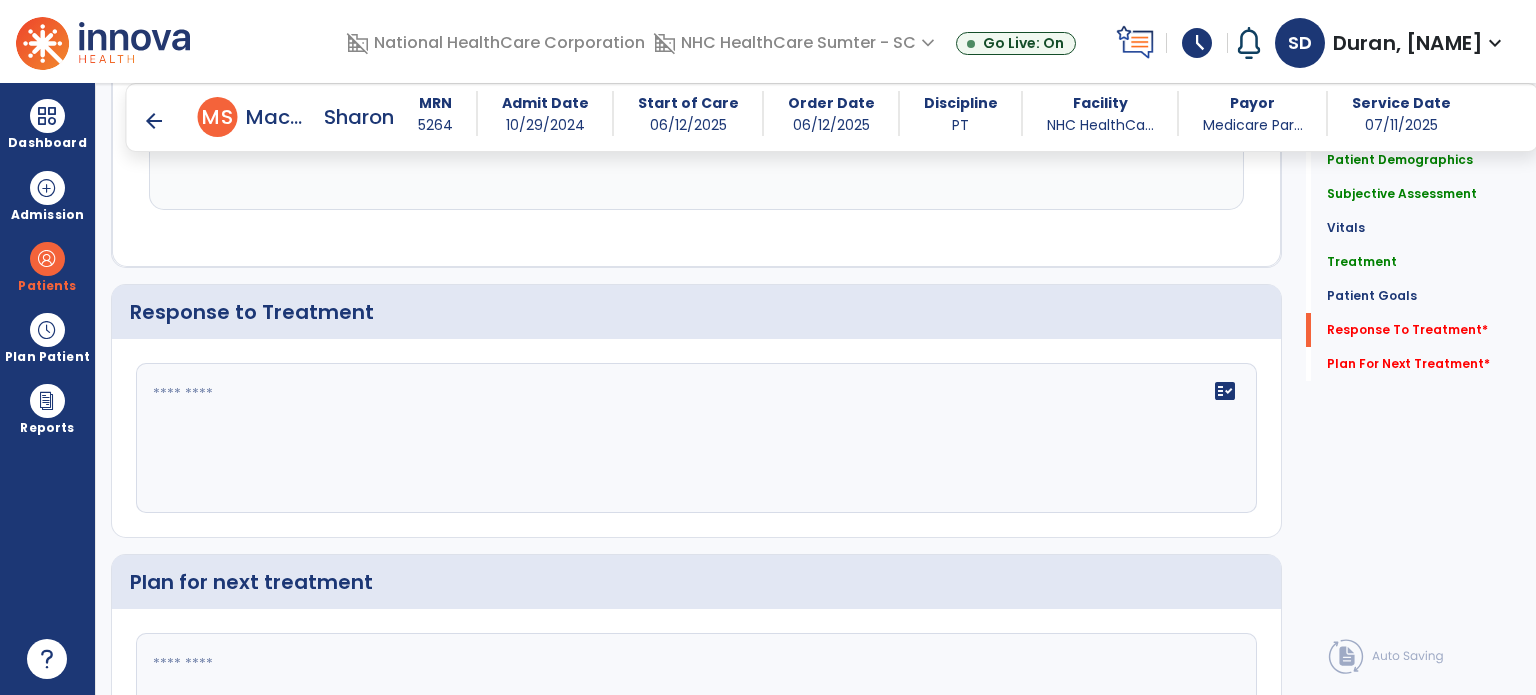 click on "fact_check" 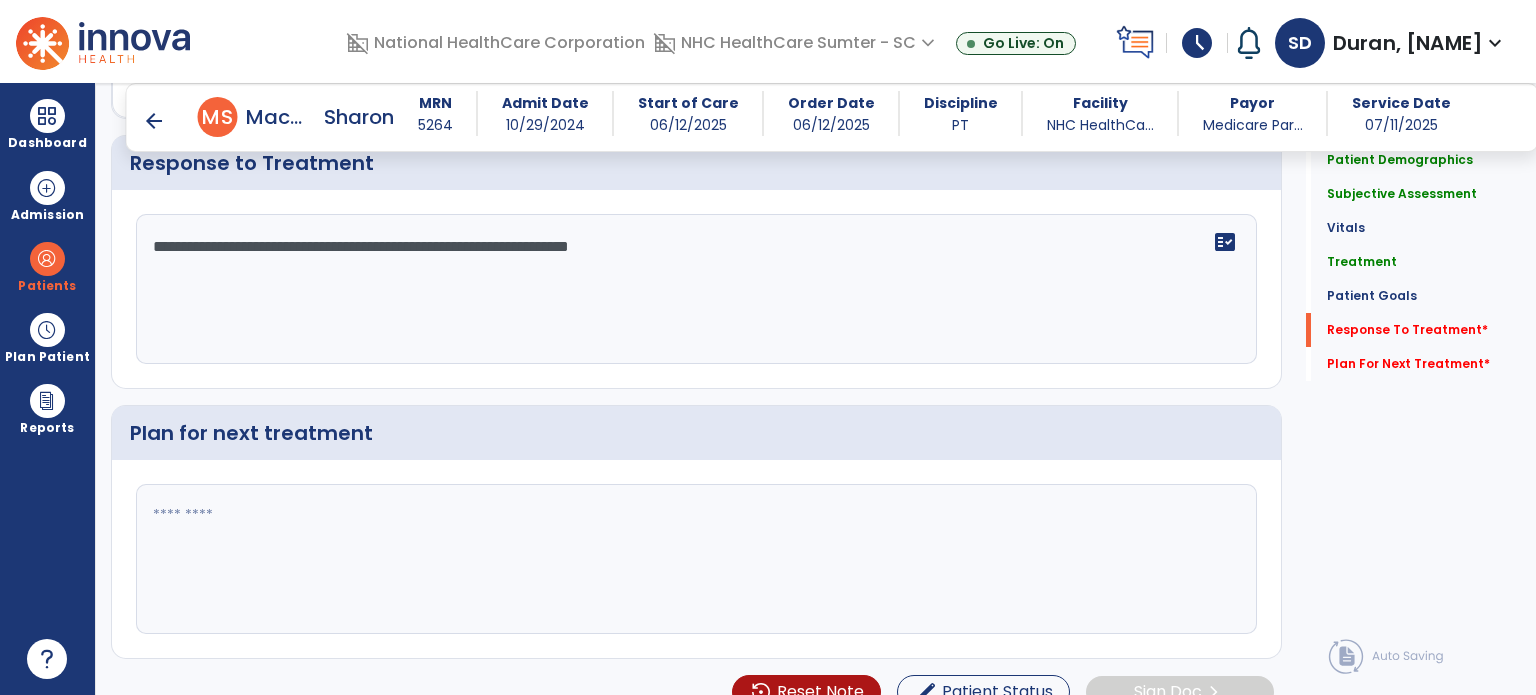 scroll, scrollTop: 3230, scrollLeft: 0, axis: vertical 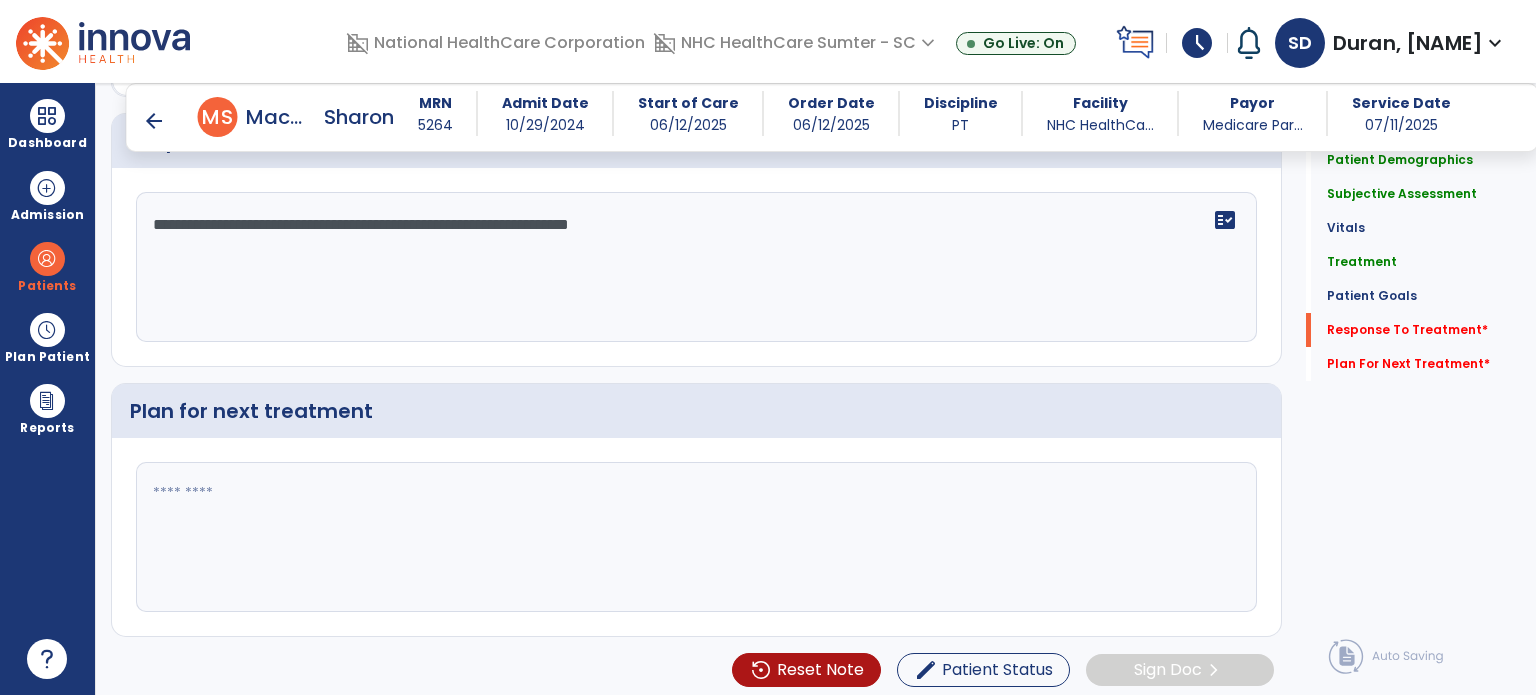 type on "**********" 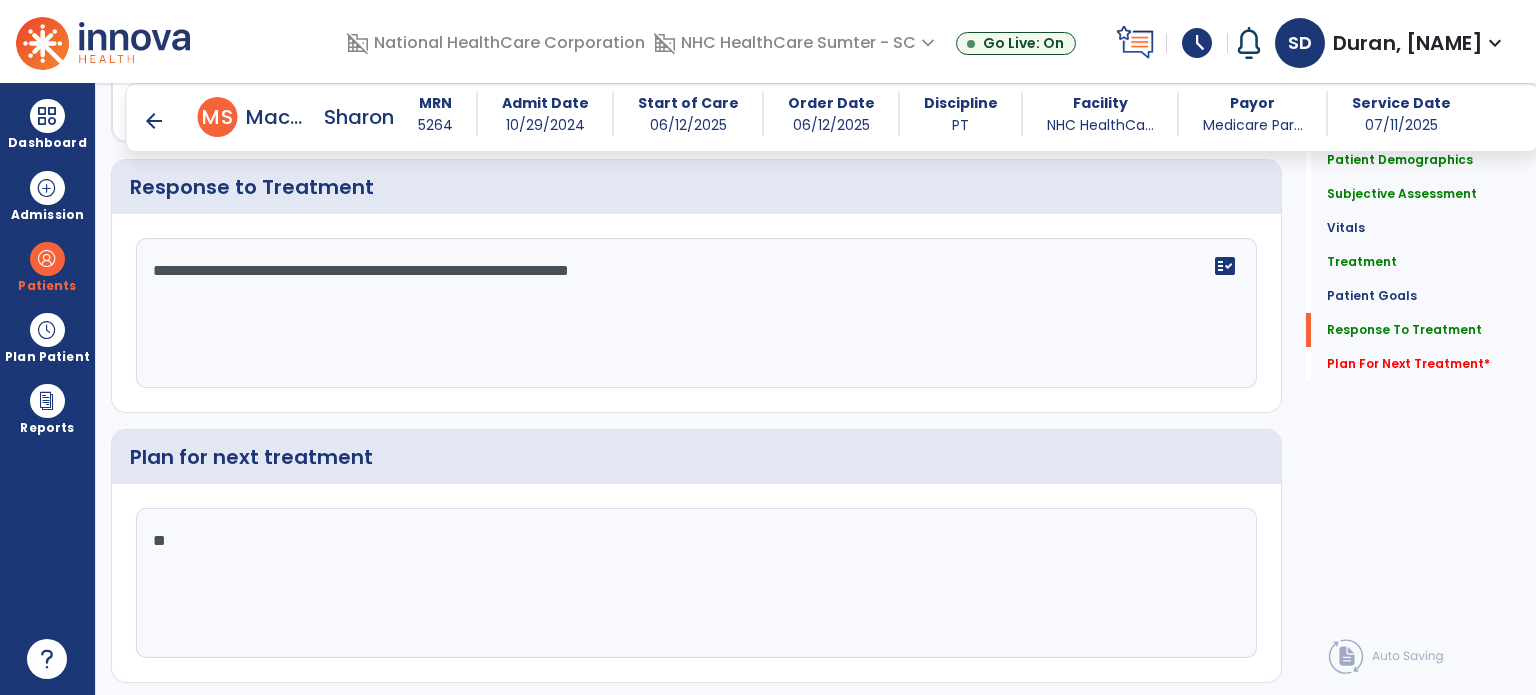 scroll, scrollTop: 3230, scrollLeft: 0, axis: vertical 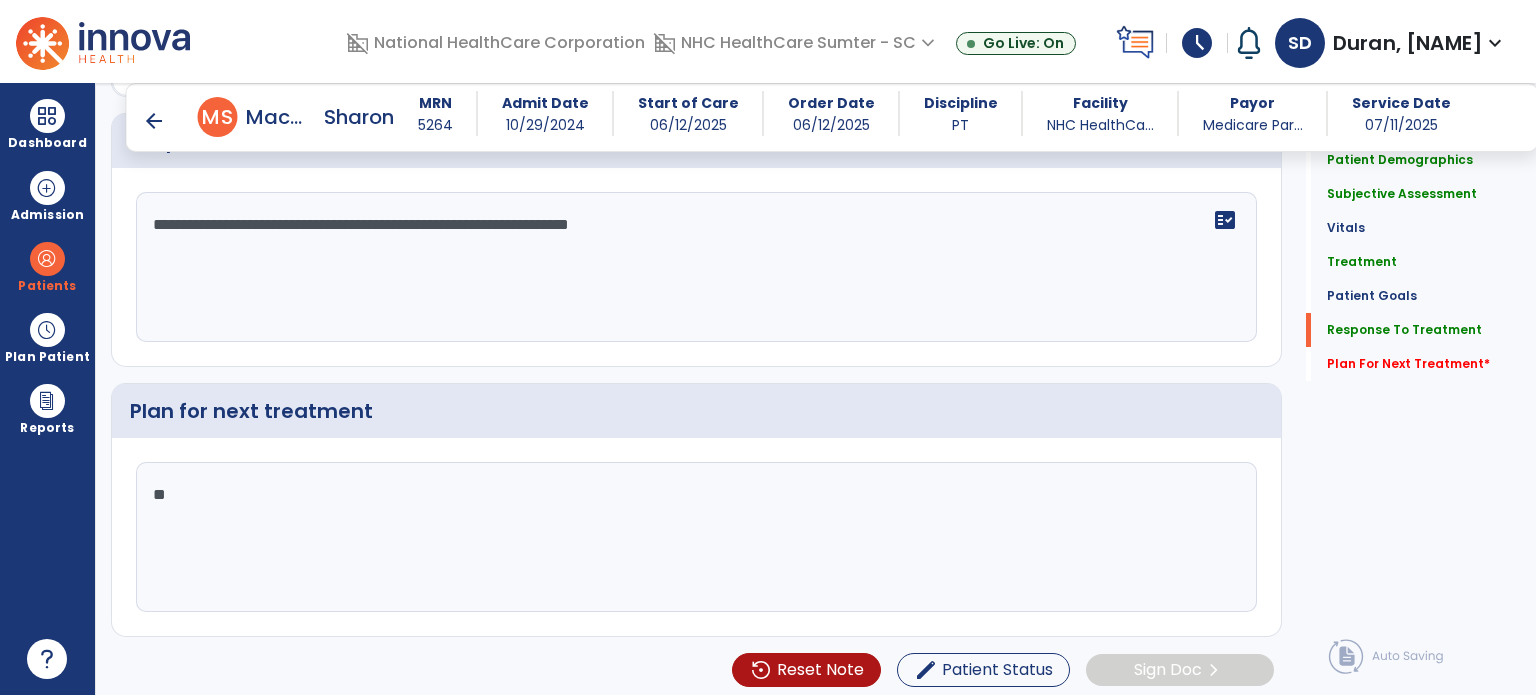 type on "*" 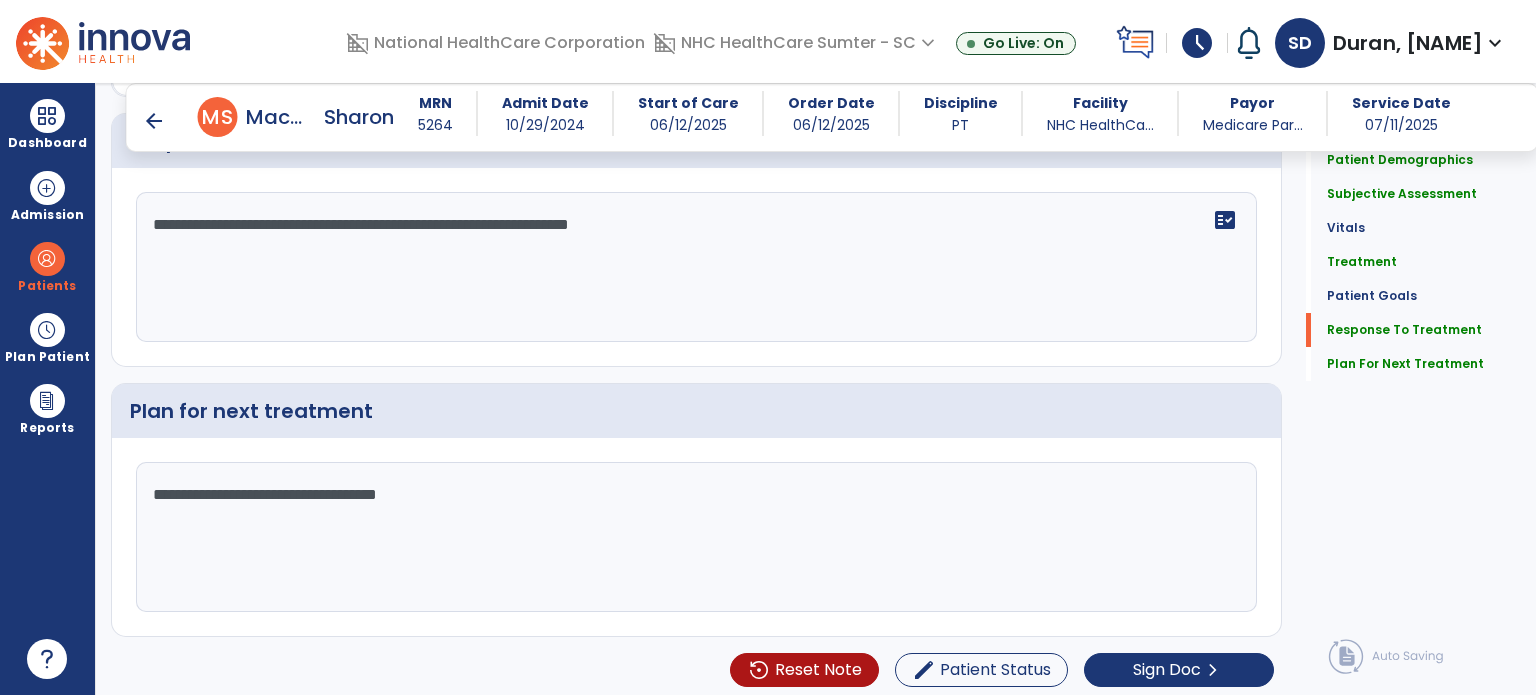 scroll, scrollTop: 3230, scrollLeft: 0, axis: vertical 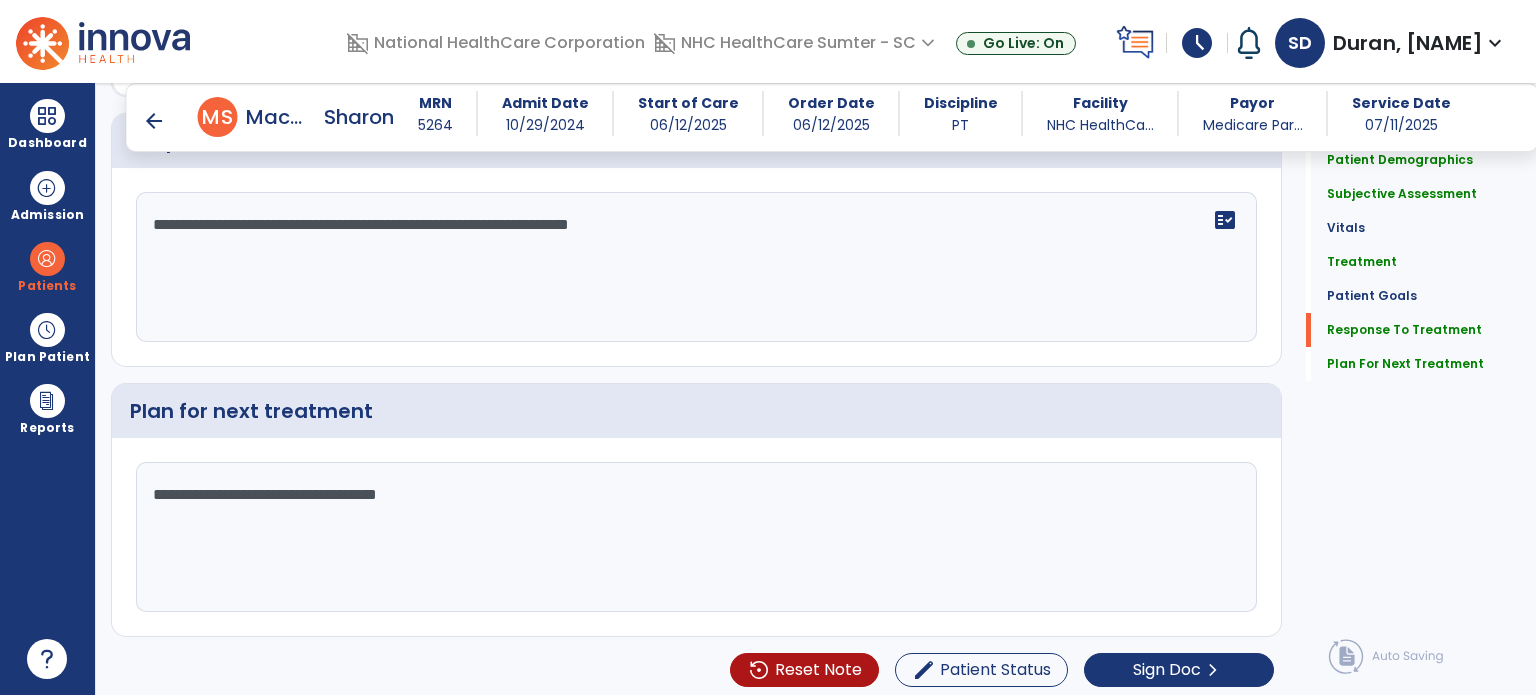 type on "**********" 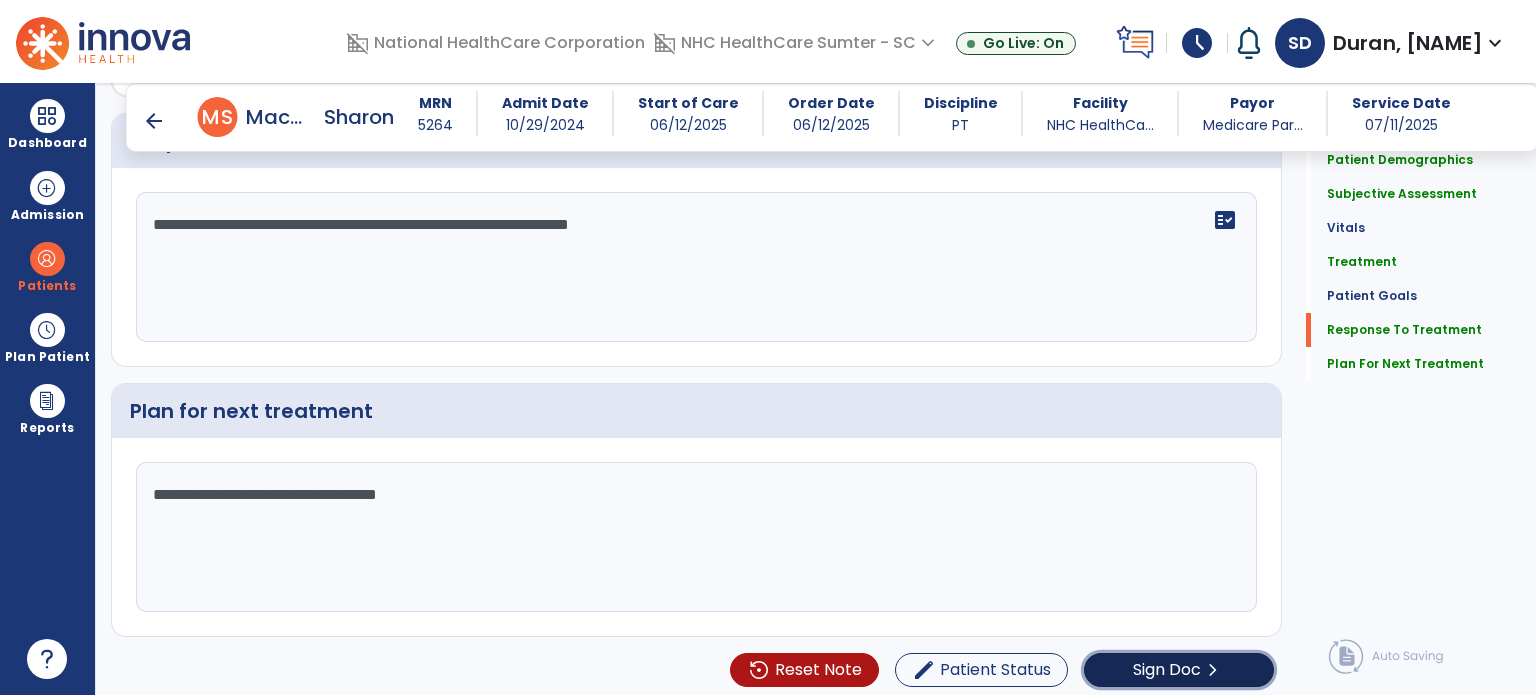 click on "Sign Doc" 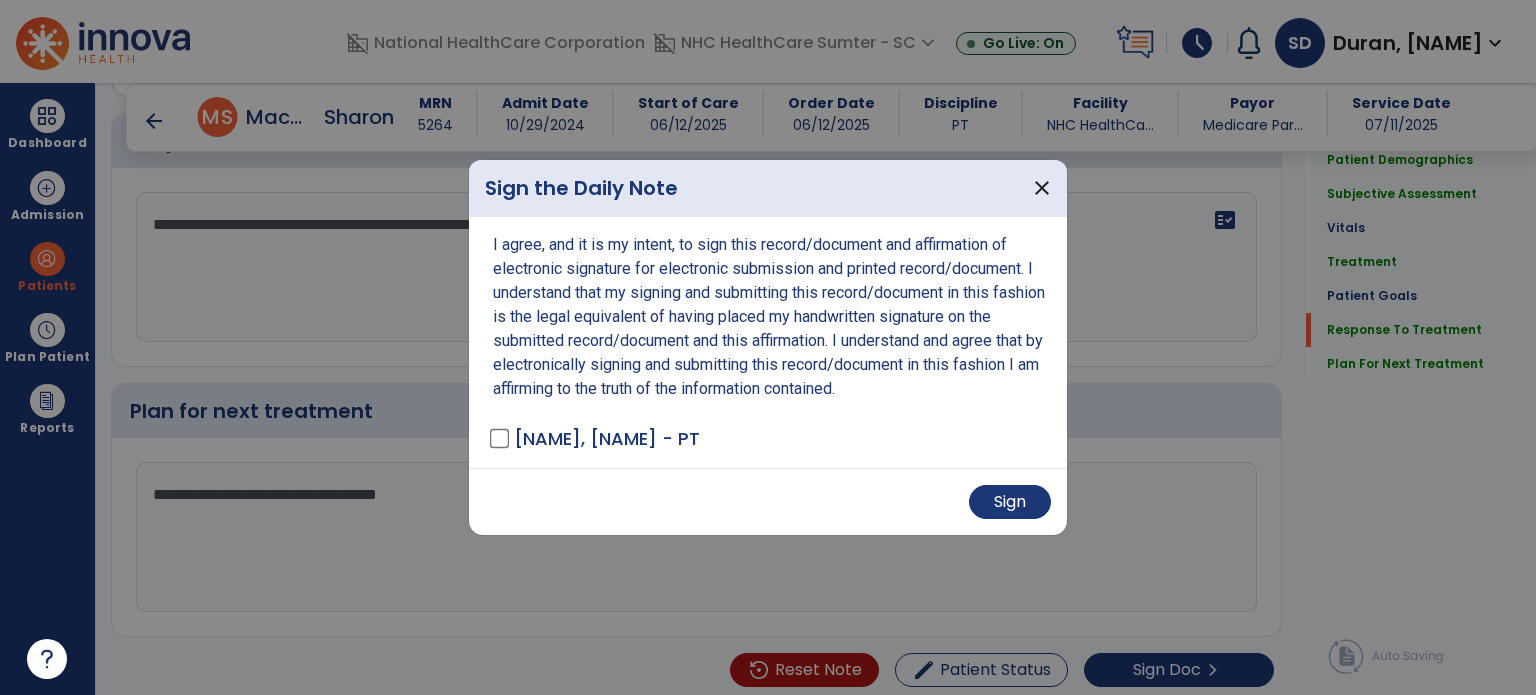 click on "Sign" at bounding box center (1010, 502) 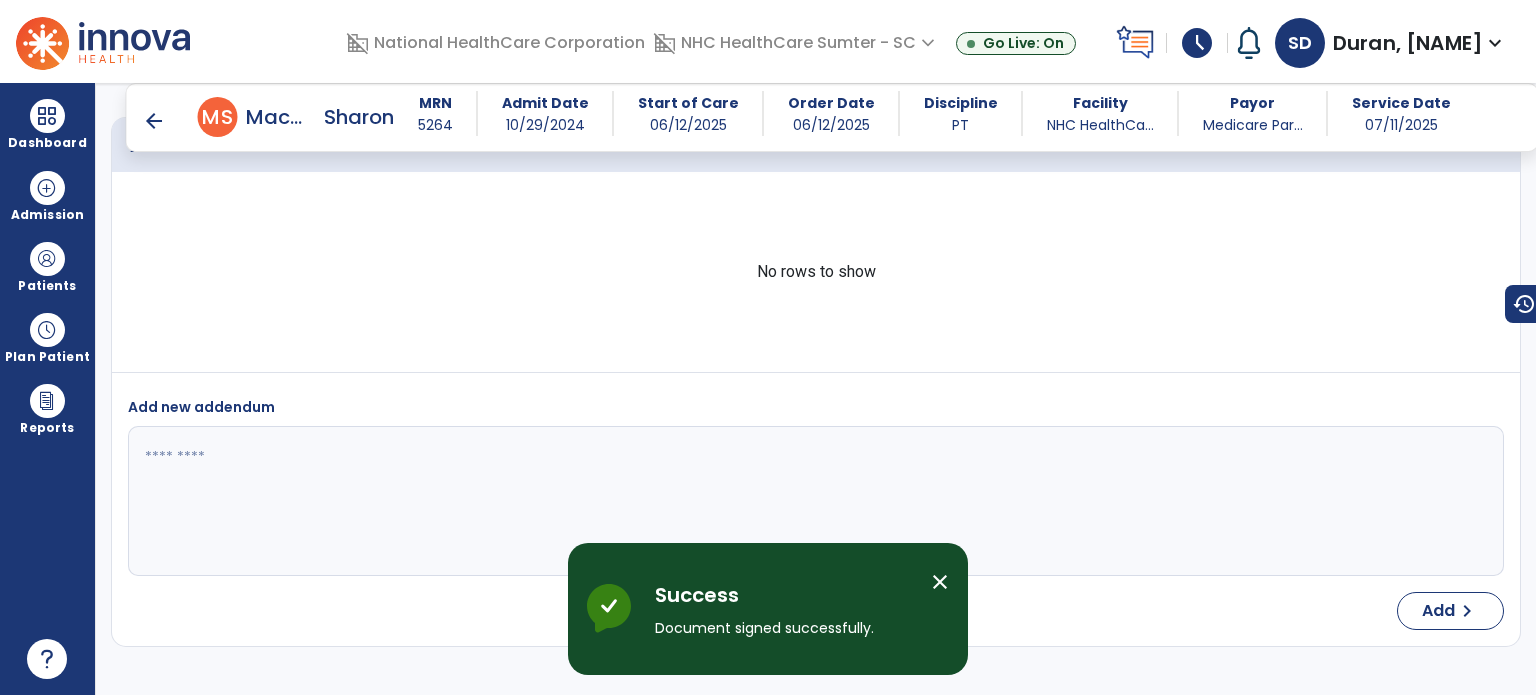 scroll, scrollTop: 4404, scrollLeft: 0, axis: vertical 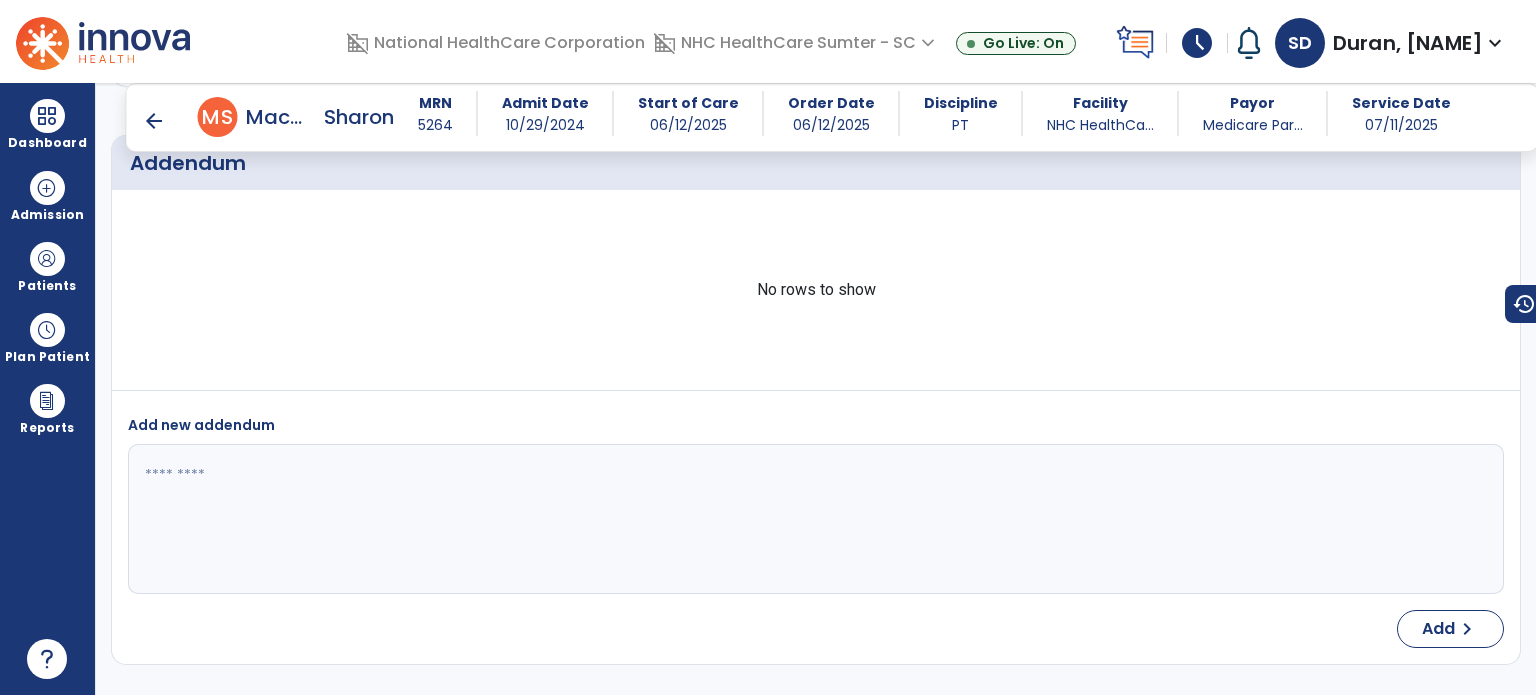 click on "arrow_back" at bounding box center [154, 121] 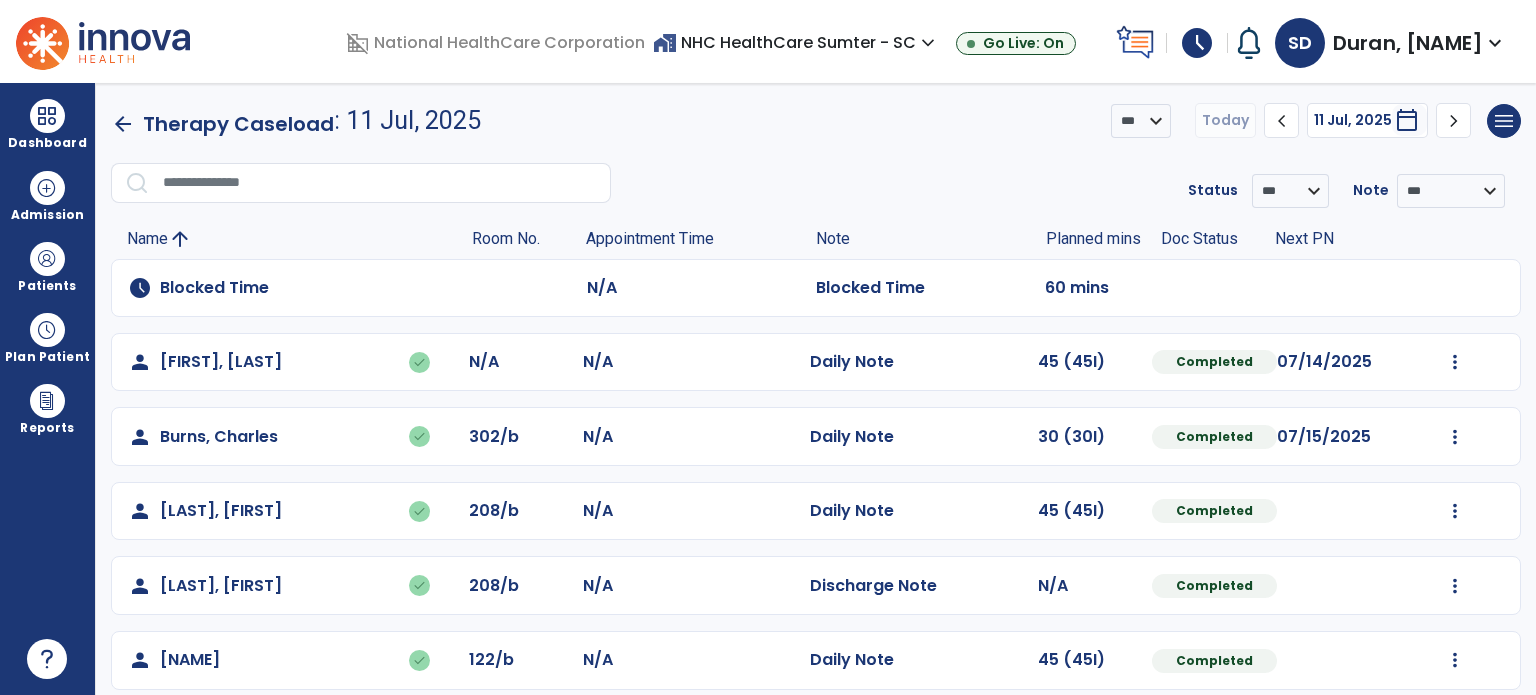 click on "schedule" at bounding box center [1197, 43] 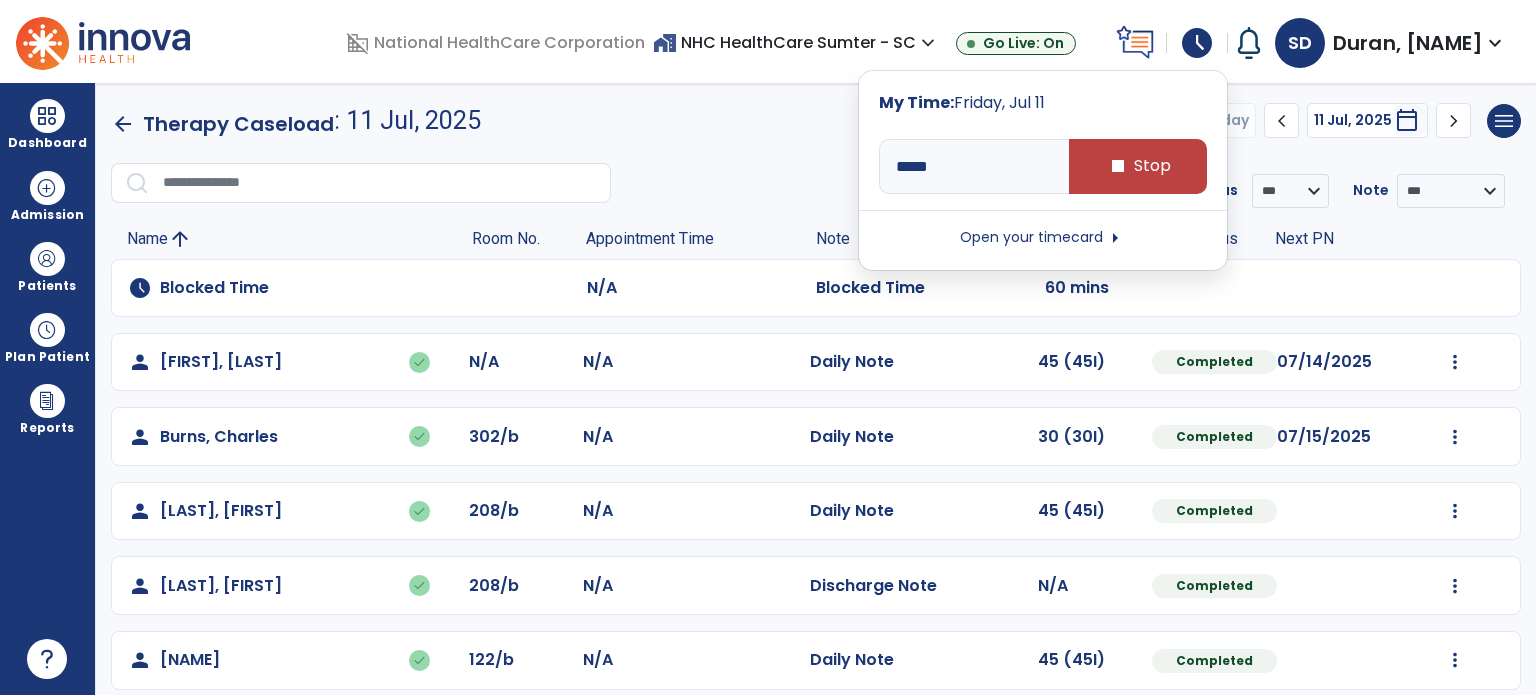 click on "stop  Stop" at bounding box center [1138, 166] 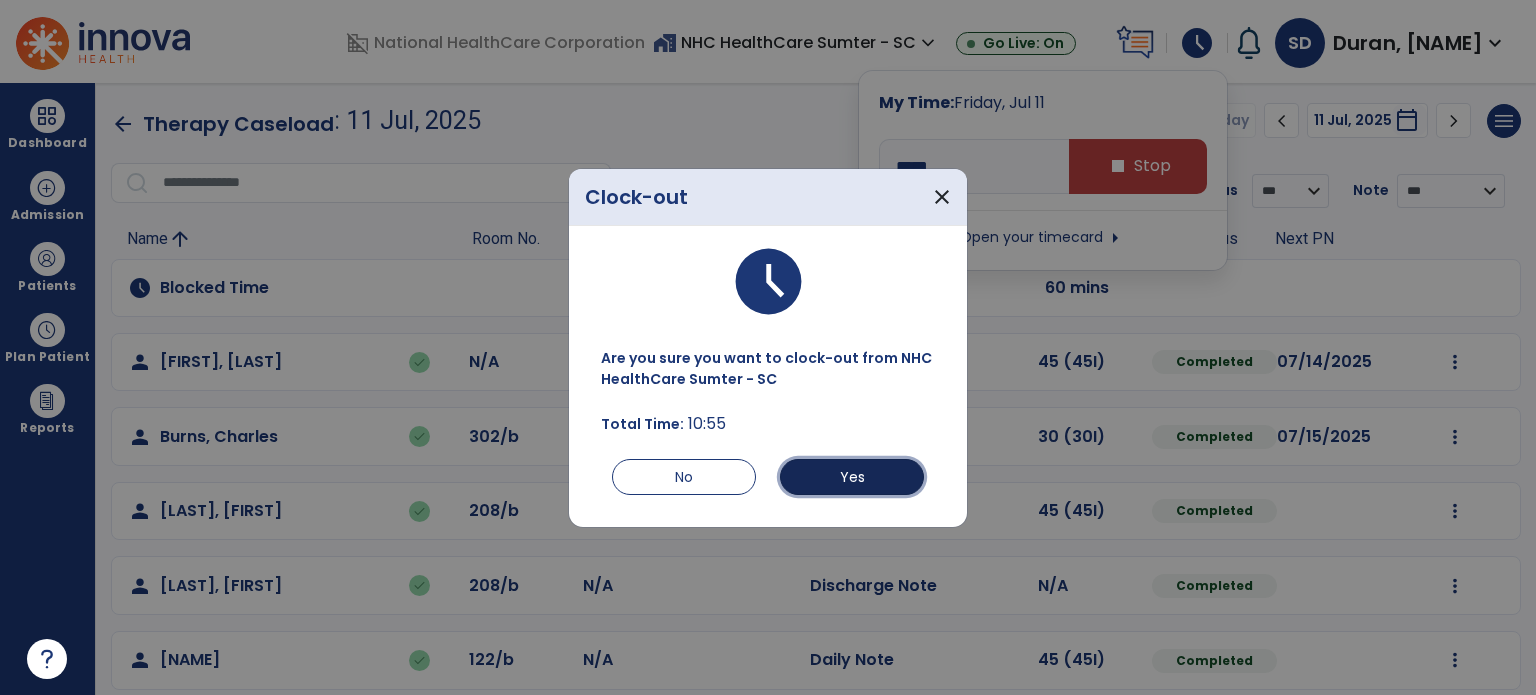 click on "Yes" at bounding box center (852, 477) 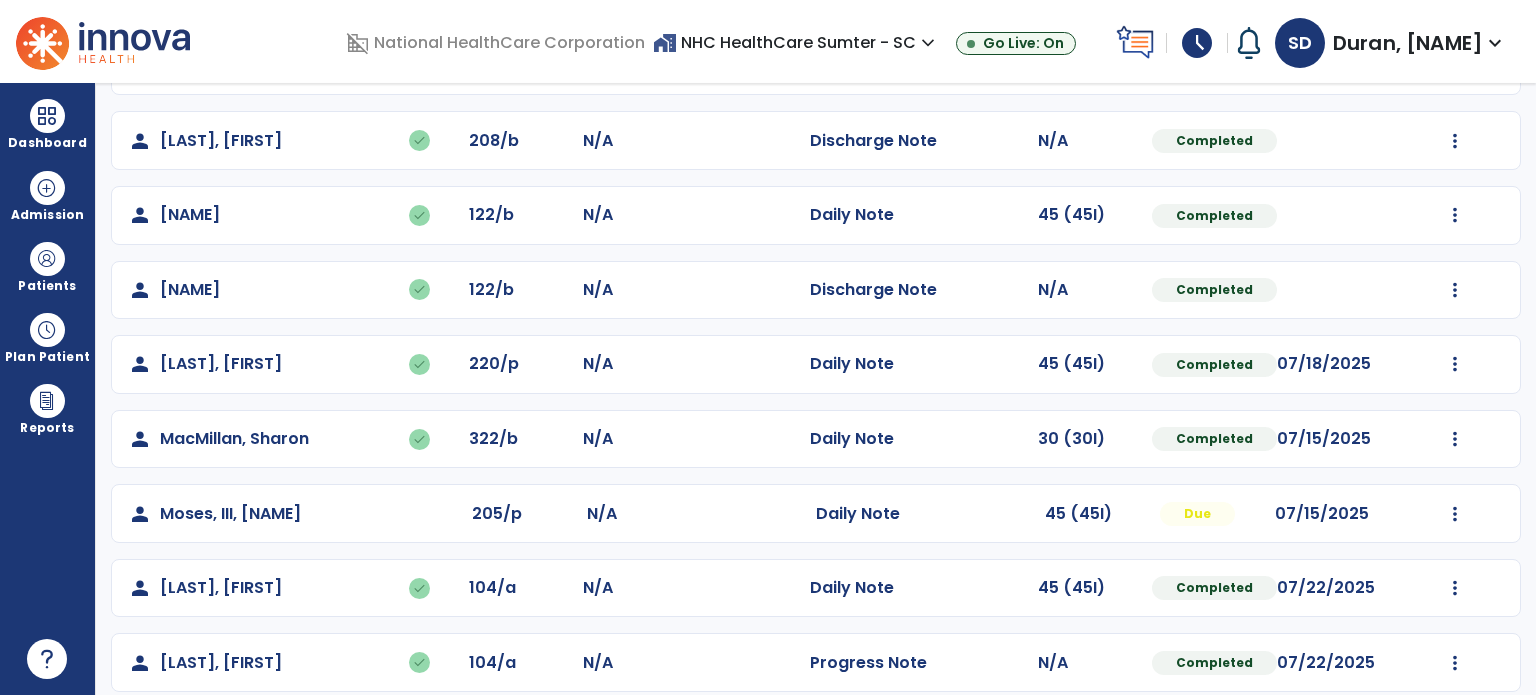scroll, scrollTop: 467, scrollLeft: 0, axis: vertical 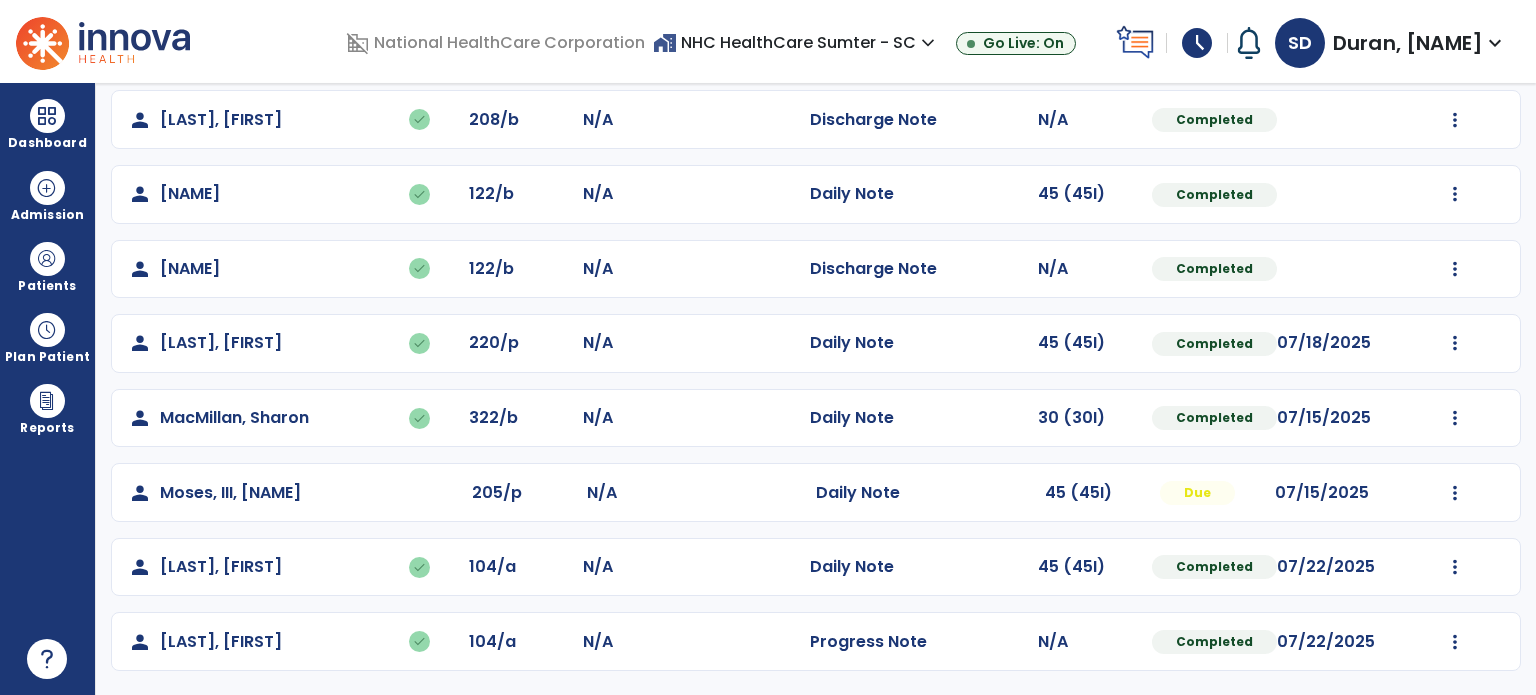 click on "Undo Visit Status   Reset Note   Open Document   G + C Mins" 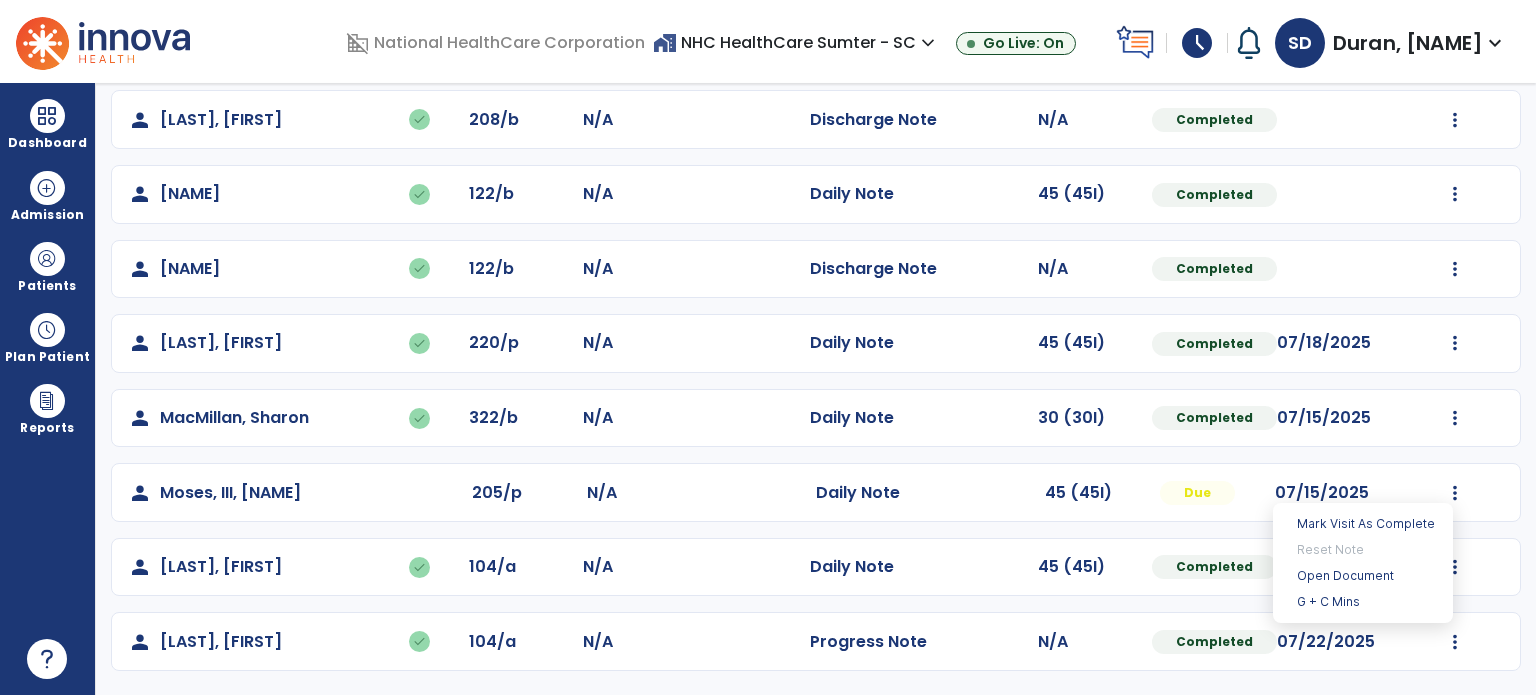 click on "Open Document" at bounding box center (1363, 576) 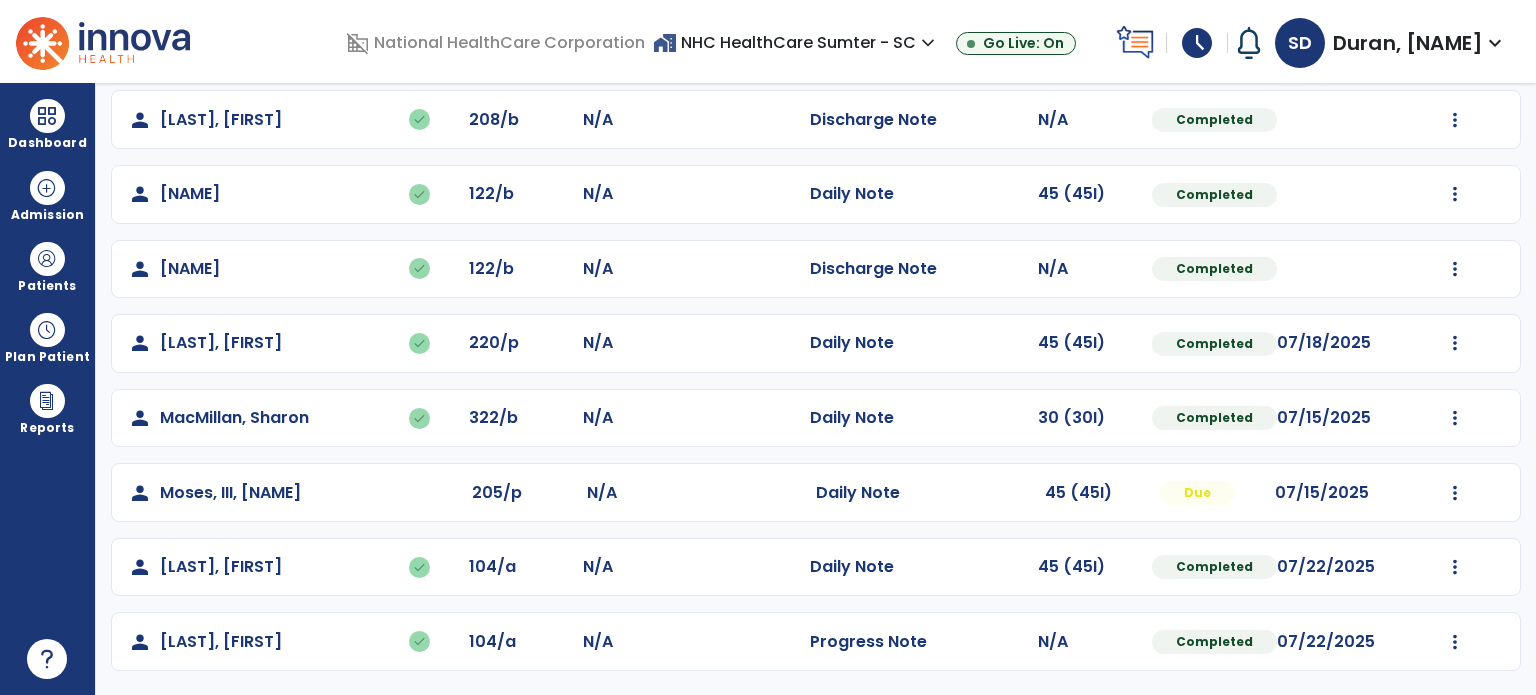 click at bounding box center (1455, -104) 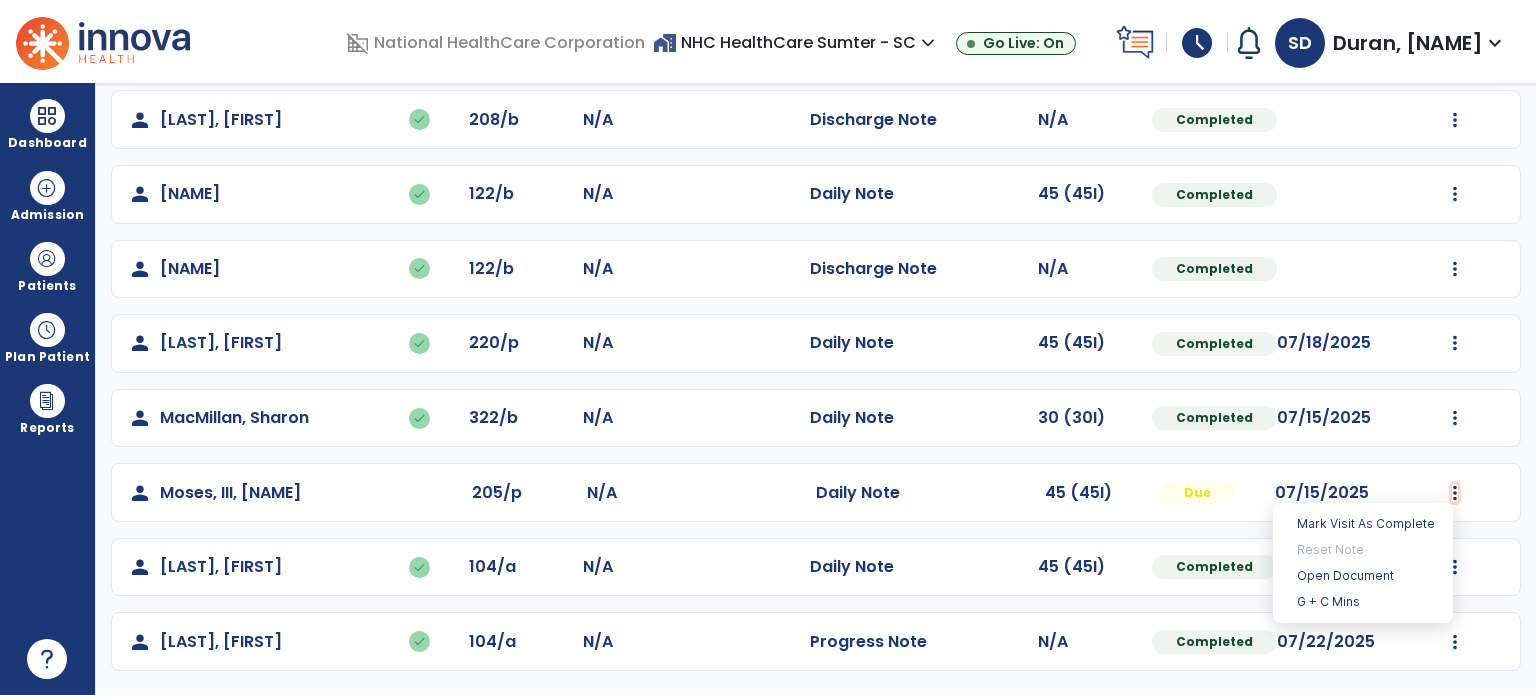 click on "Open Document" at bounding box center [1363, 576] 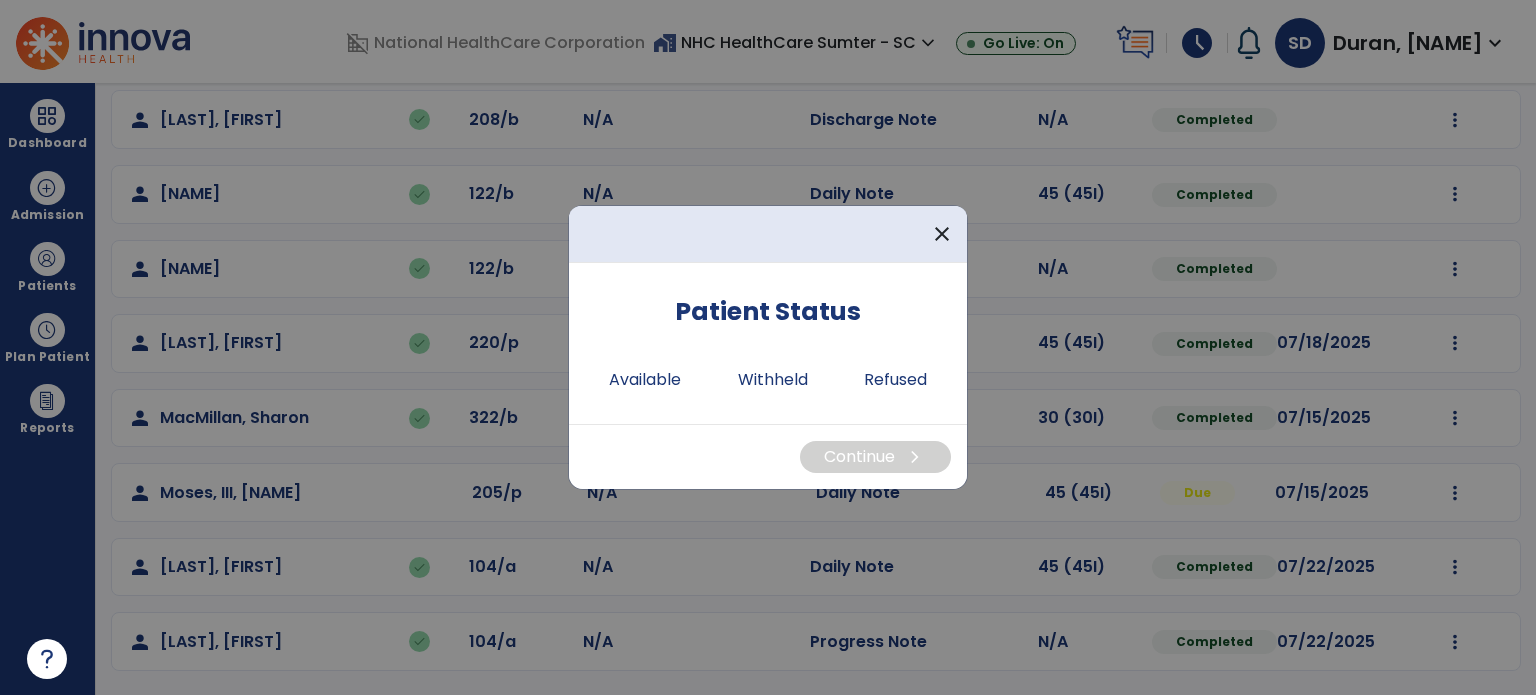click on "Available" at bounding box center [645, 380] 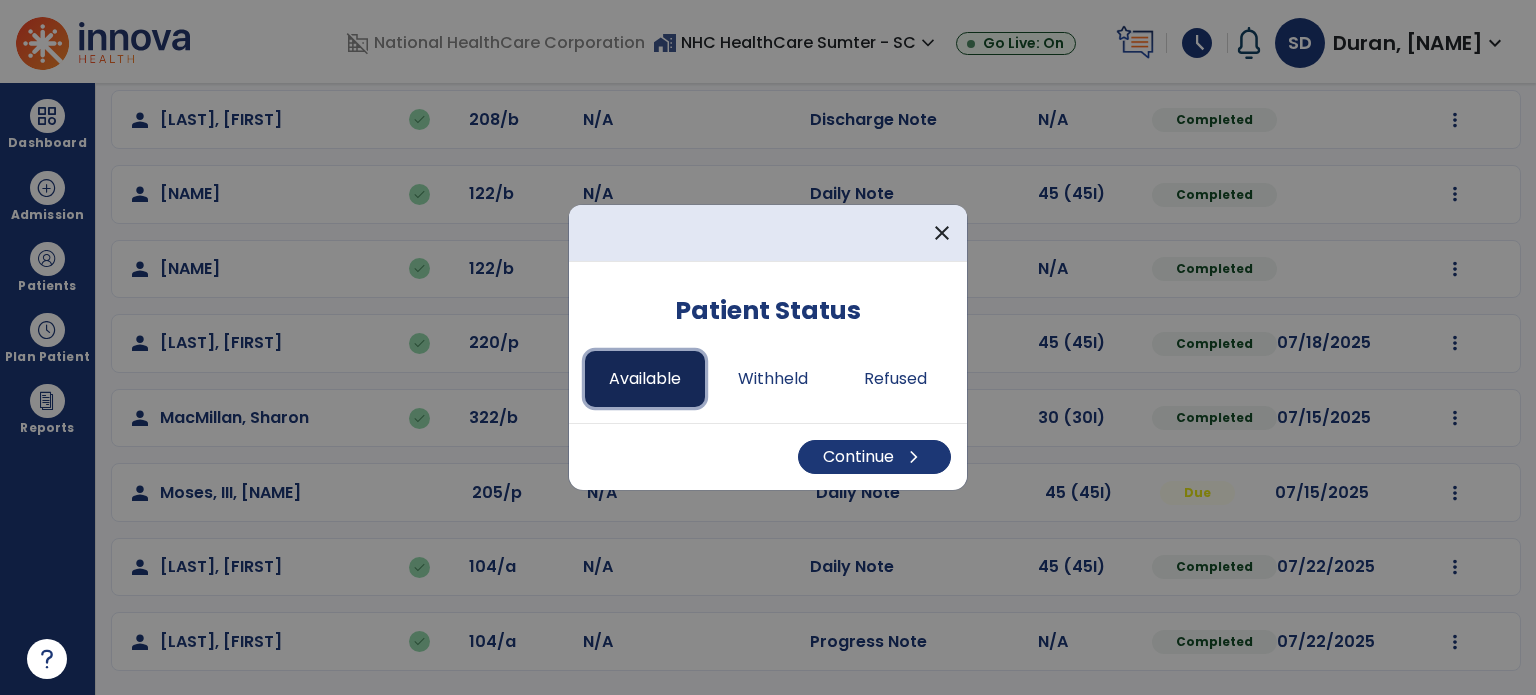 click on "Continue   chevron_right" at bounding box center (874, 457) 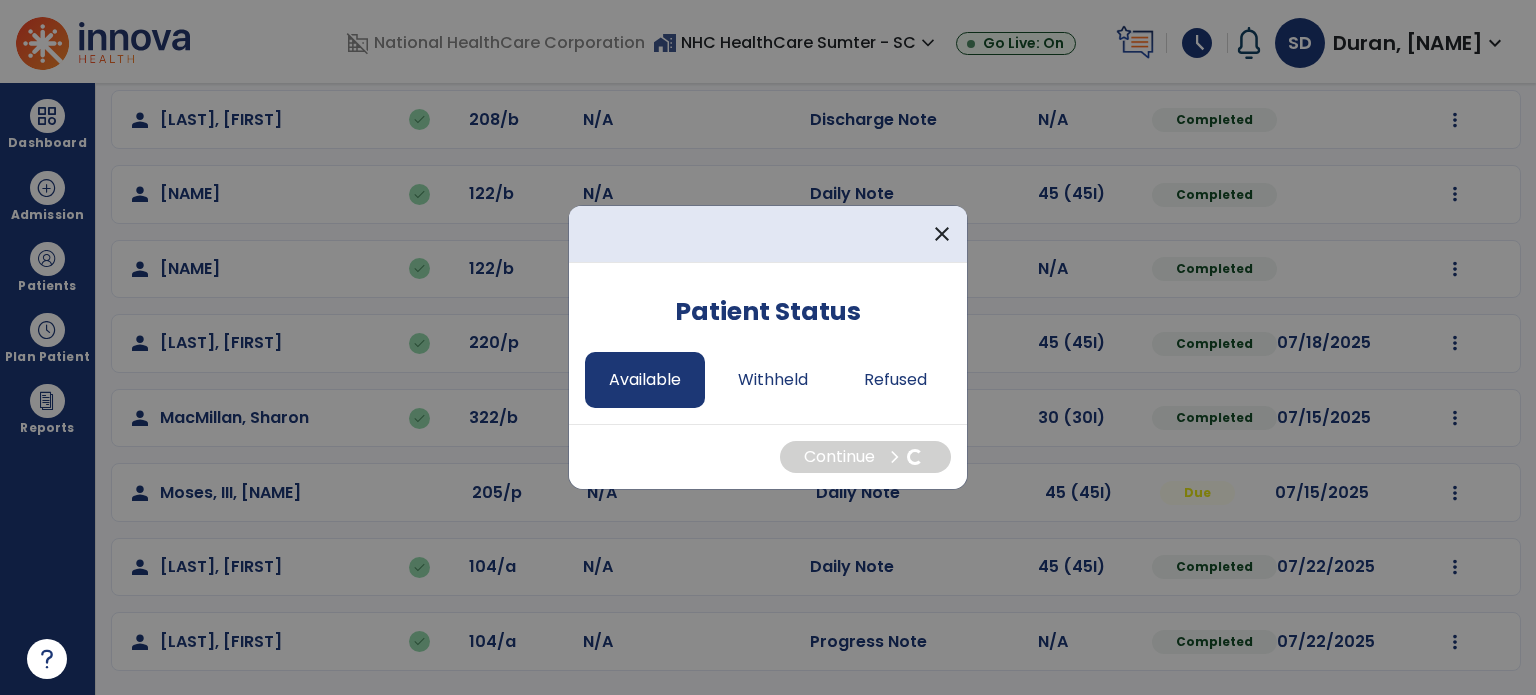 select on "*" 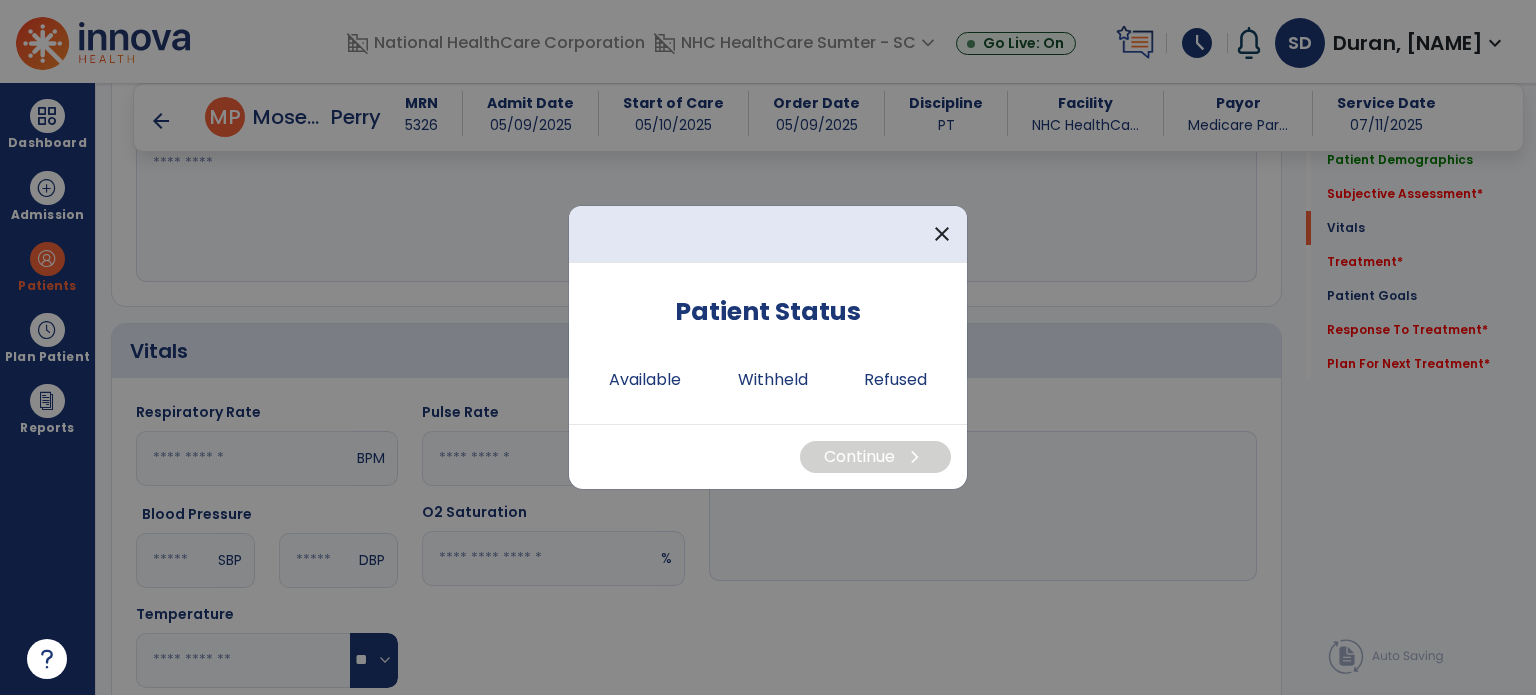 scroll, scrollTop: 612, scrollLeft: 0, axis: vertical 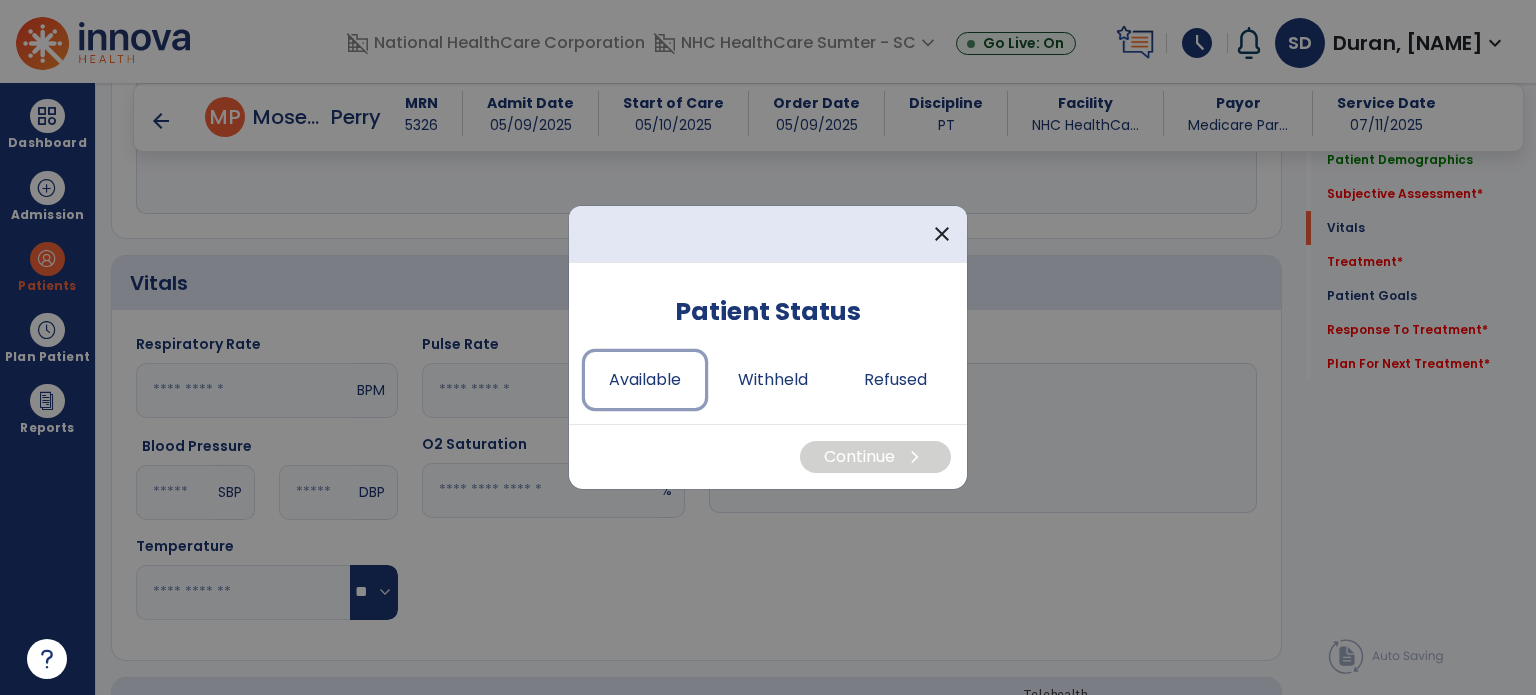 click on "Available" at bounding box center [645, 380] 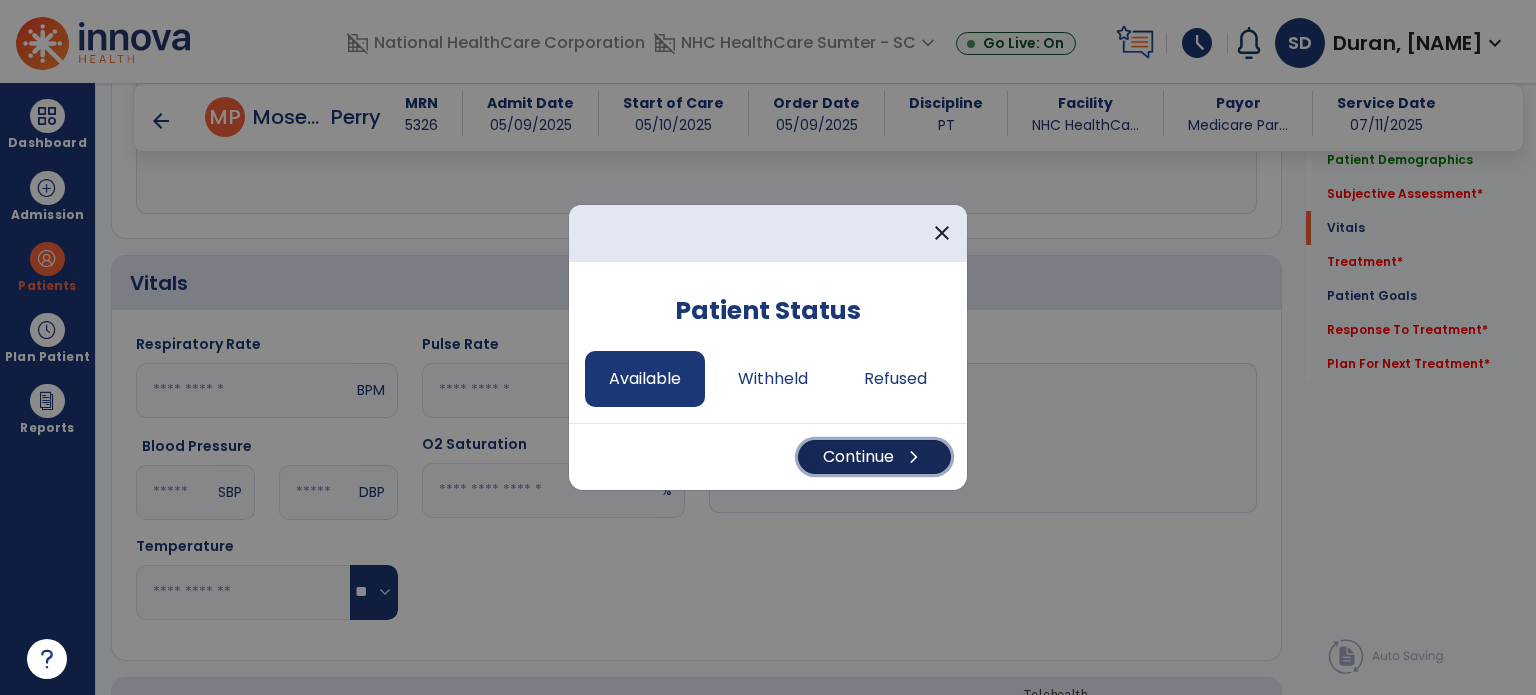 click on "Continue   chevron_right" at bounding box center (874, 457) 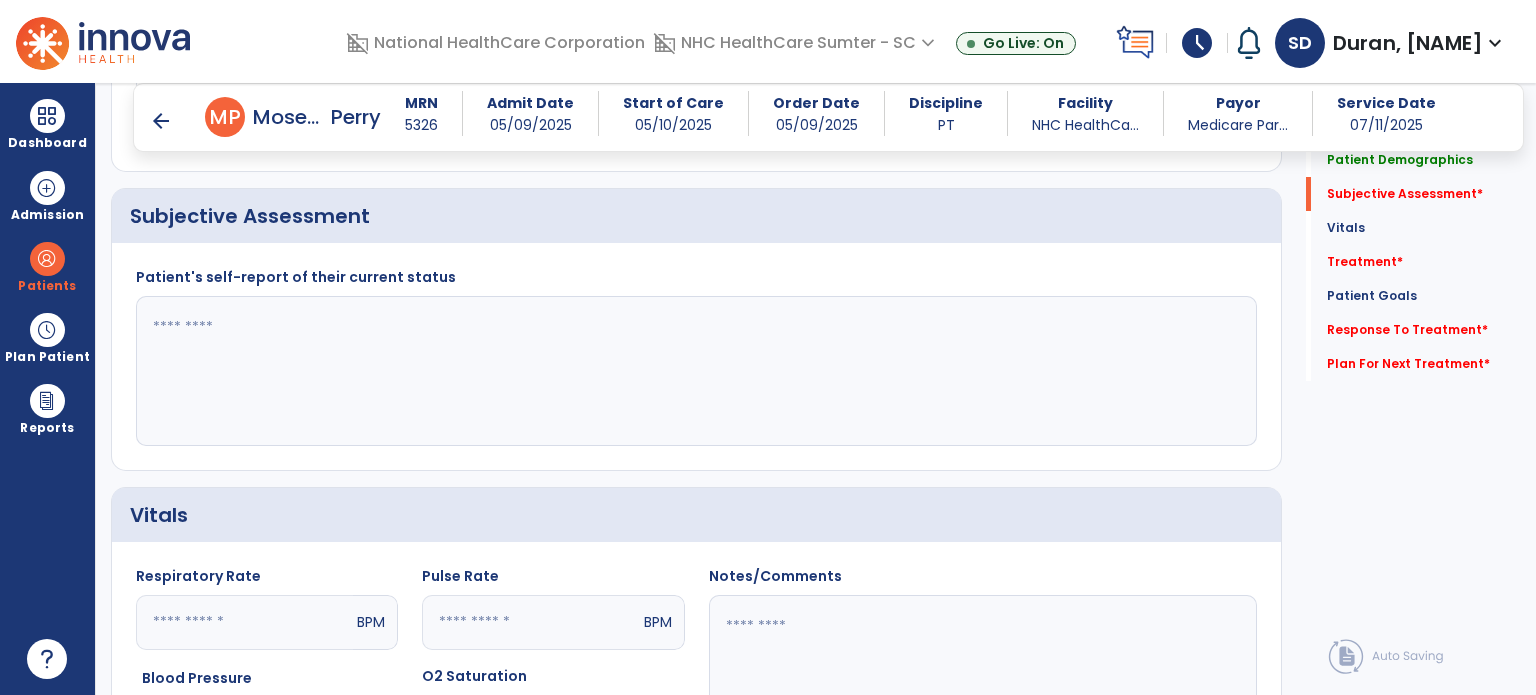 scroll, scrollTop: 367, scrollLeft: 0, axis: vertical 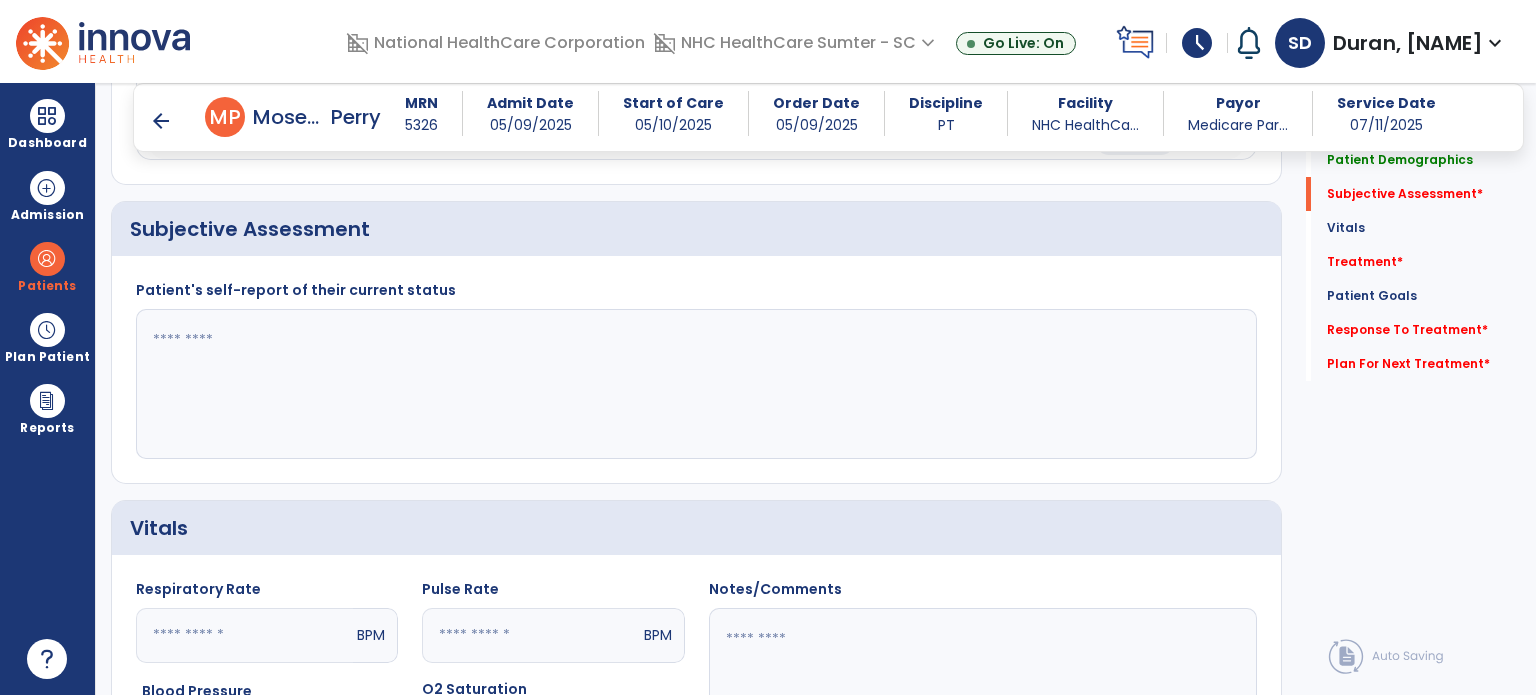 click 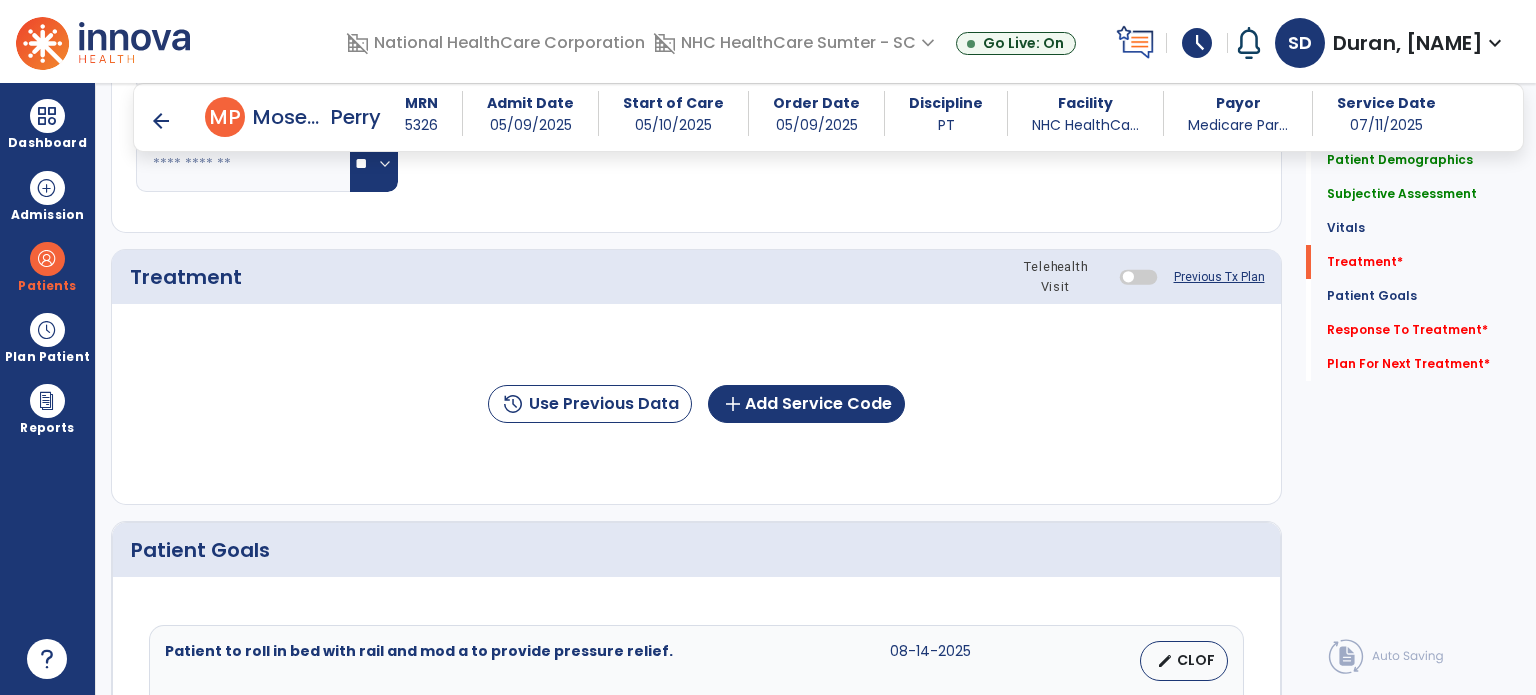 scroll, scrollTop: 1065, scrollLeft: 0, axis: vertical 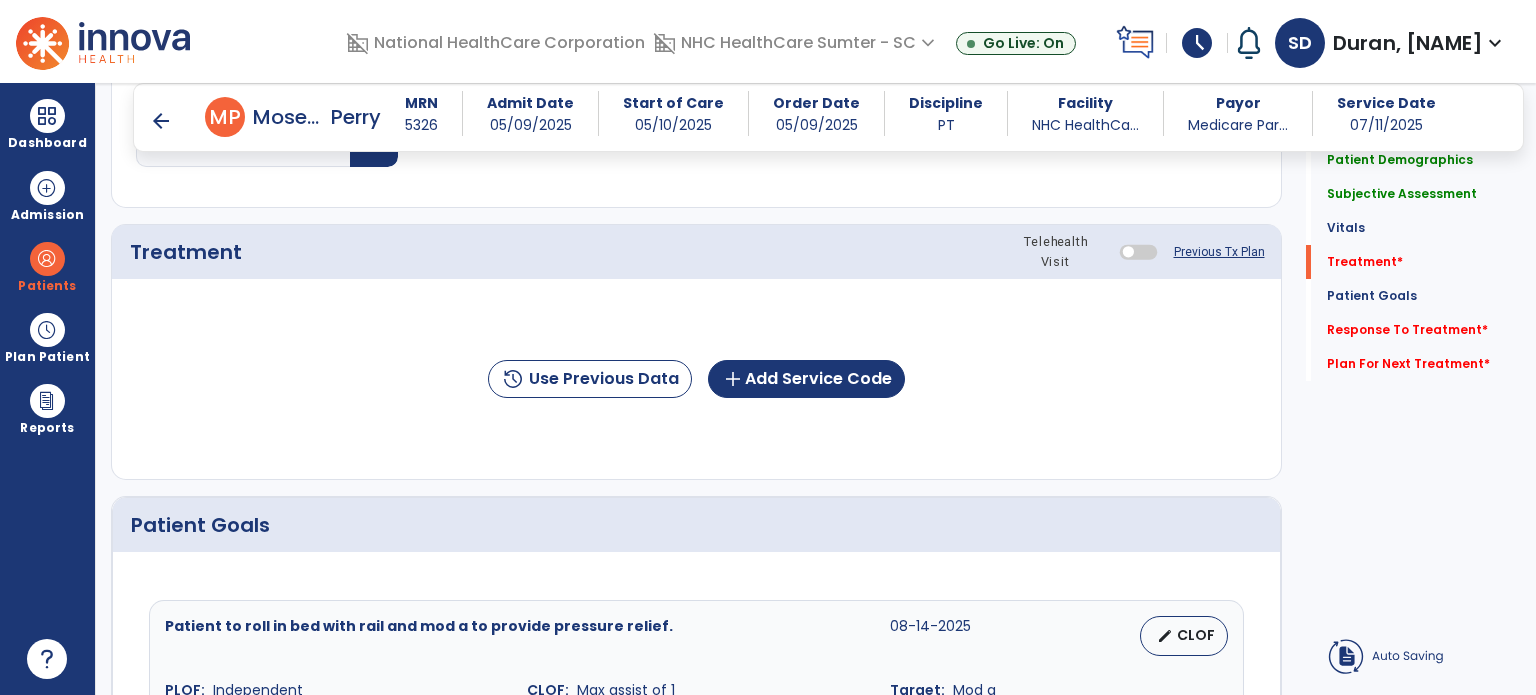 type on "**********" 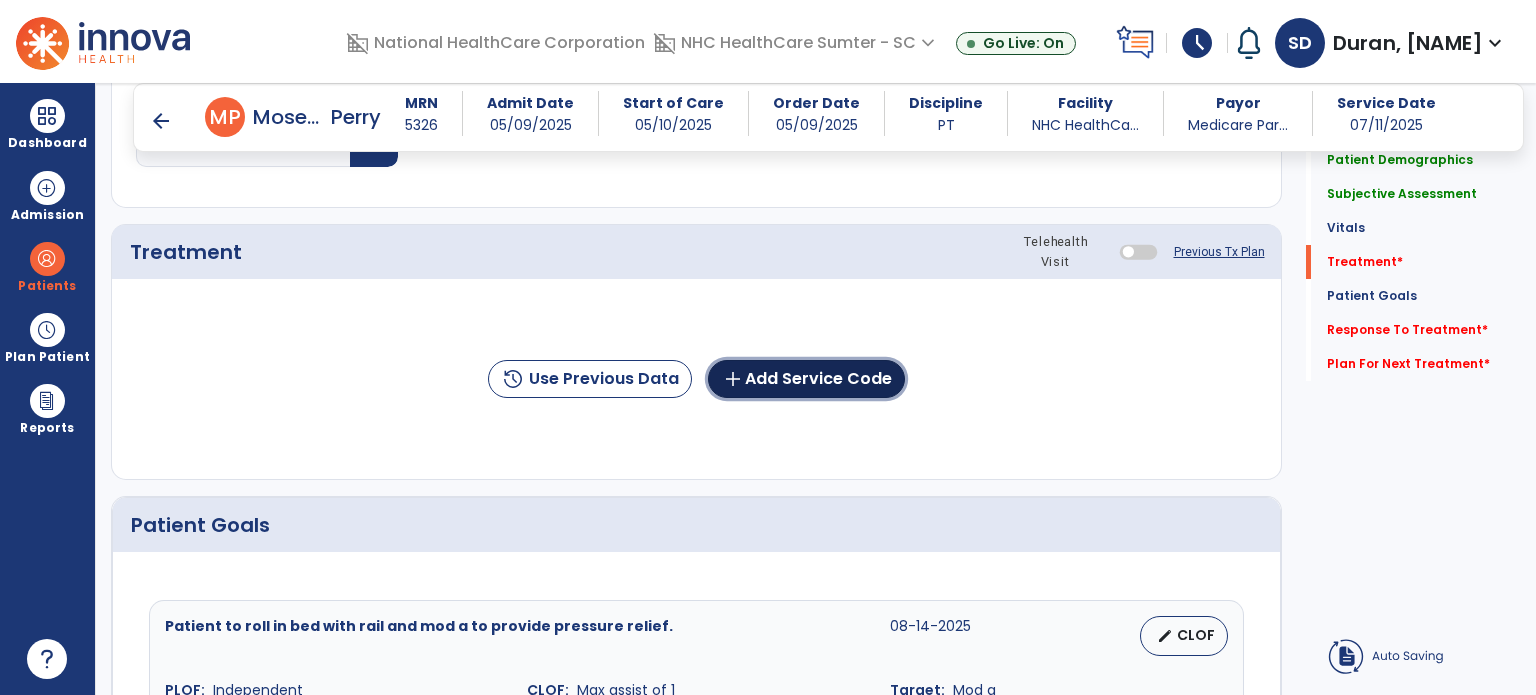 click on "add  Add Service Code" 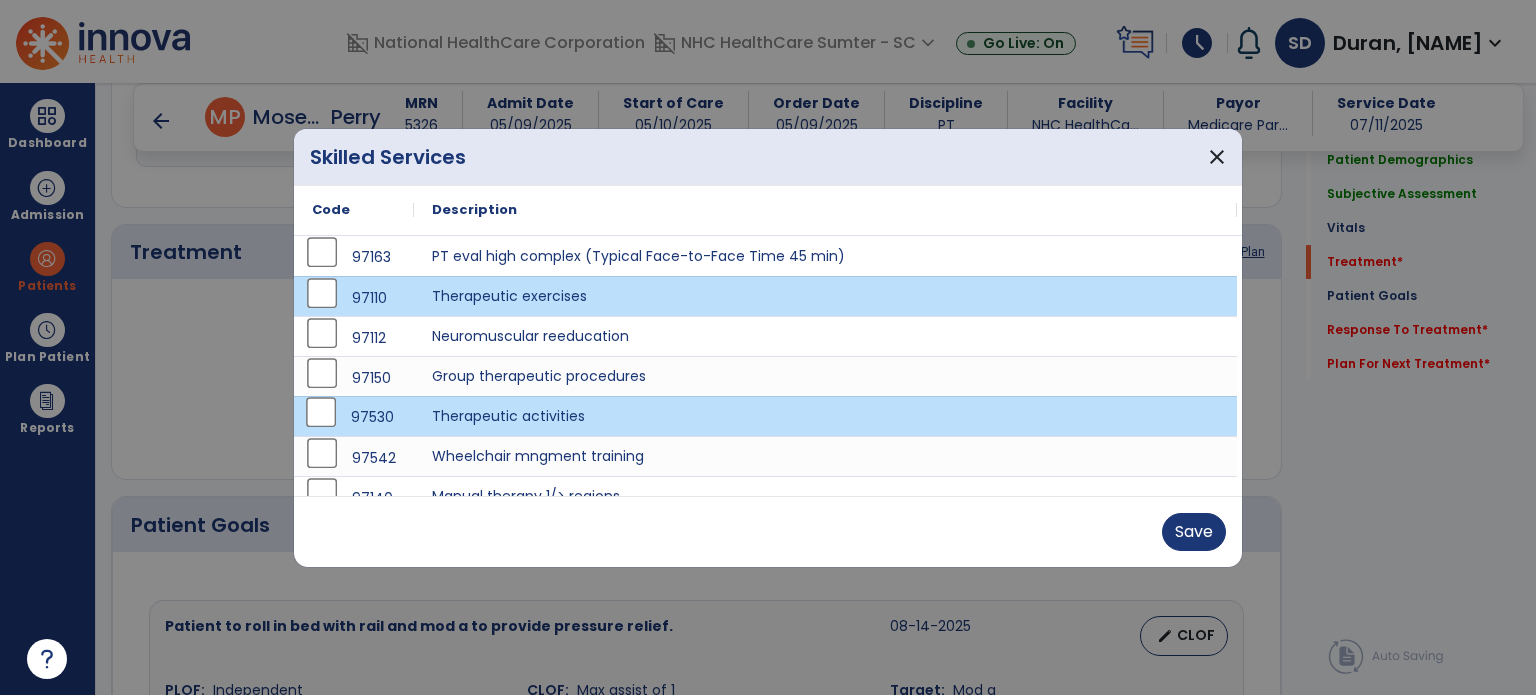 click on "Save" at bounding box center [1194, 532] 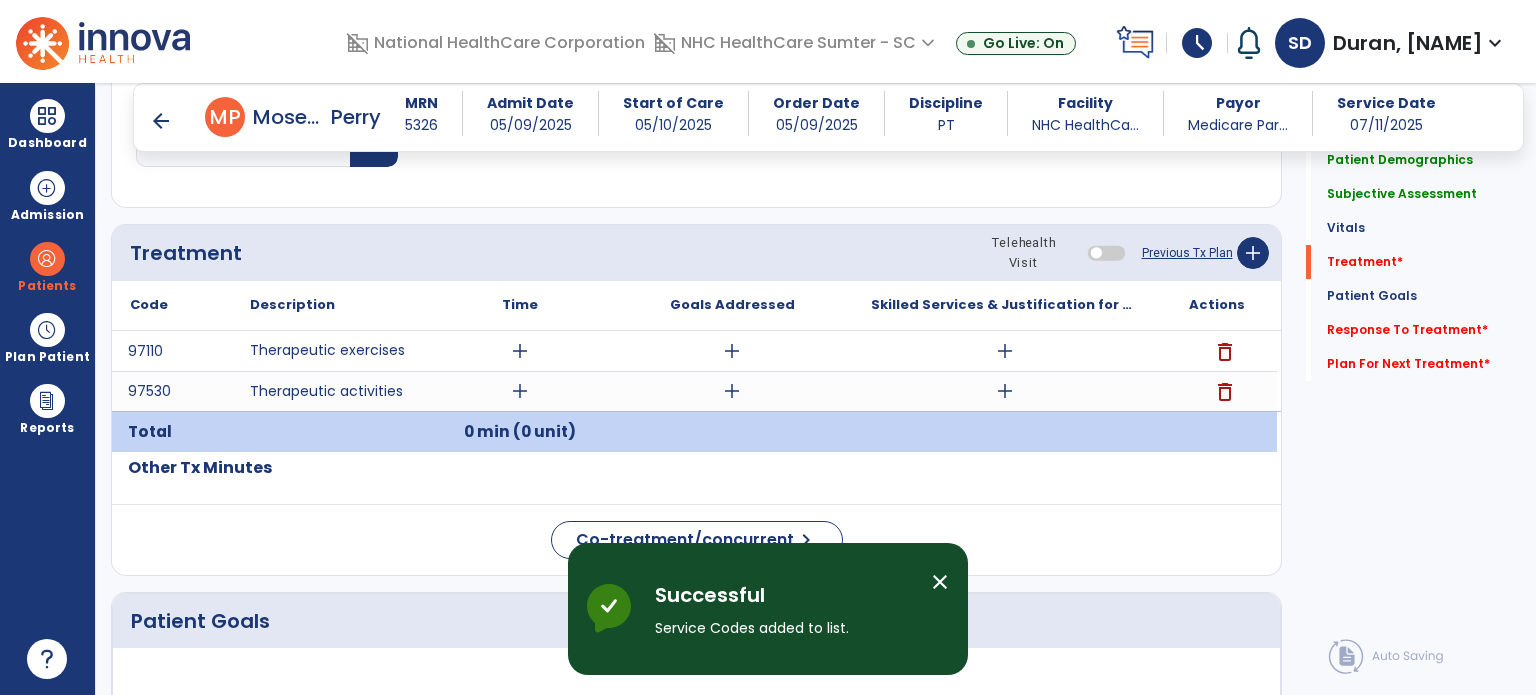 click on "add" at bounding box center (520, 351) 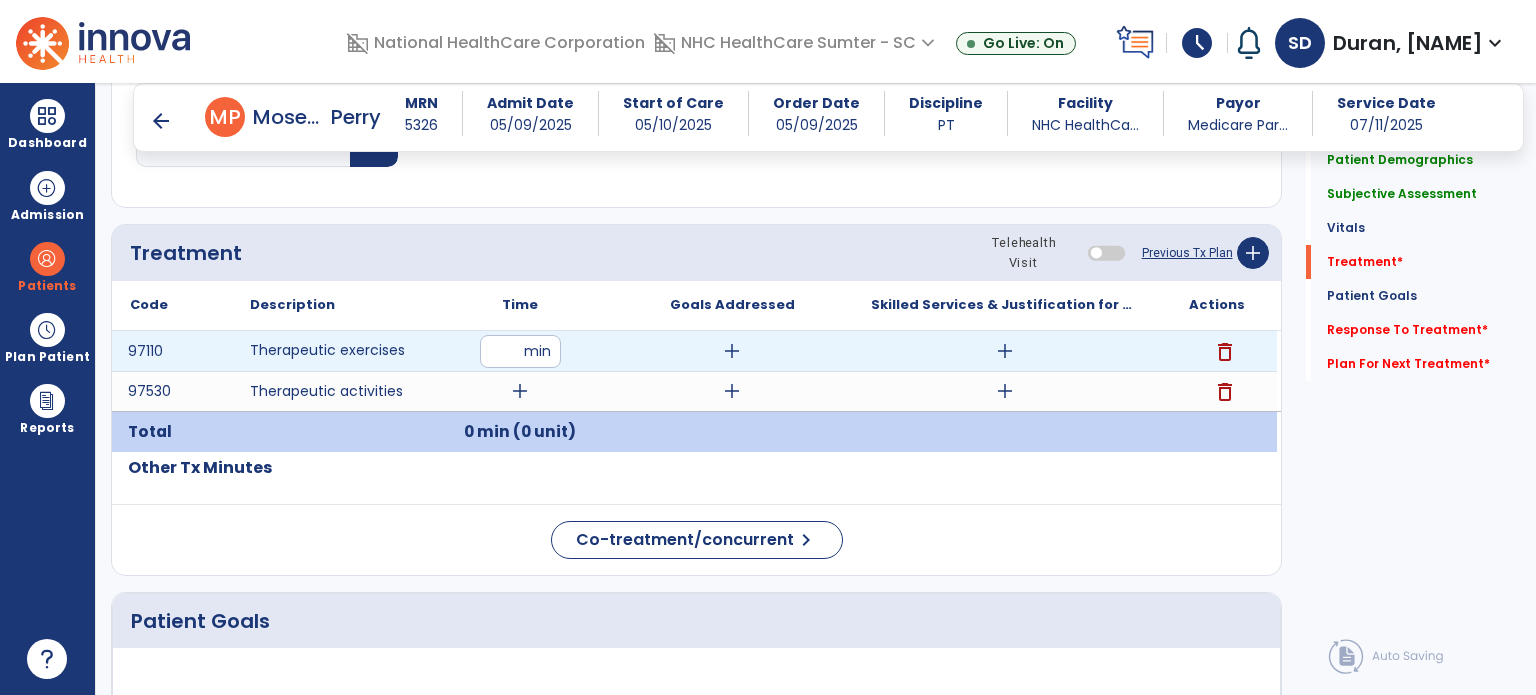 type on "**" 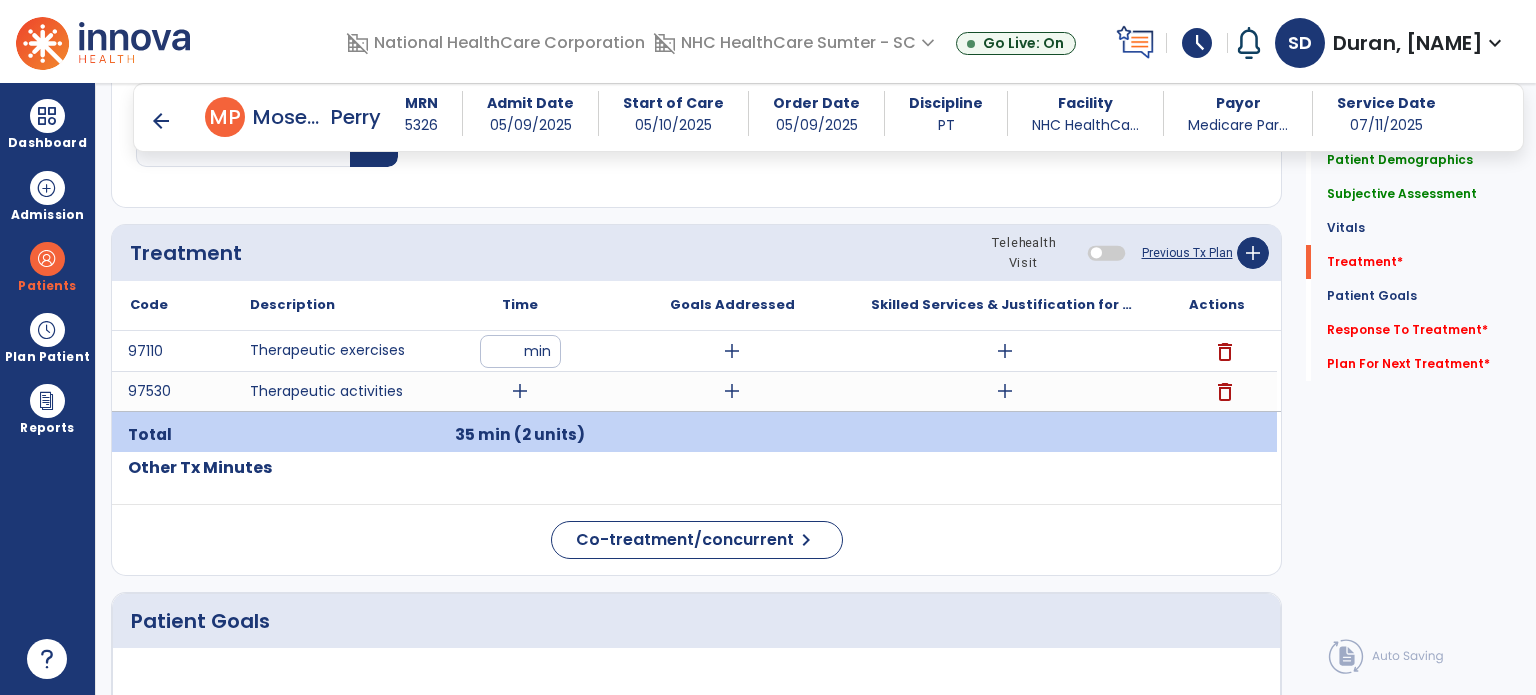 click on "add" at bounding box center [520, 391] 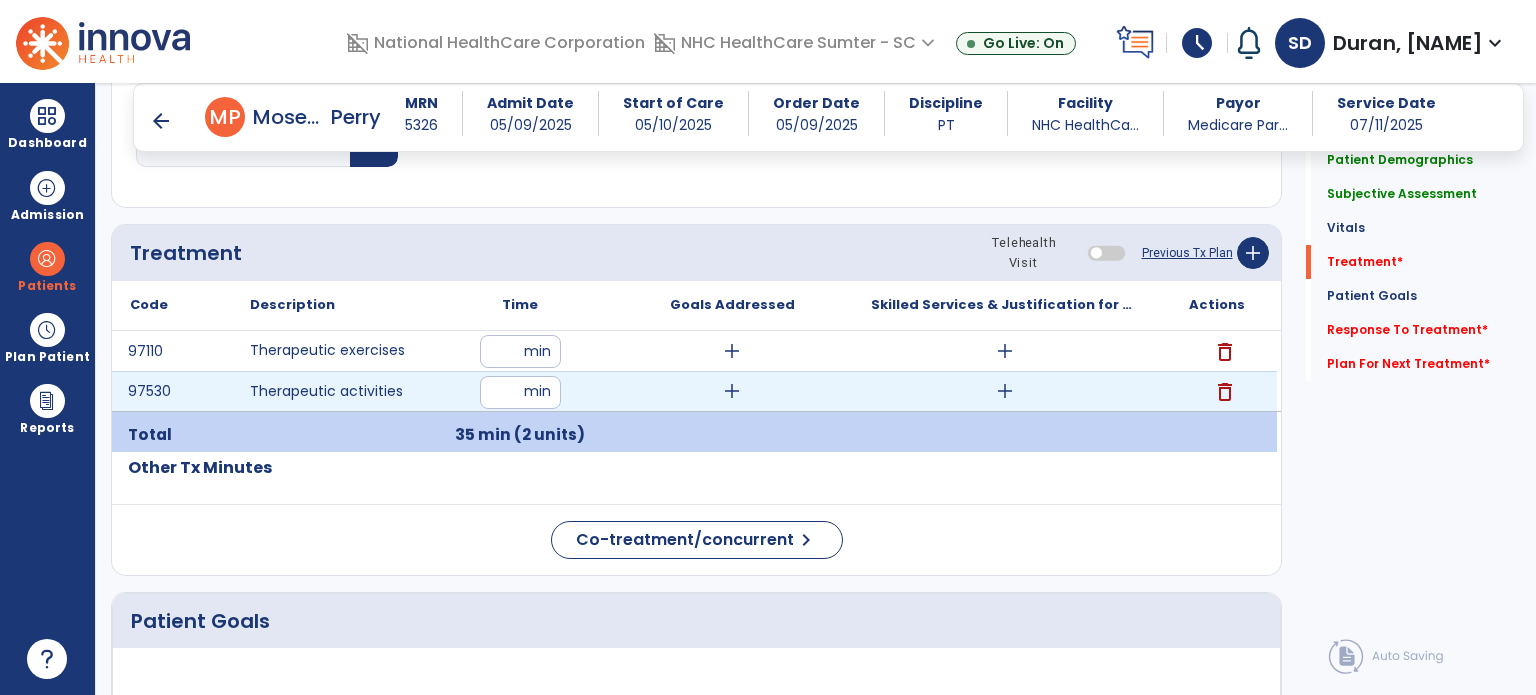 type on "**" 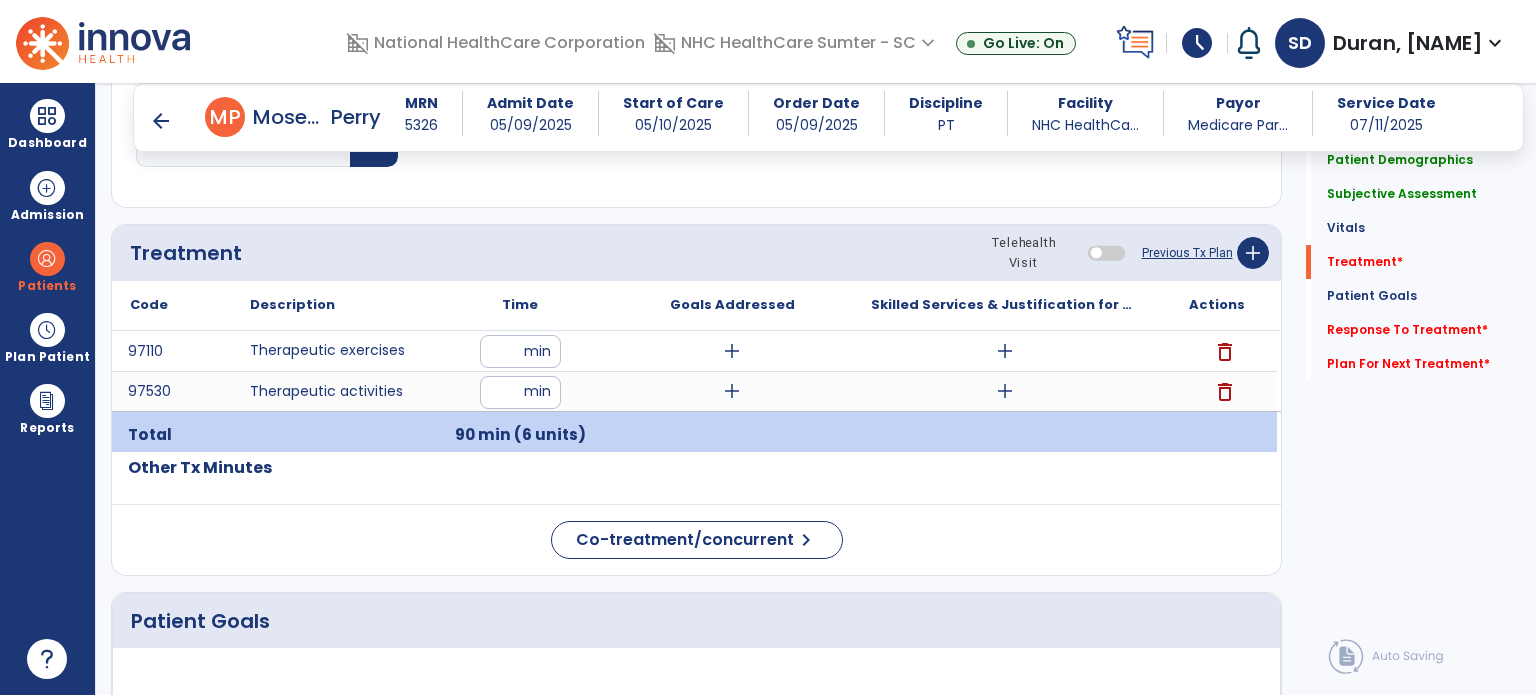 click on "add" at bounding box center (1004, 351) 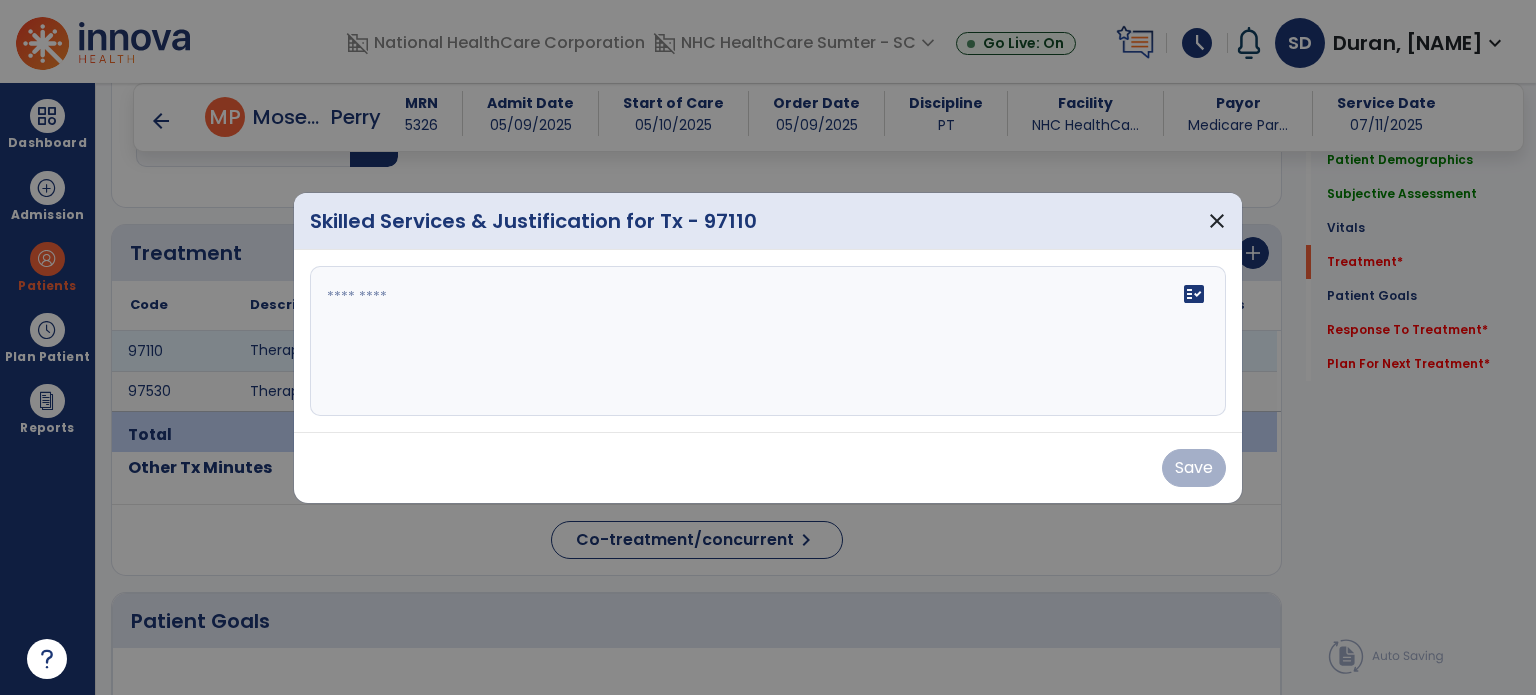 click on "fact_check" at bounding box center [768, 341] 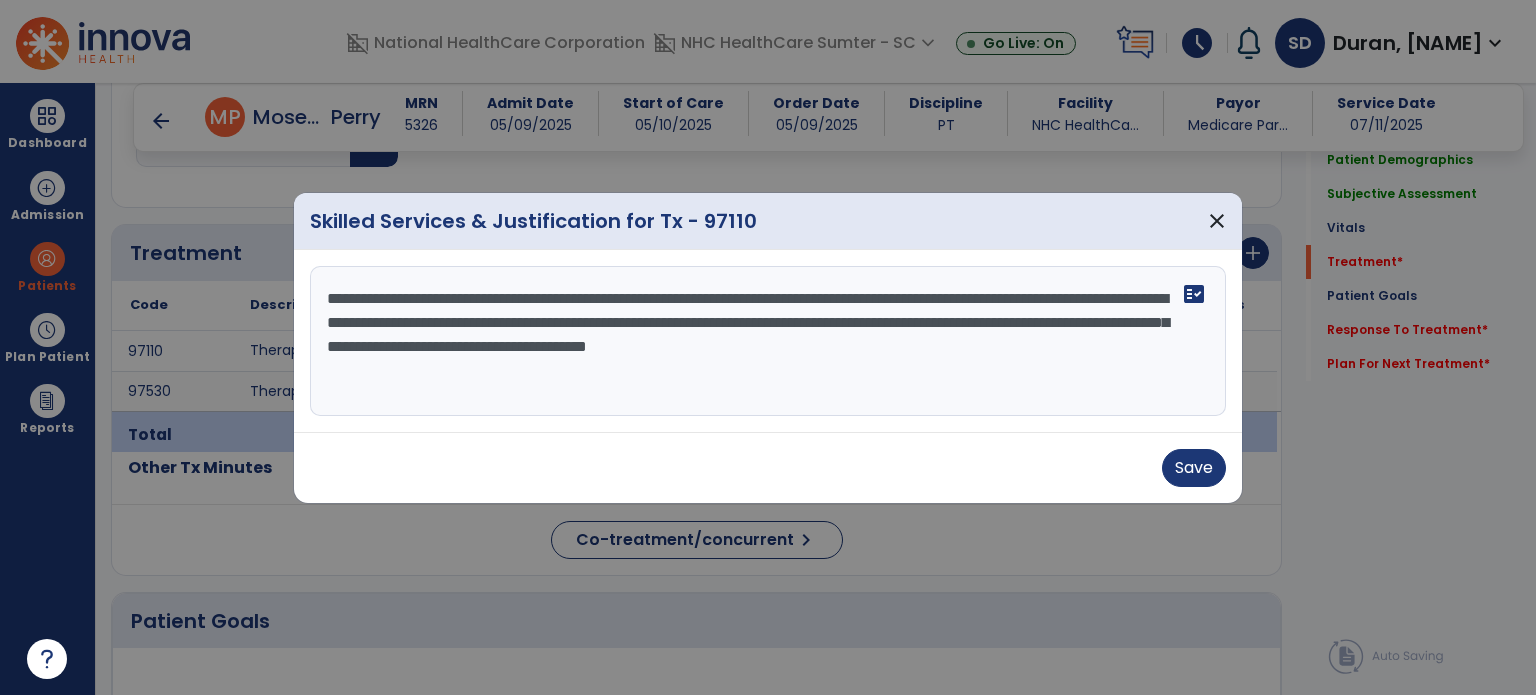 type on "**********" 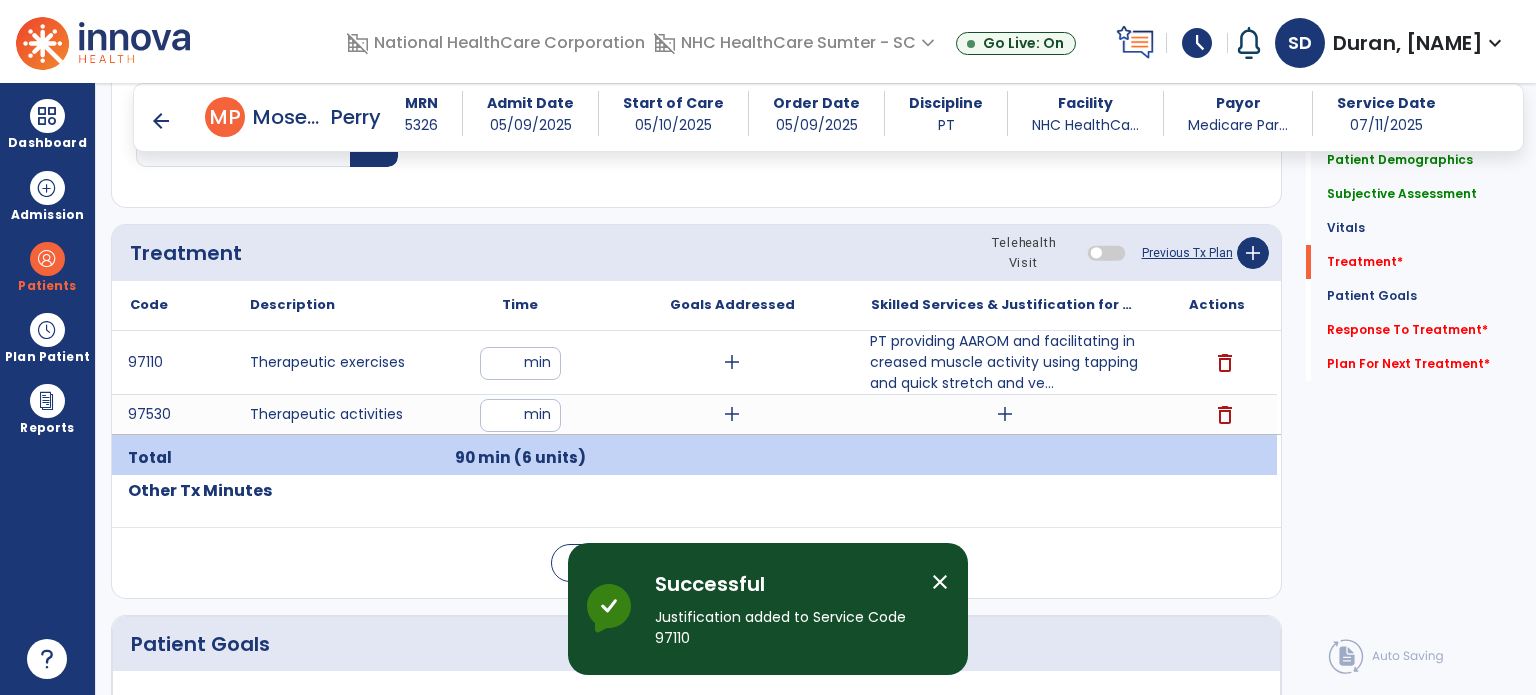 click on "add" at bounding box center (1005, 414) 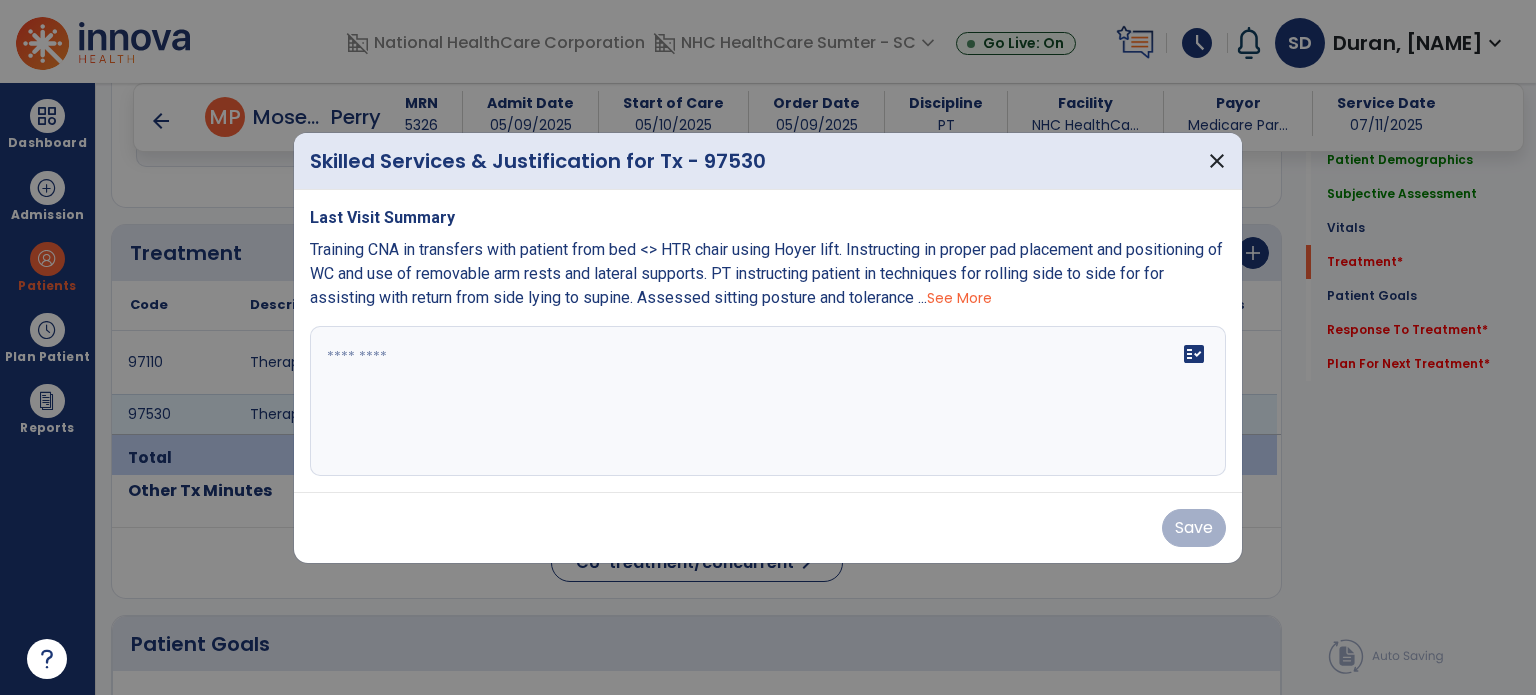 click on "fact_check" at bounding box center [768, 401] 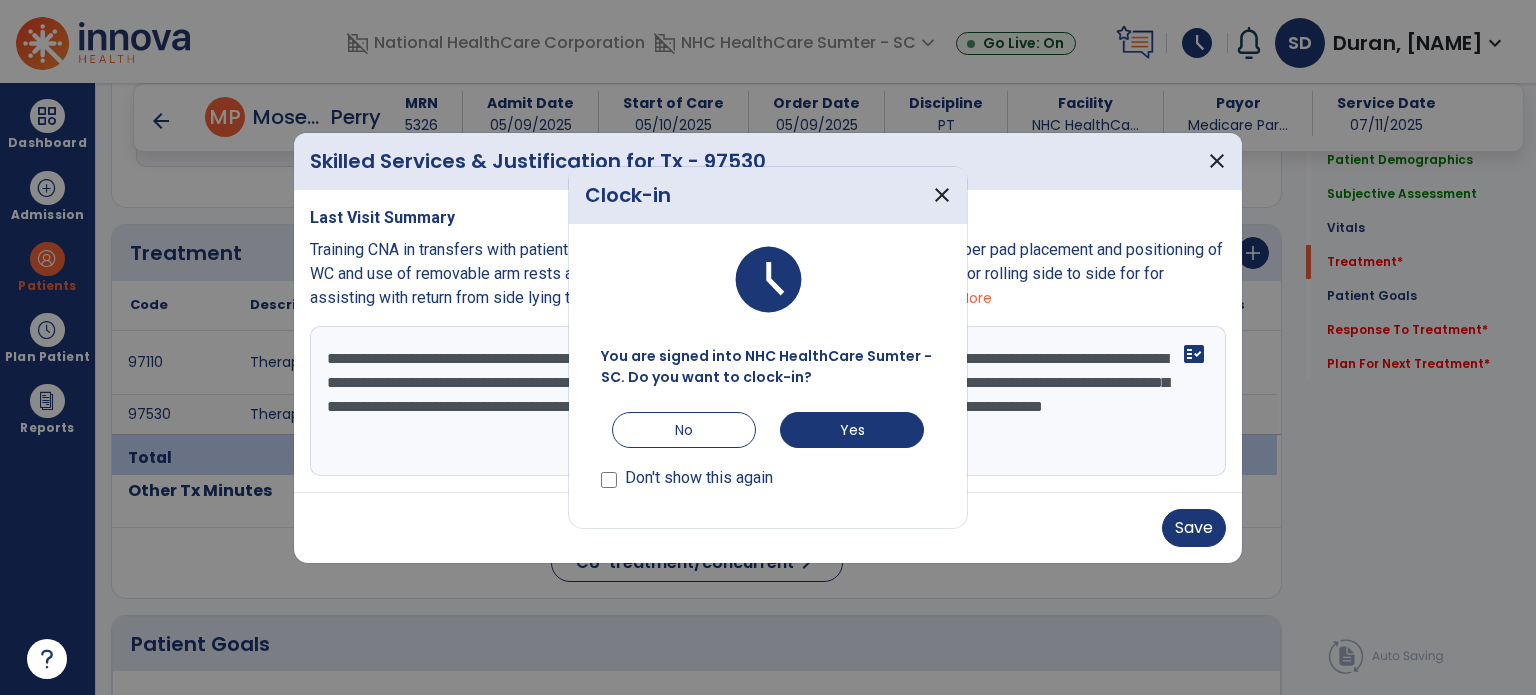type on "**********" 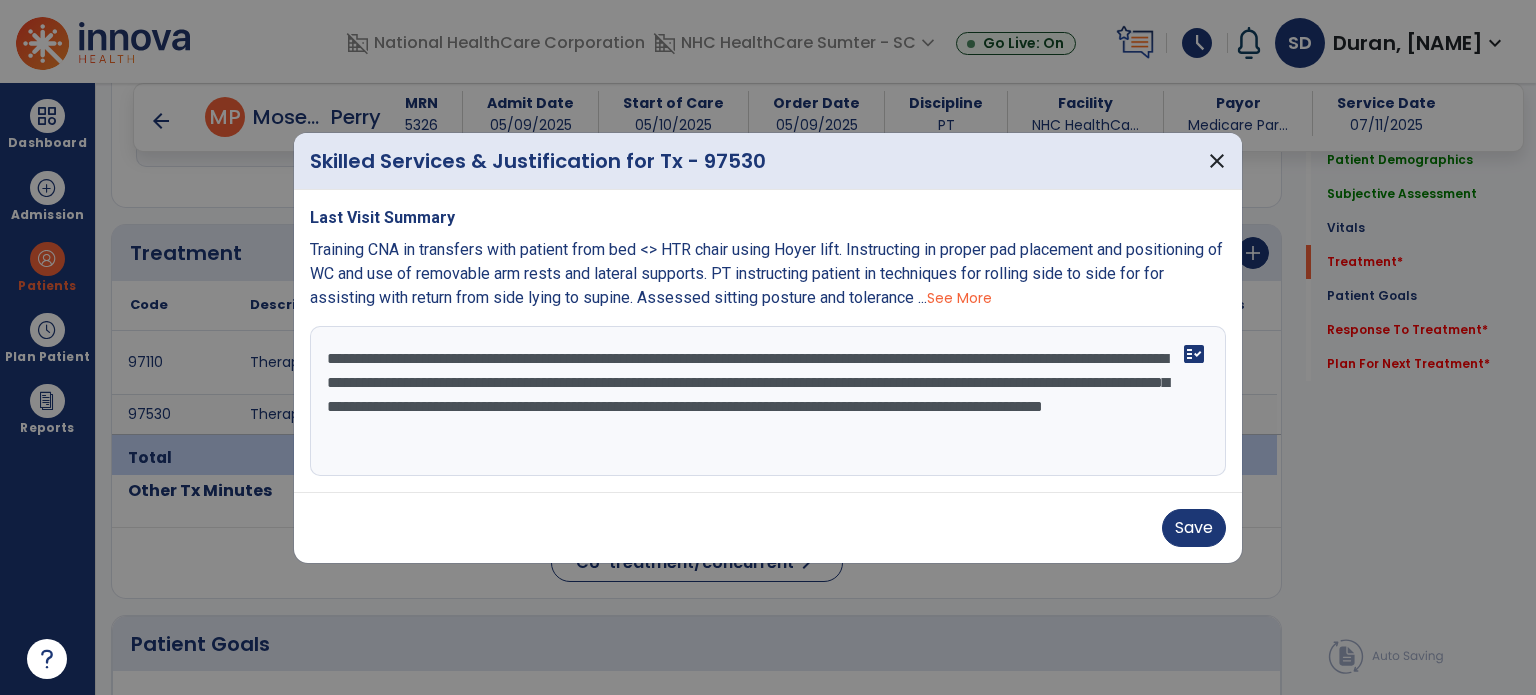 click on "Save" at bounding box center [1194, 528] 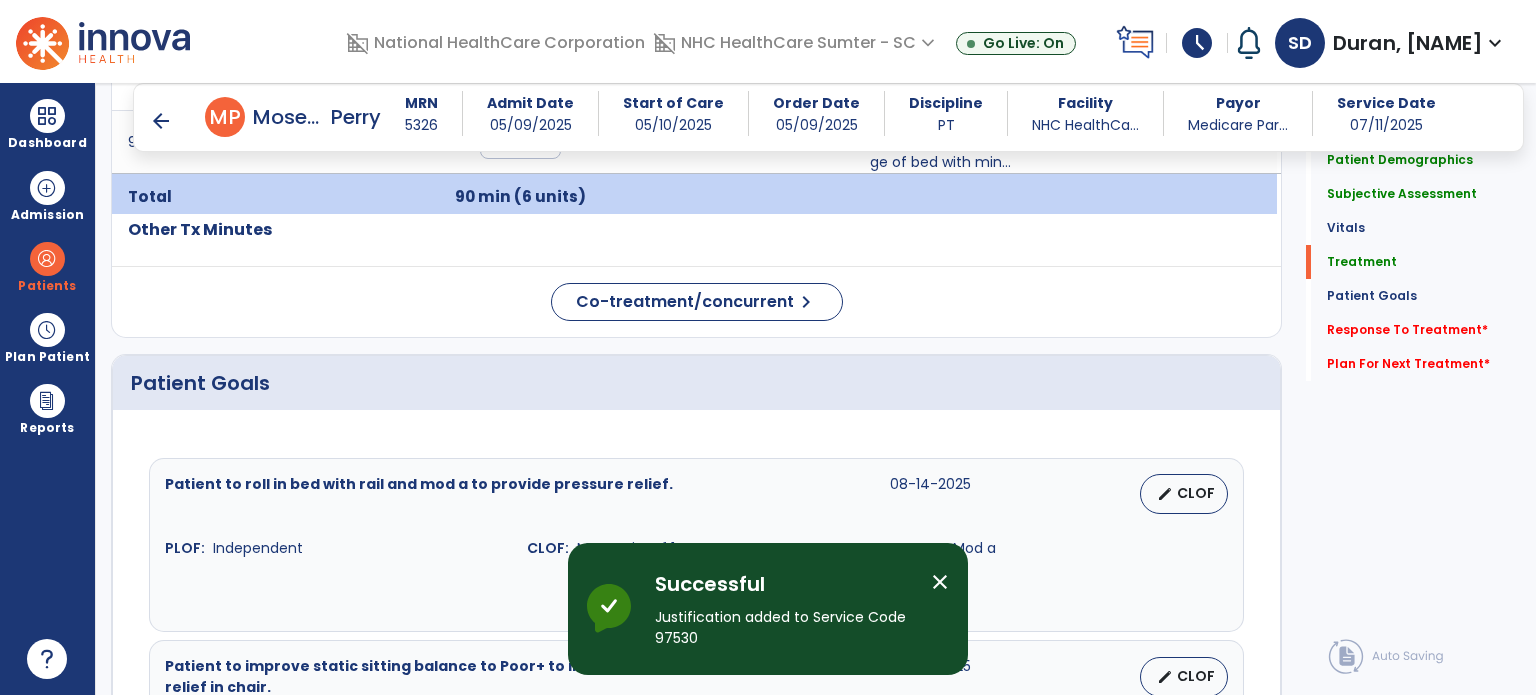 scroll, scrollTop: 1319, scrollLeft: 0, axis: vertical 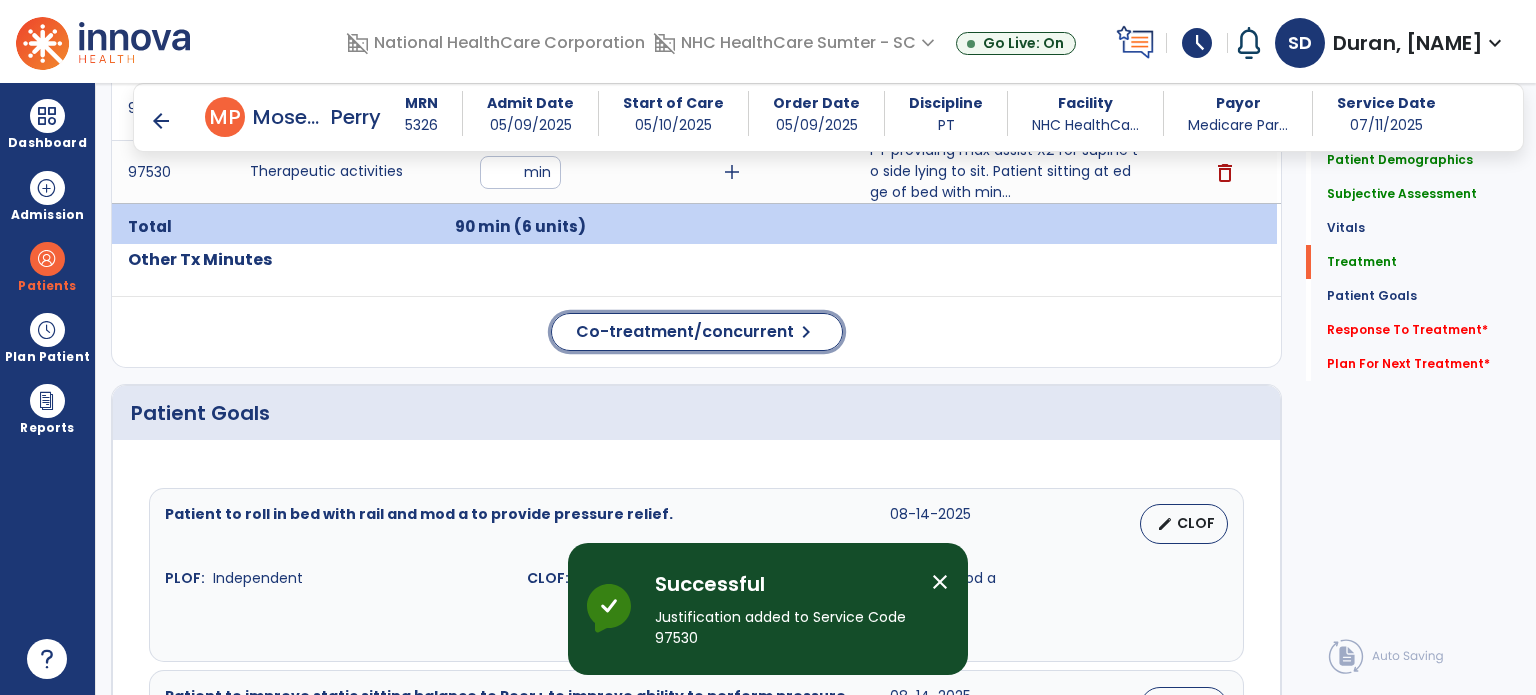 click on "Co-treatment/concurrent  chevron_right" 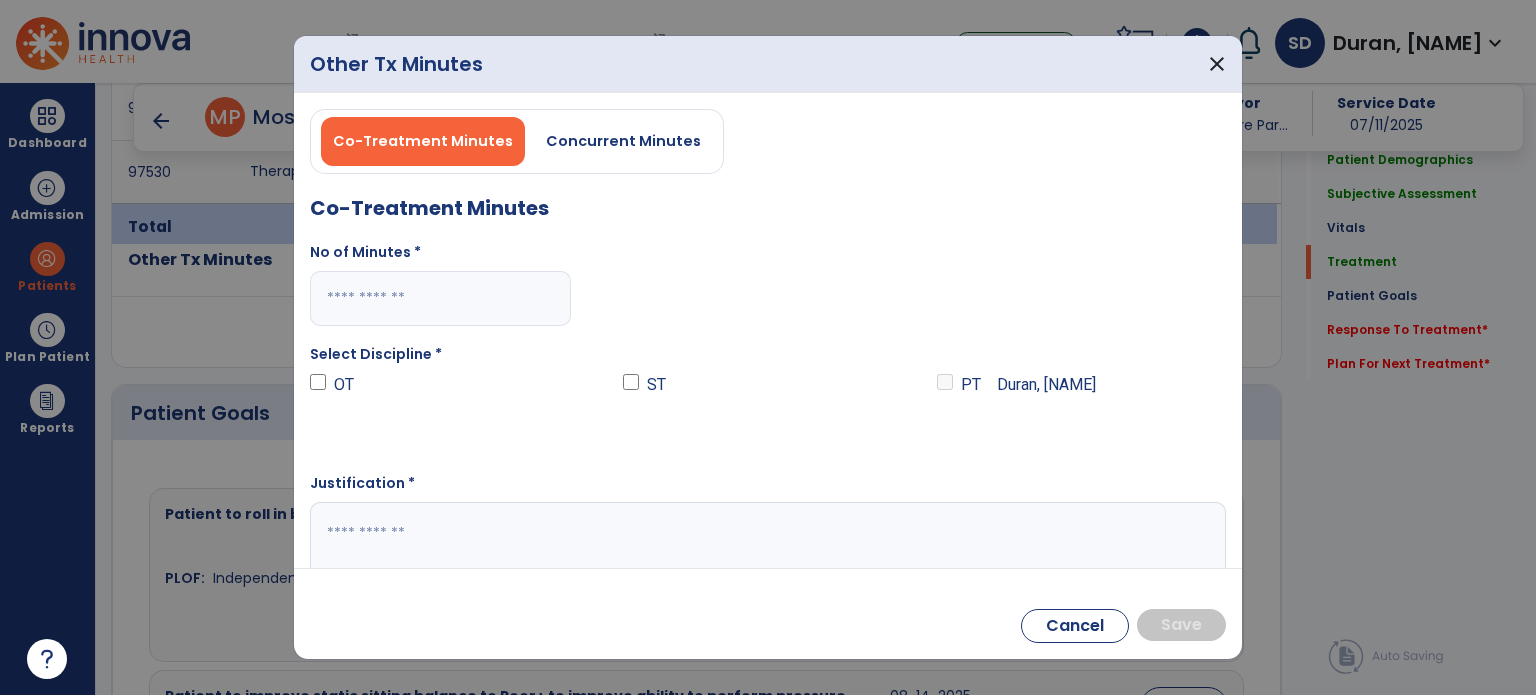 click at bounding box center [440, 298] 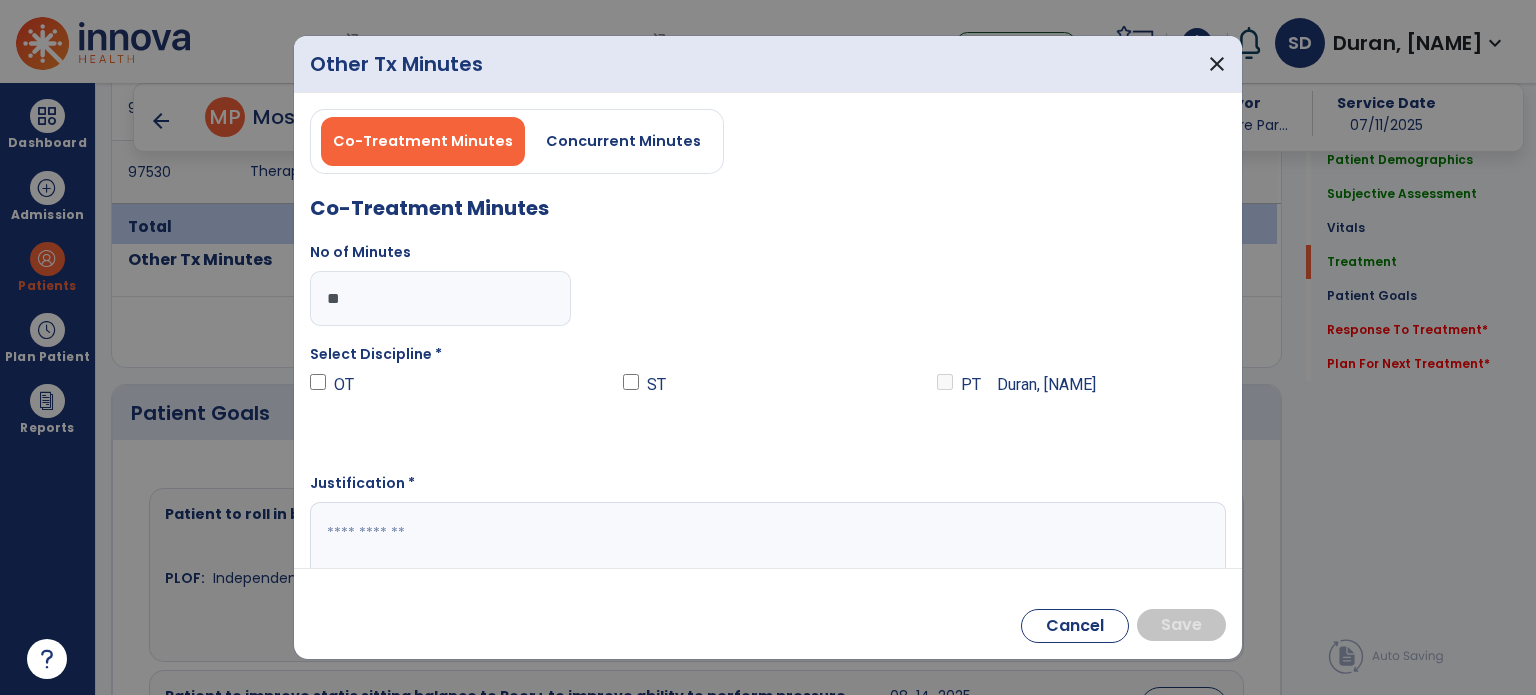 type on "**" 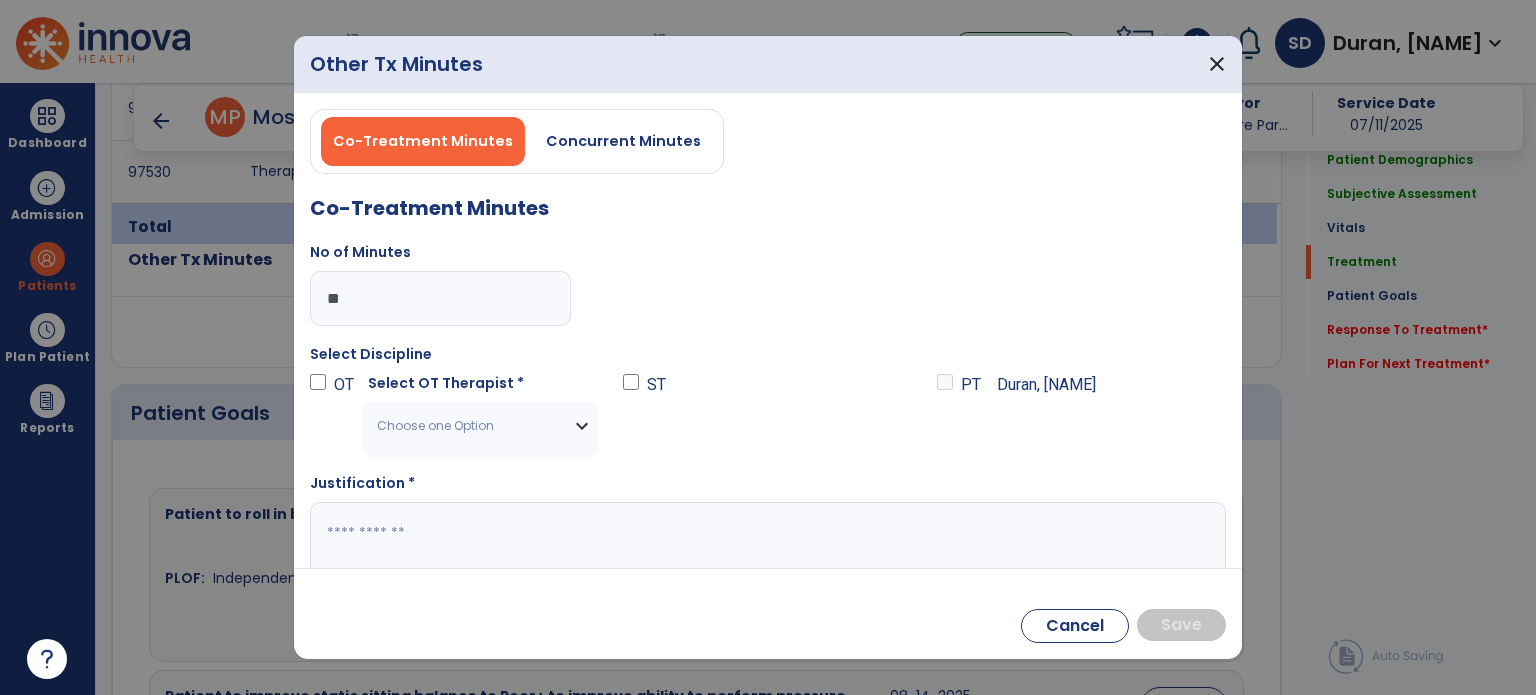 click on "Choose one Option" at bounding box center [480, 426] 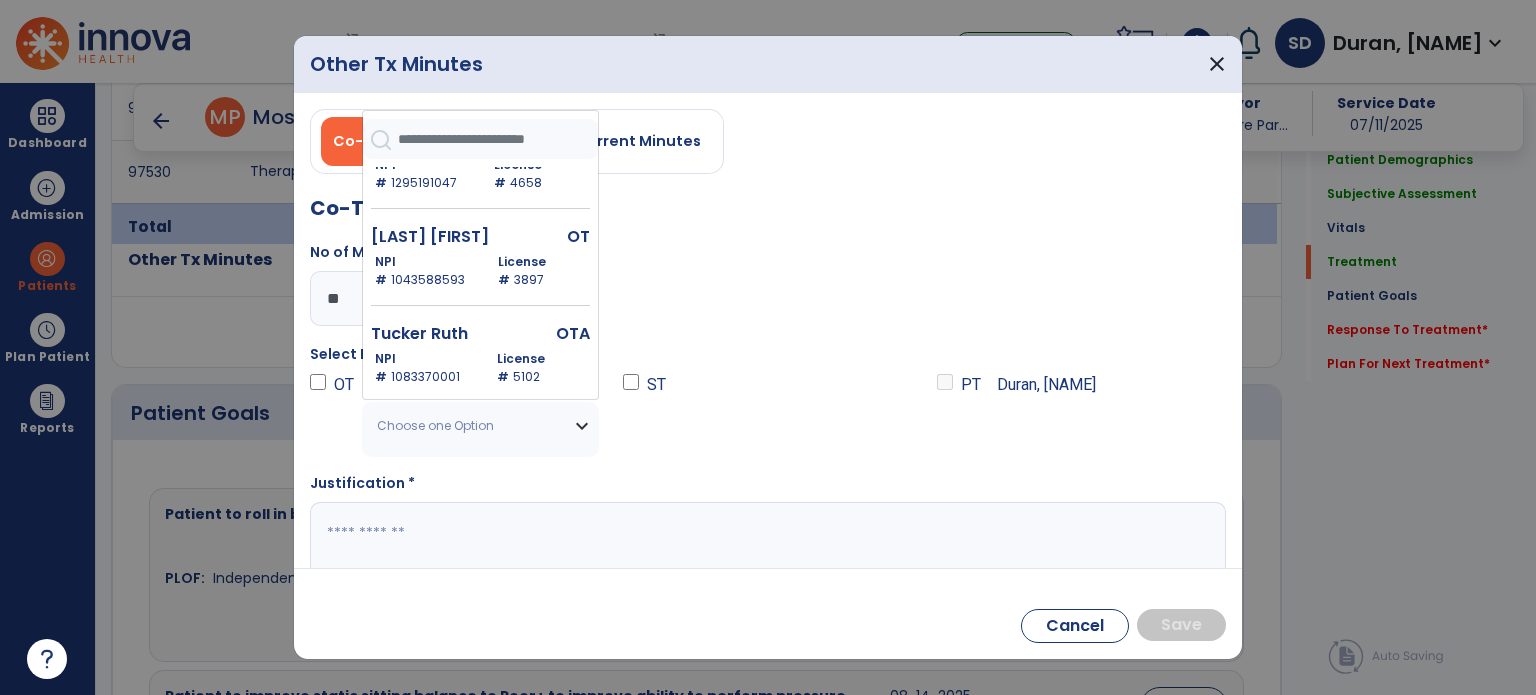 scroll, scrollTop: 336, scrollLeft: 0, axis: vertical 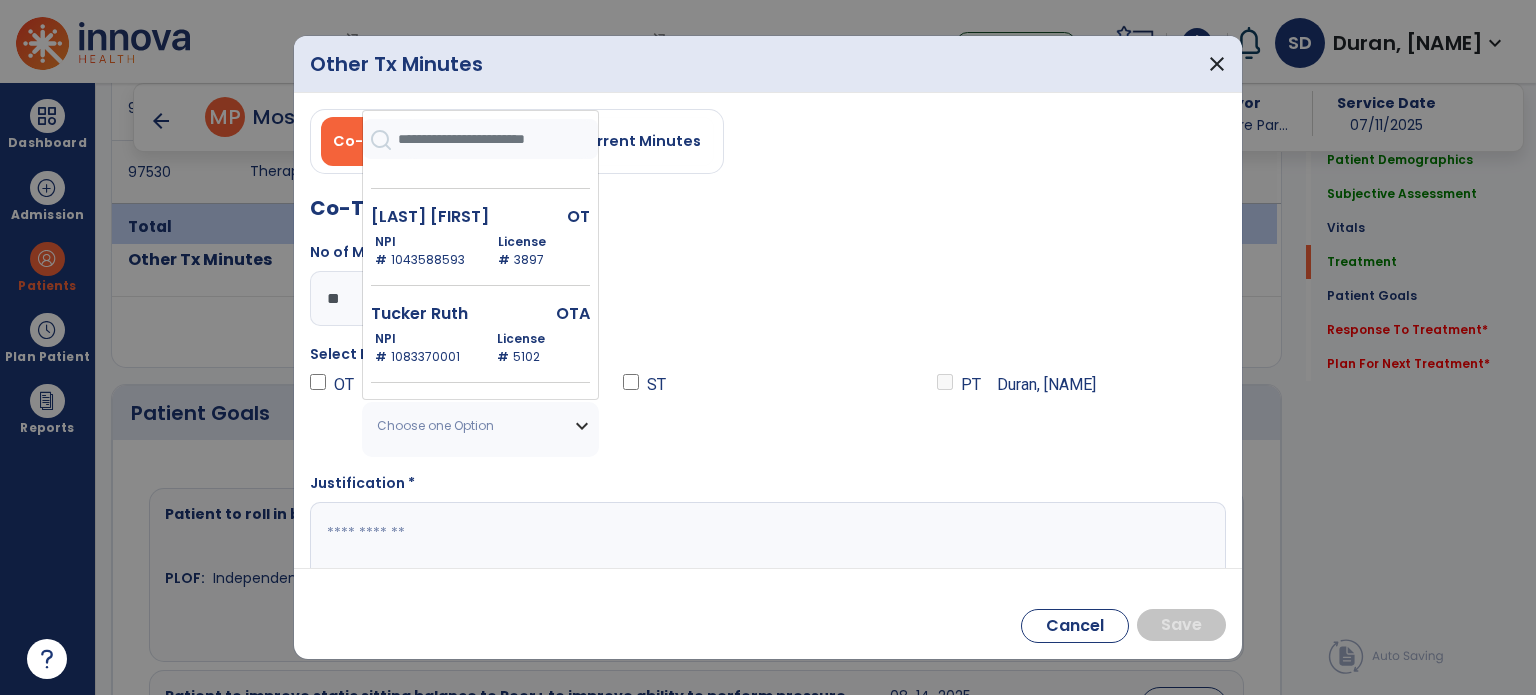 click on "NPI # [NUMBER] License # [NUMBER]" at bounding box center (482, 251) 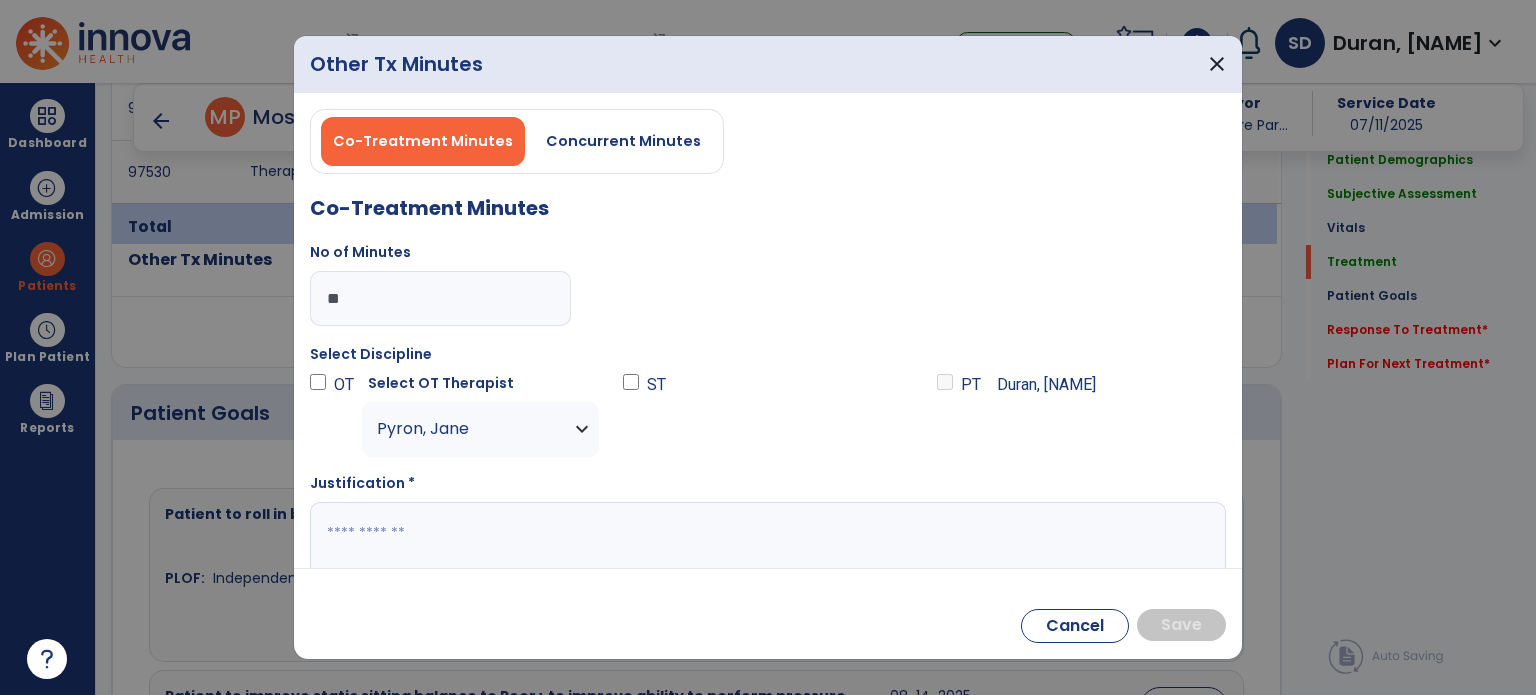 click at bounding box center (766, 541) 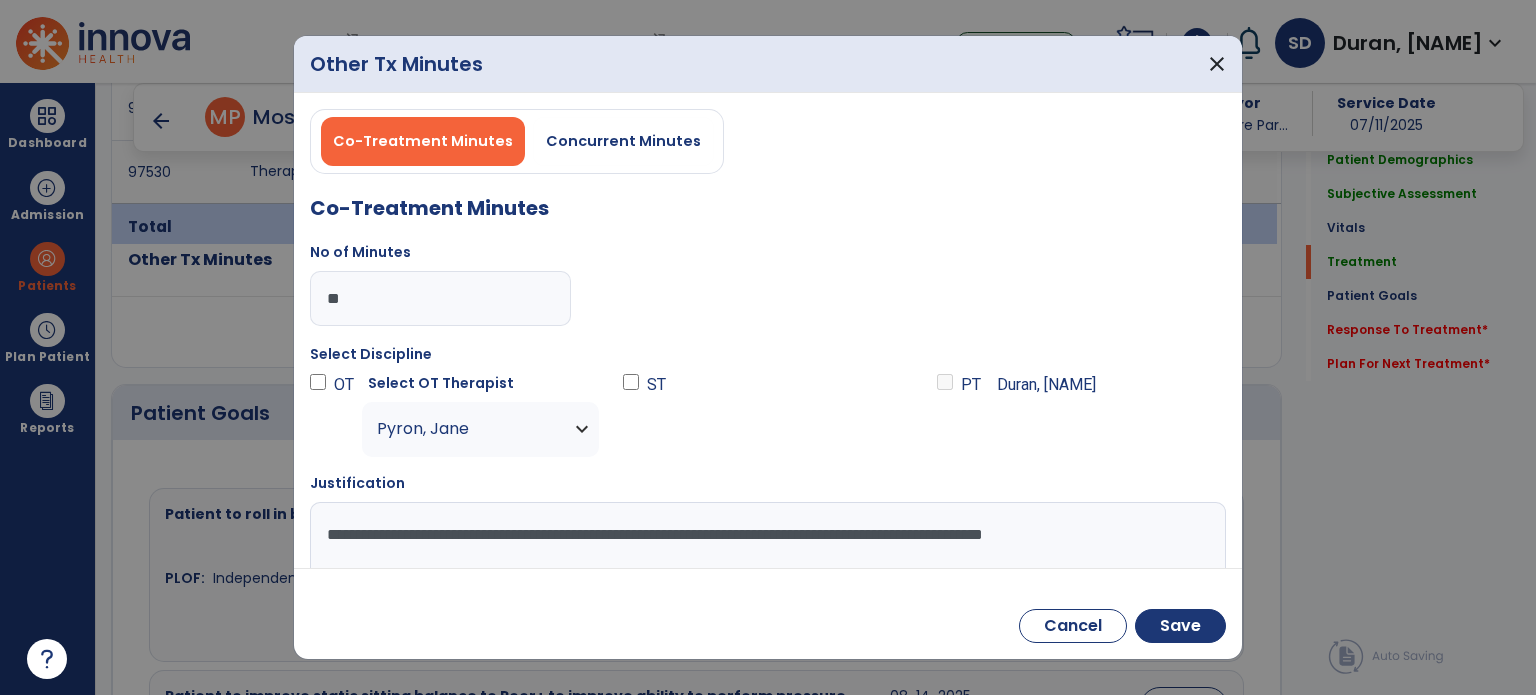 type on "**********" 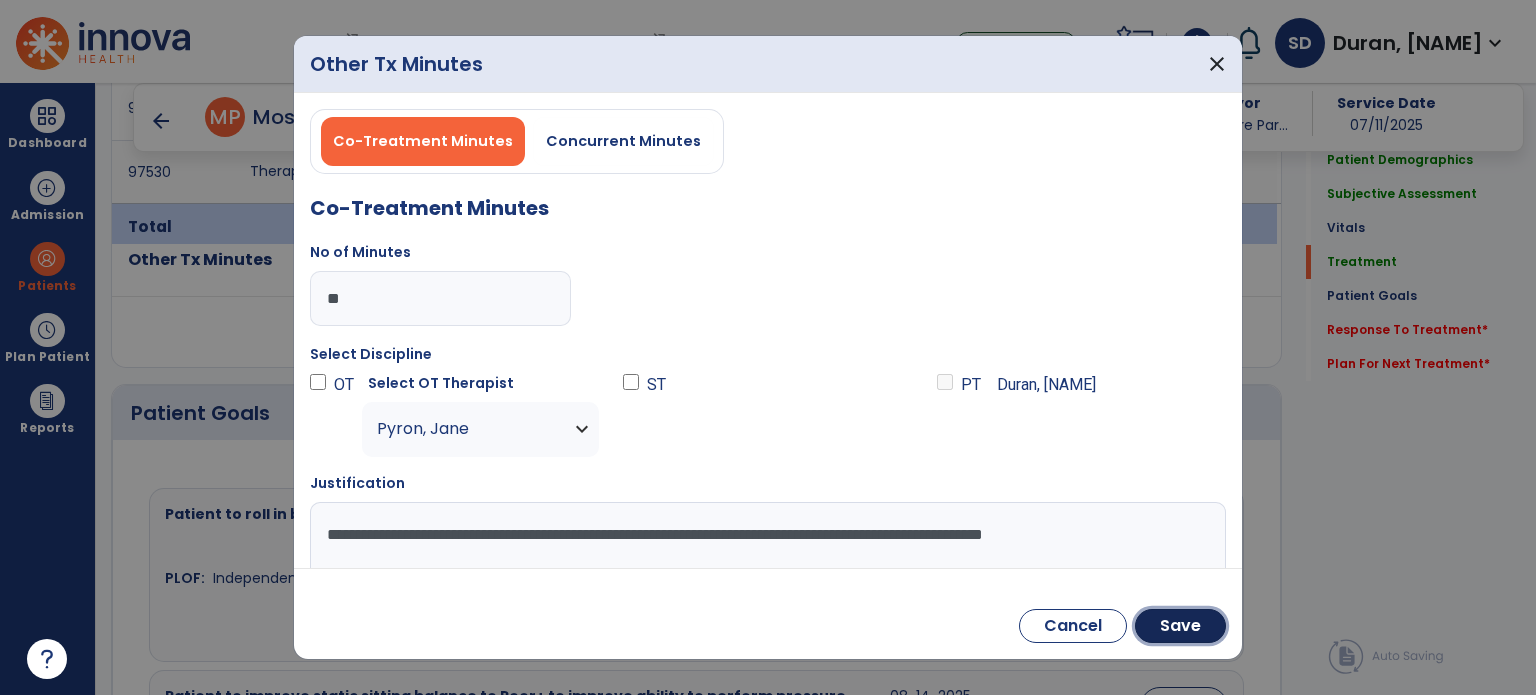 click on "Save" at bounding box center (1180, 626) 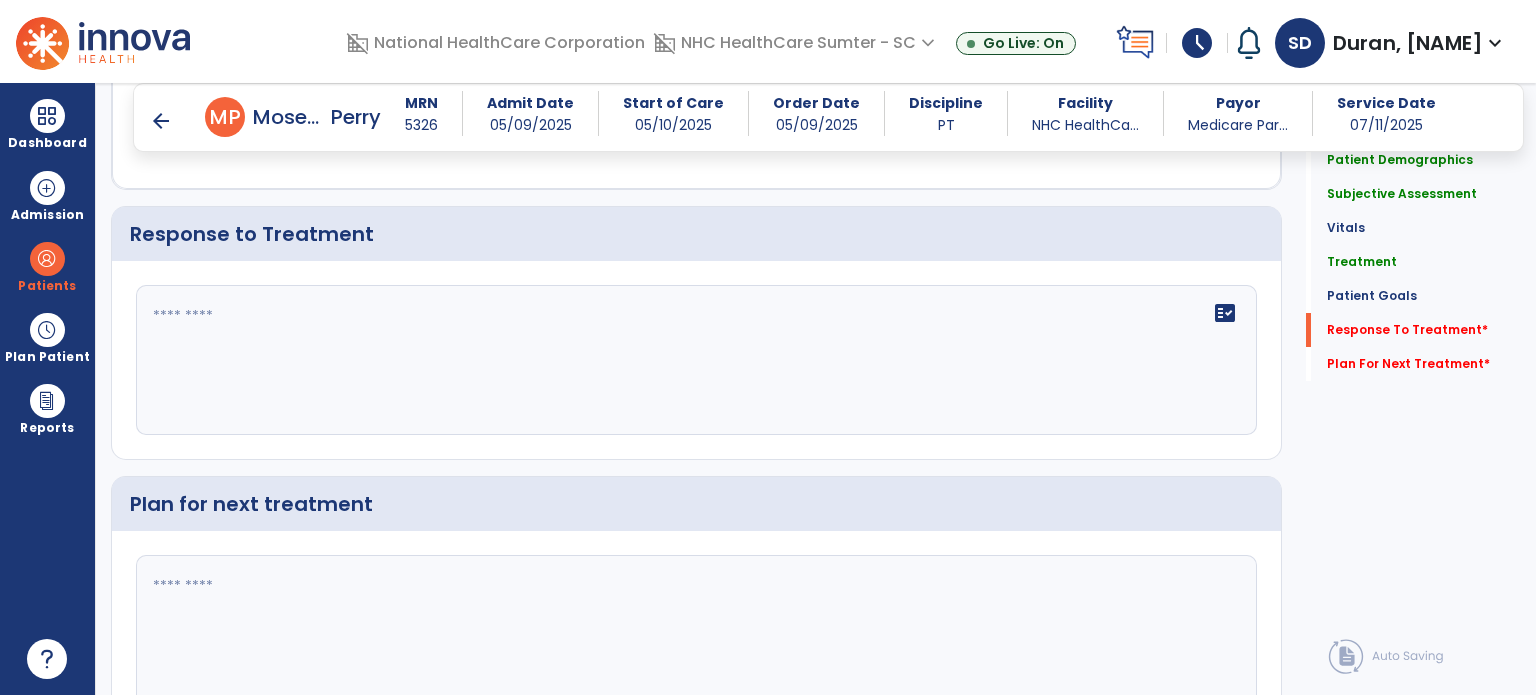 scroll, scrollTop: 3468, scrollLeft: 0, axis: vertical 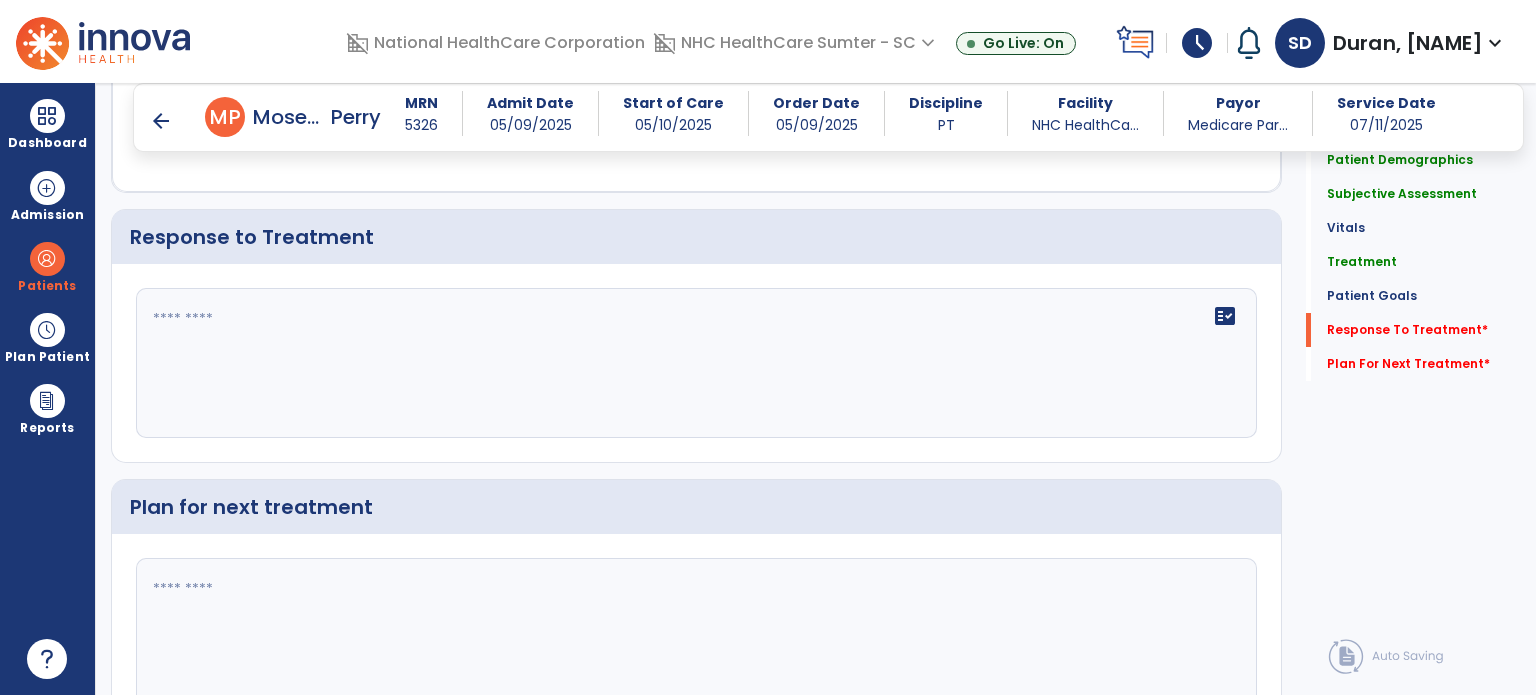 click on "fact_check" 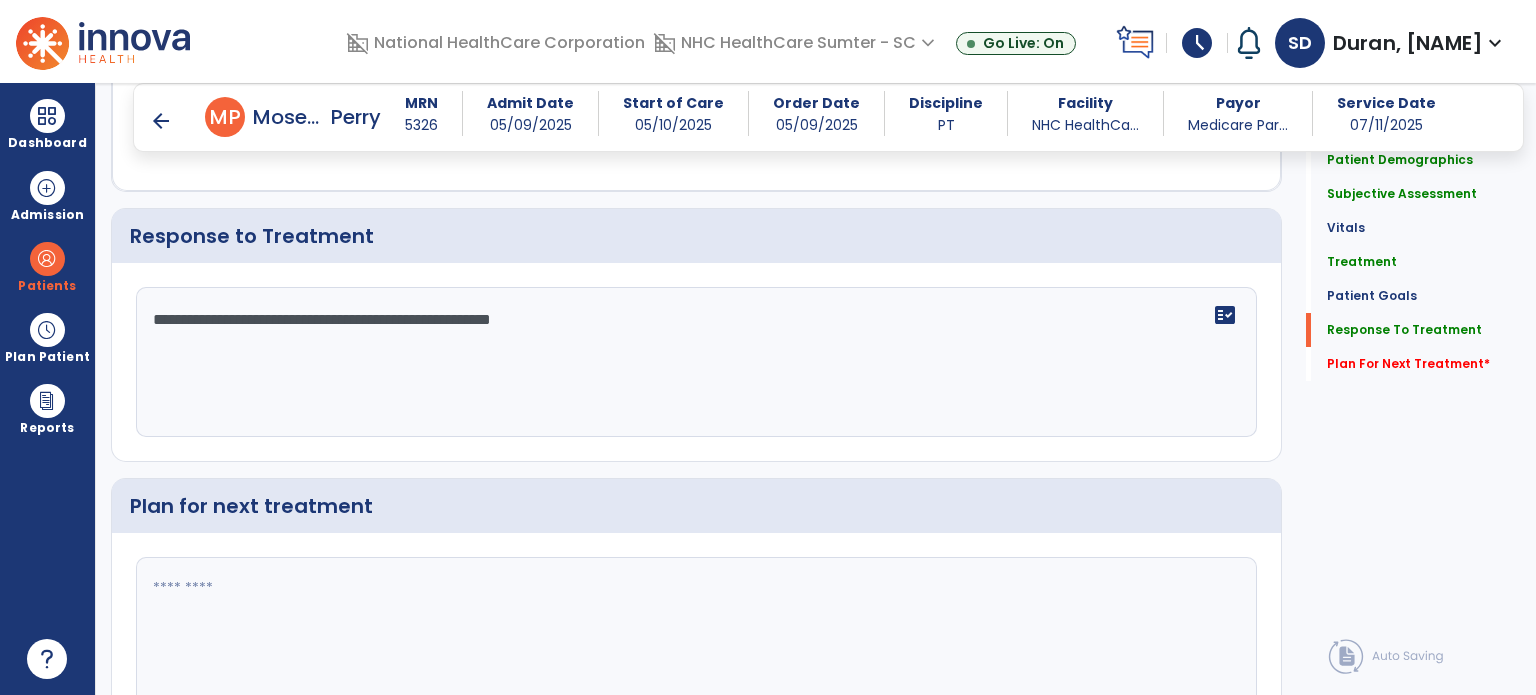 scroll, scrollTop: 3469, scrollLeft: 0, axis: vertical 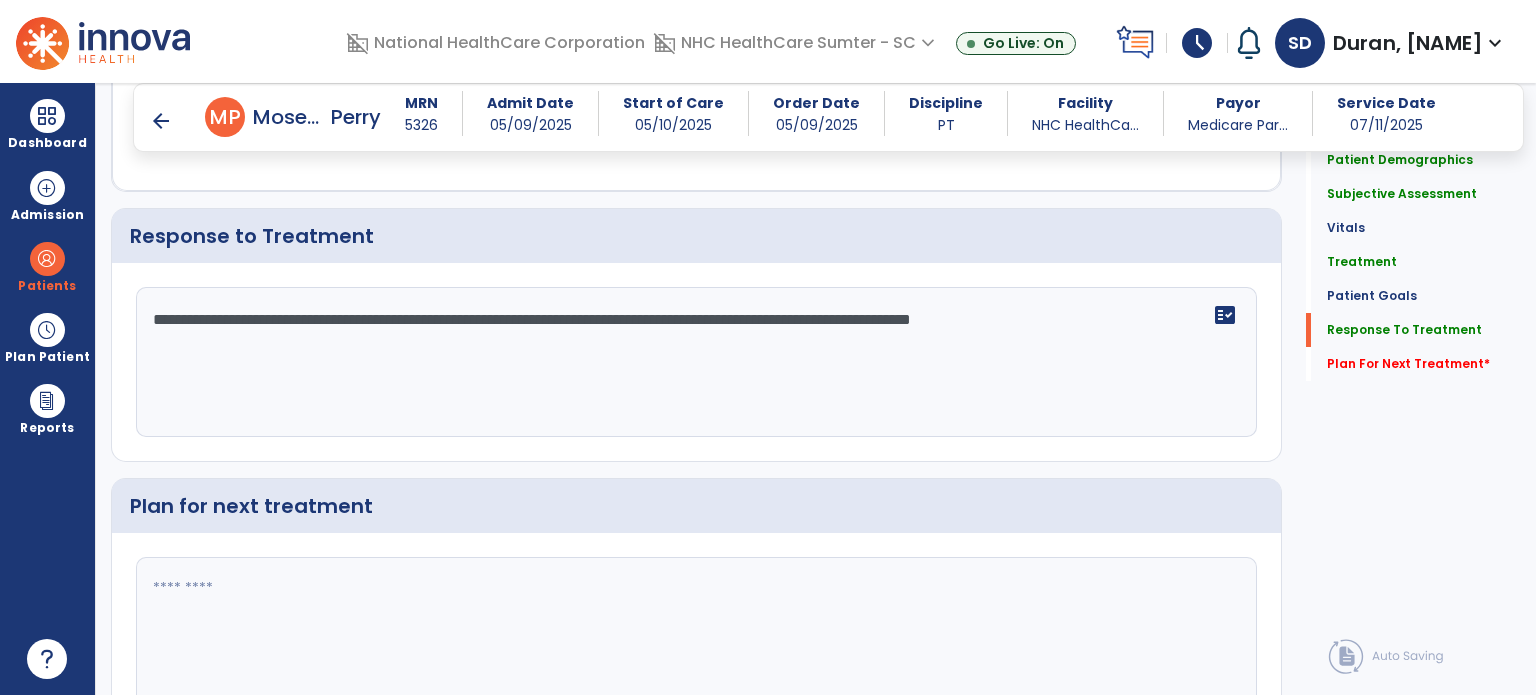 type on "**********" 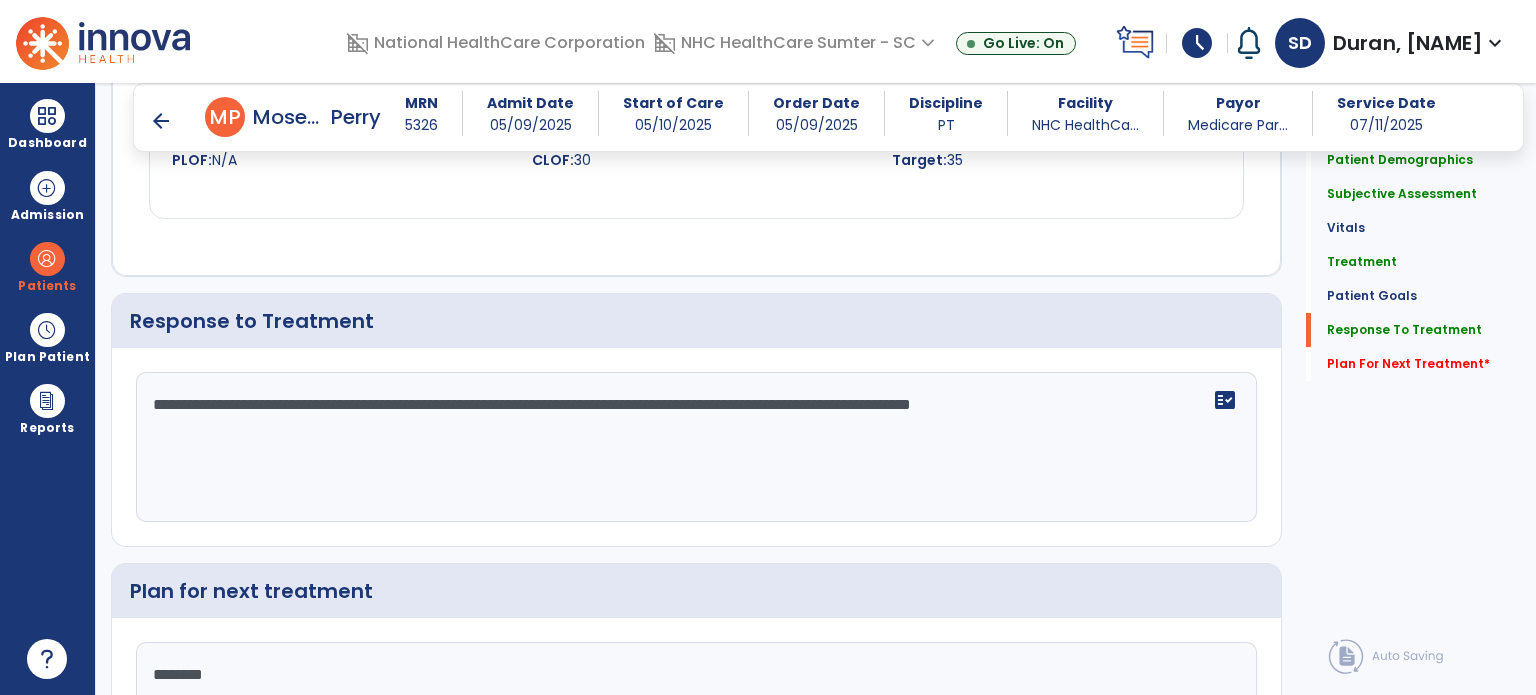 scroll, scrollTop: 3470, scrollLeft: 0, axis: vertical 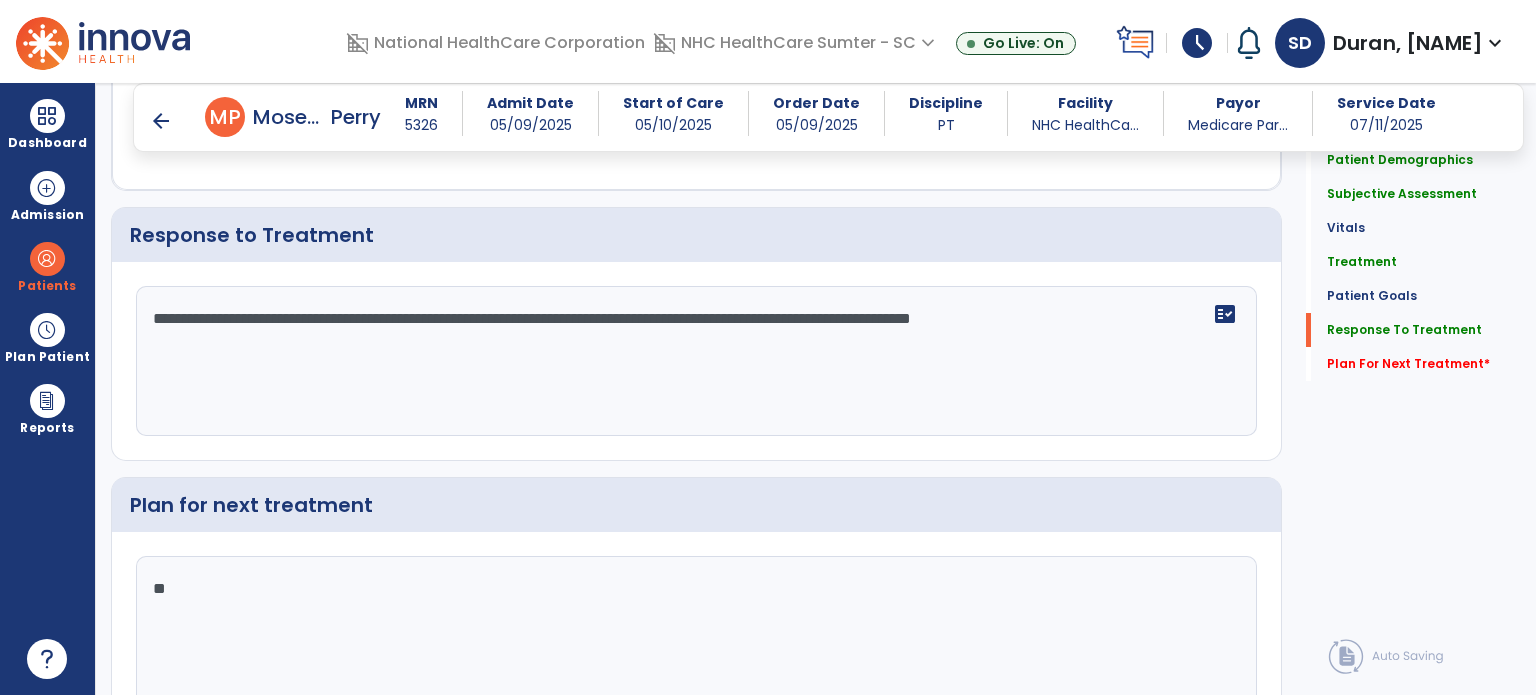 type on "*" 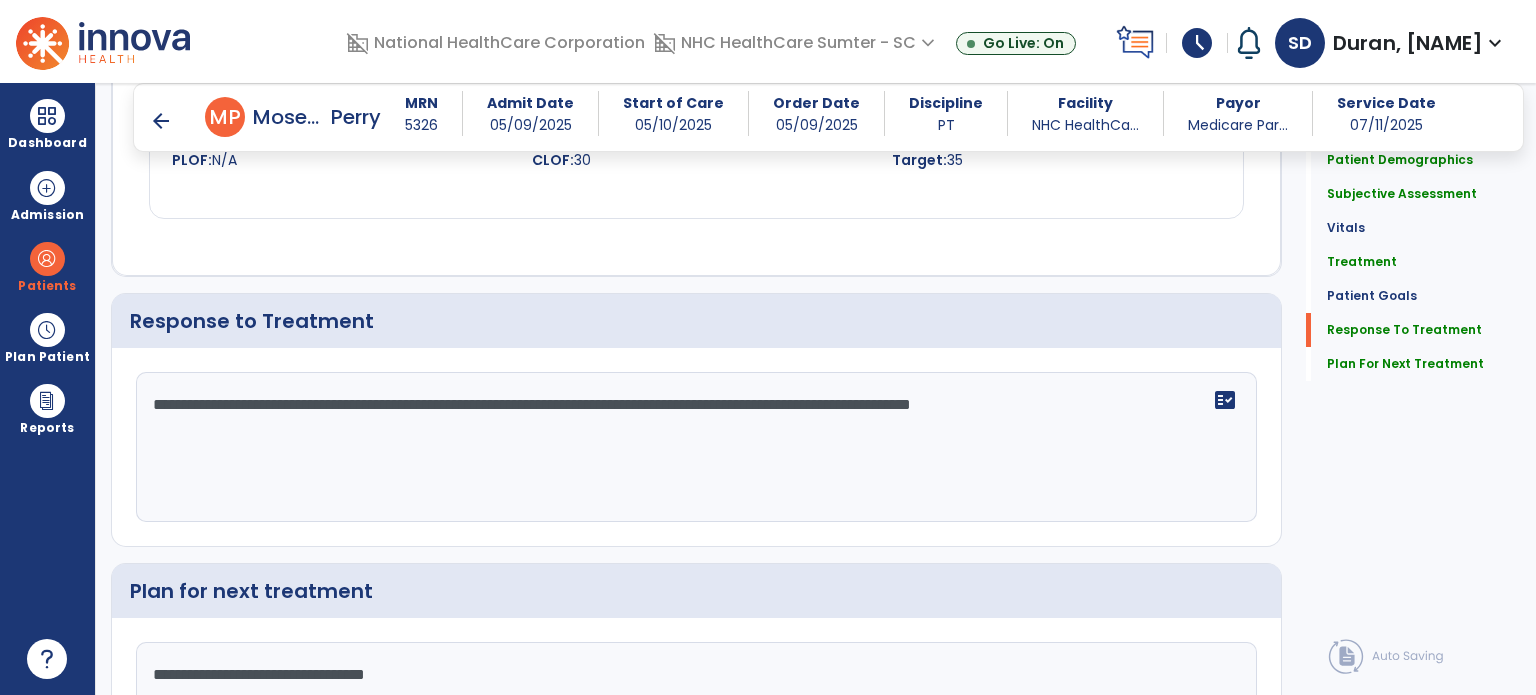 scroll, scrollTop: 3470, scrollLeft: 0, axis: vertical 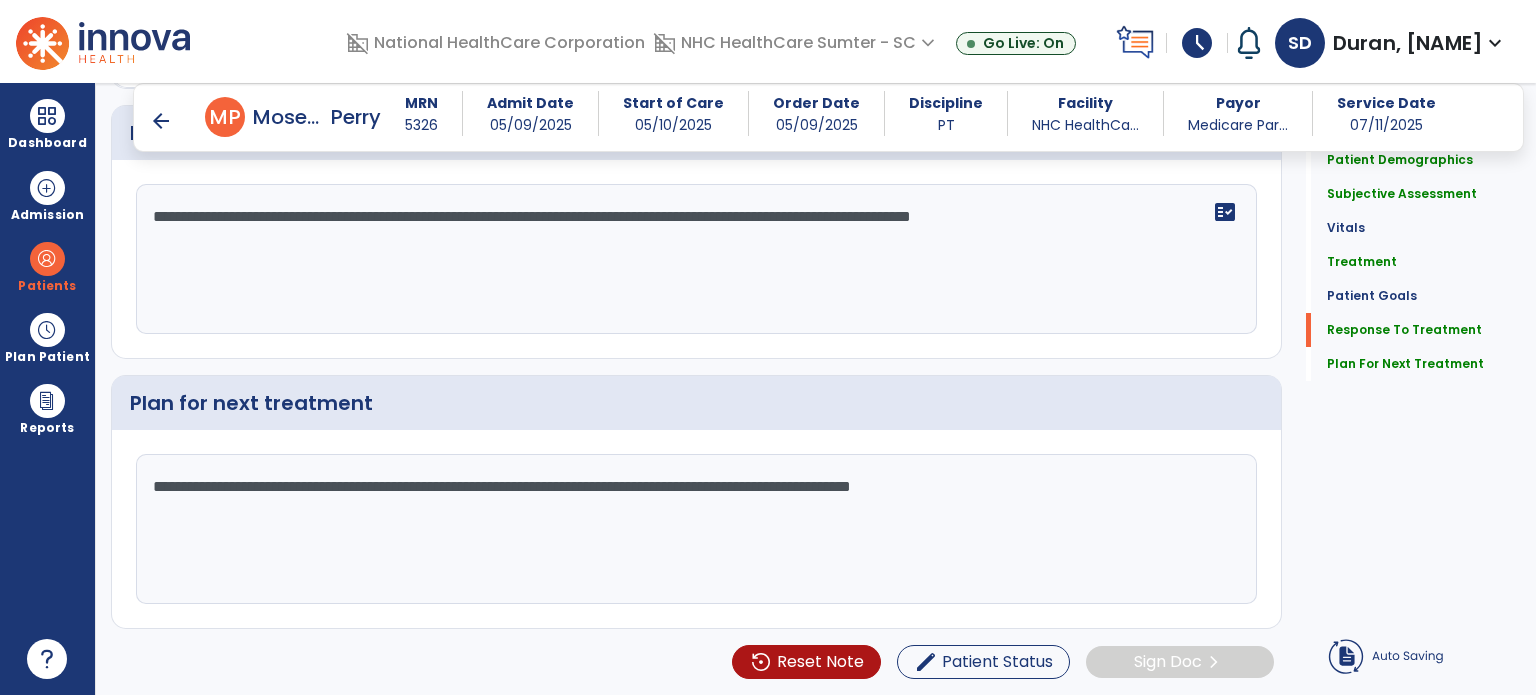 type on "**********" 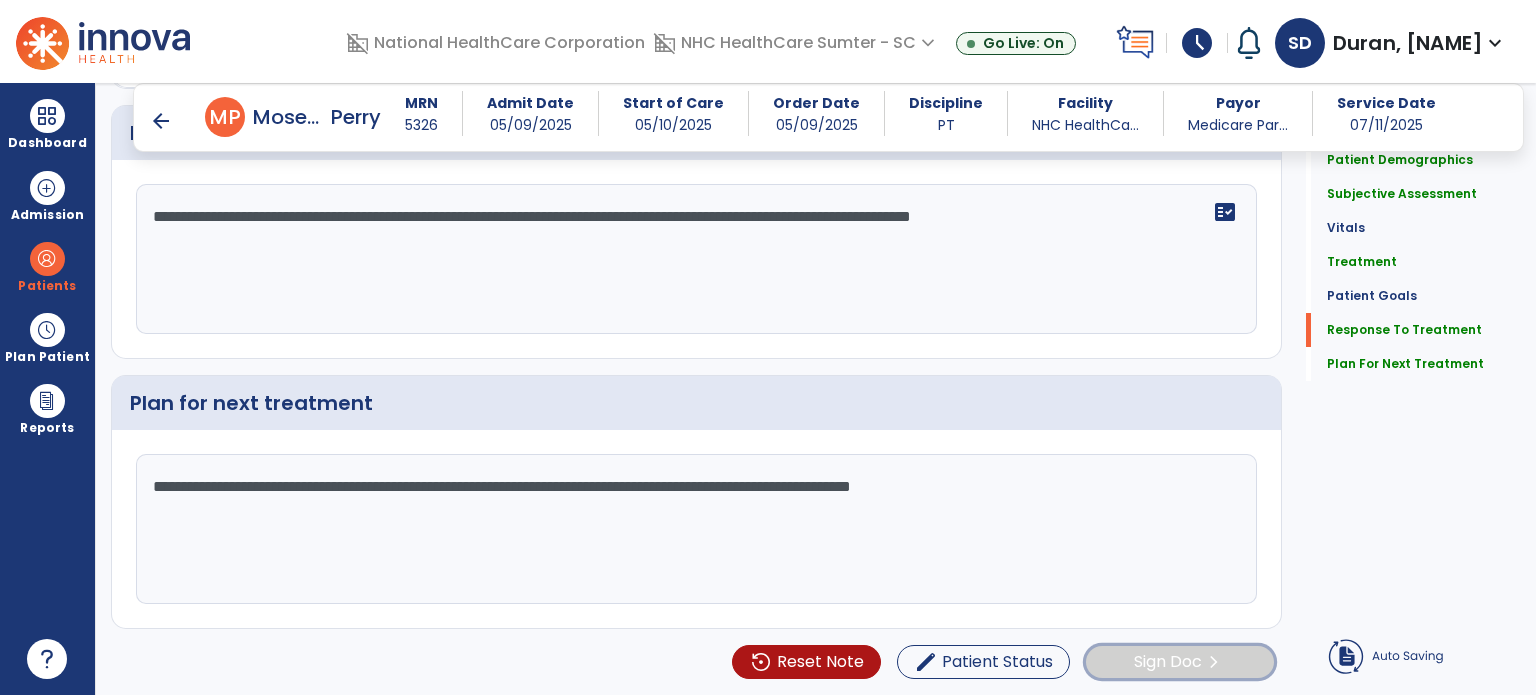 click on "Sign Doc  chevron_right" 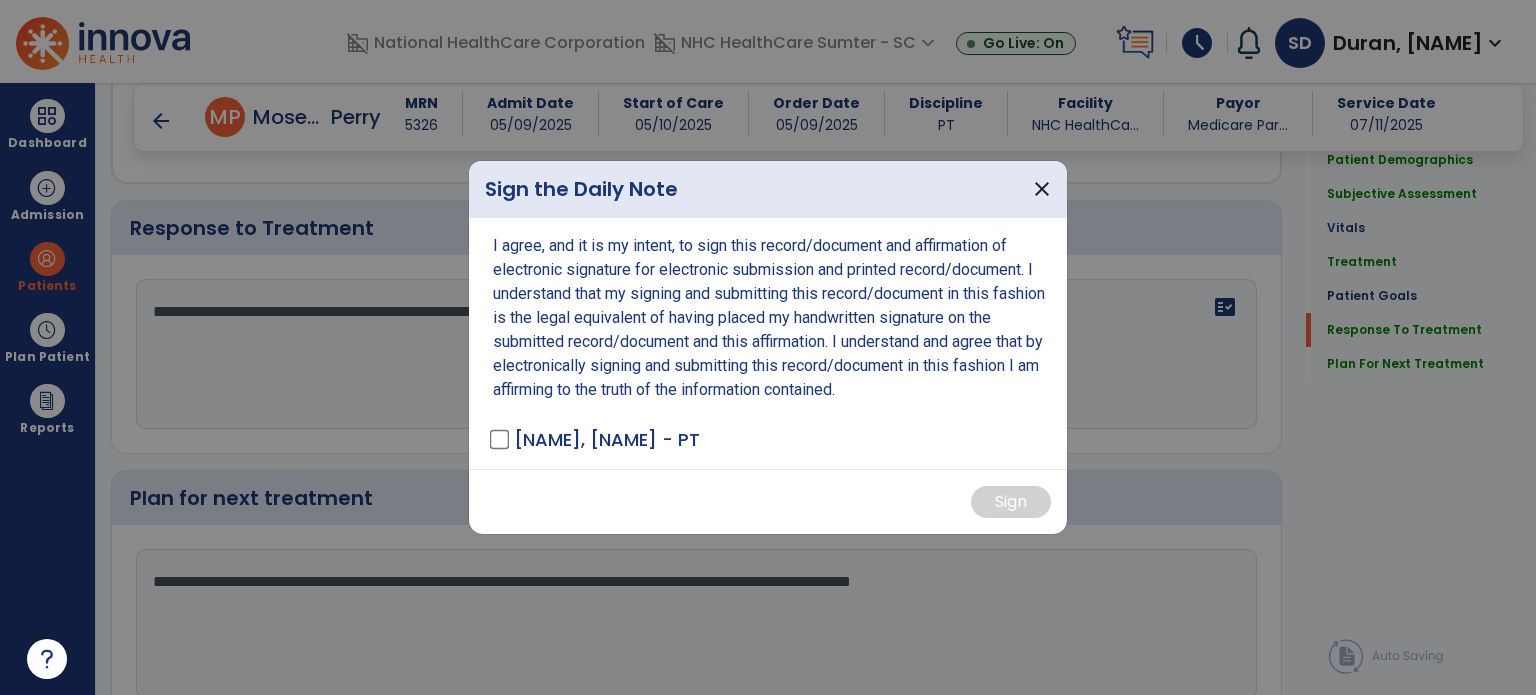 scroll, scrollTop: 3564, scrollLeft: 0, axis: vertical 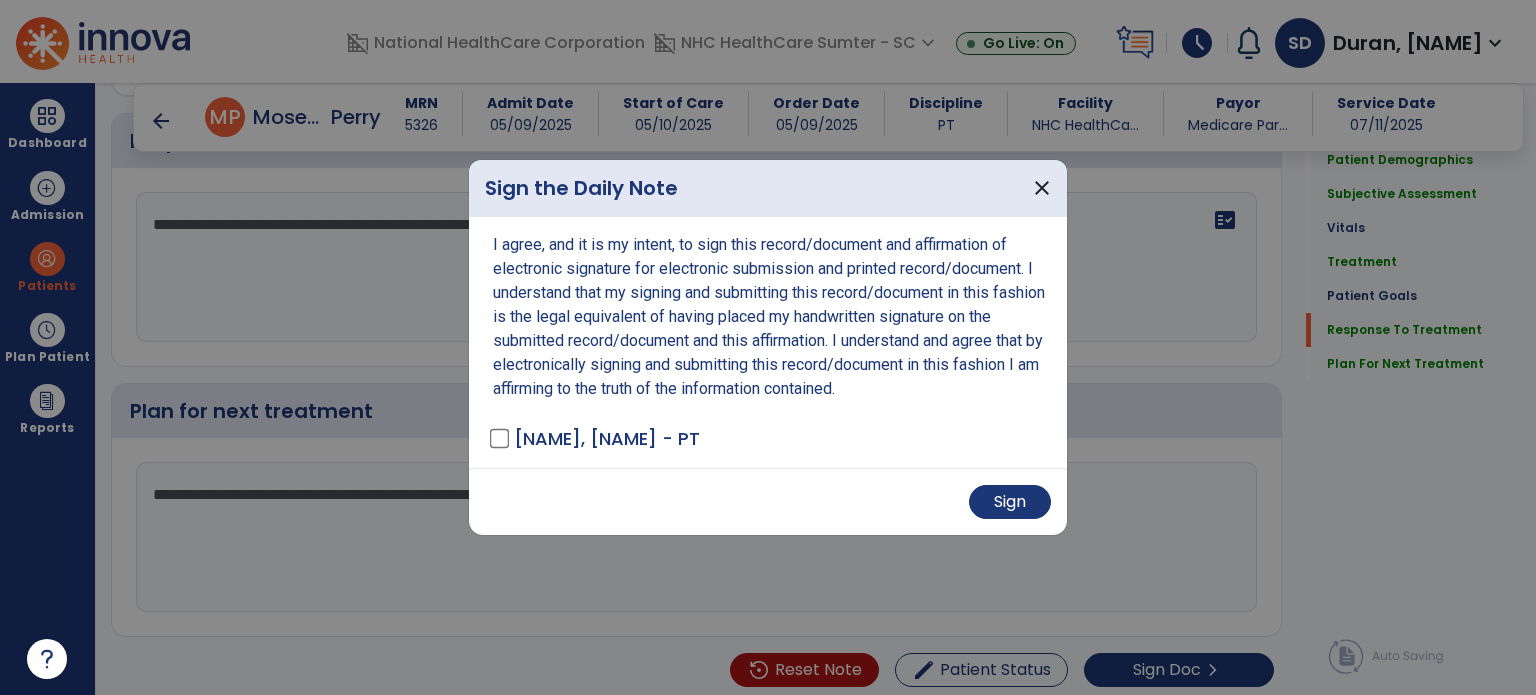 click on "Sign" at bounding box center (1010, 502) 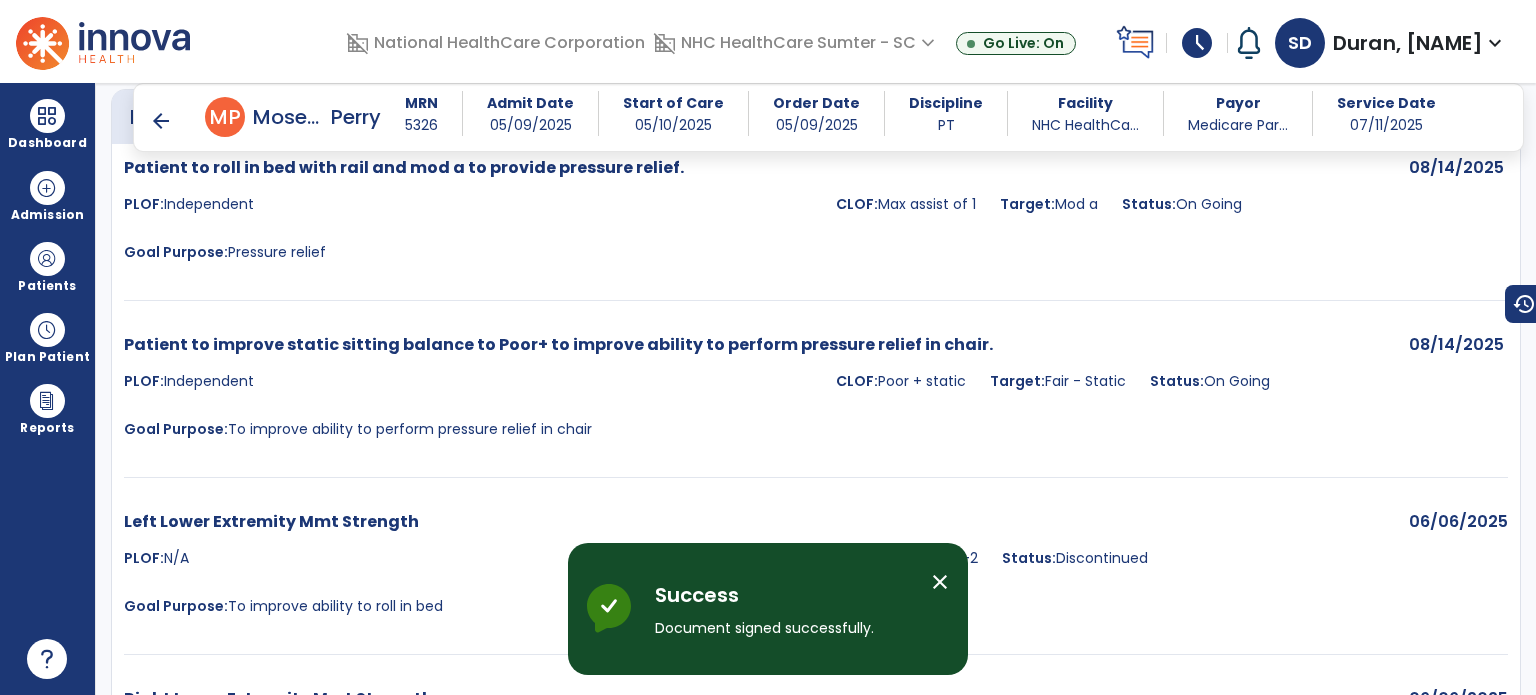 scroll, scrollTop: 4552, scrollLeft: 0, axis: vertical 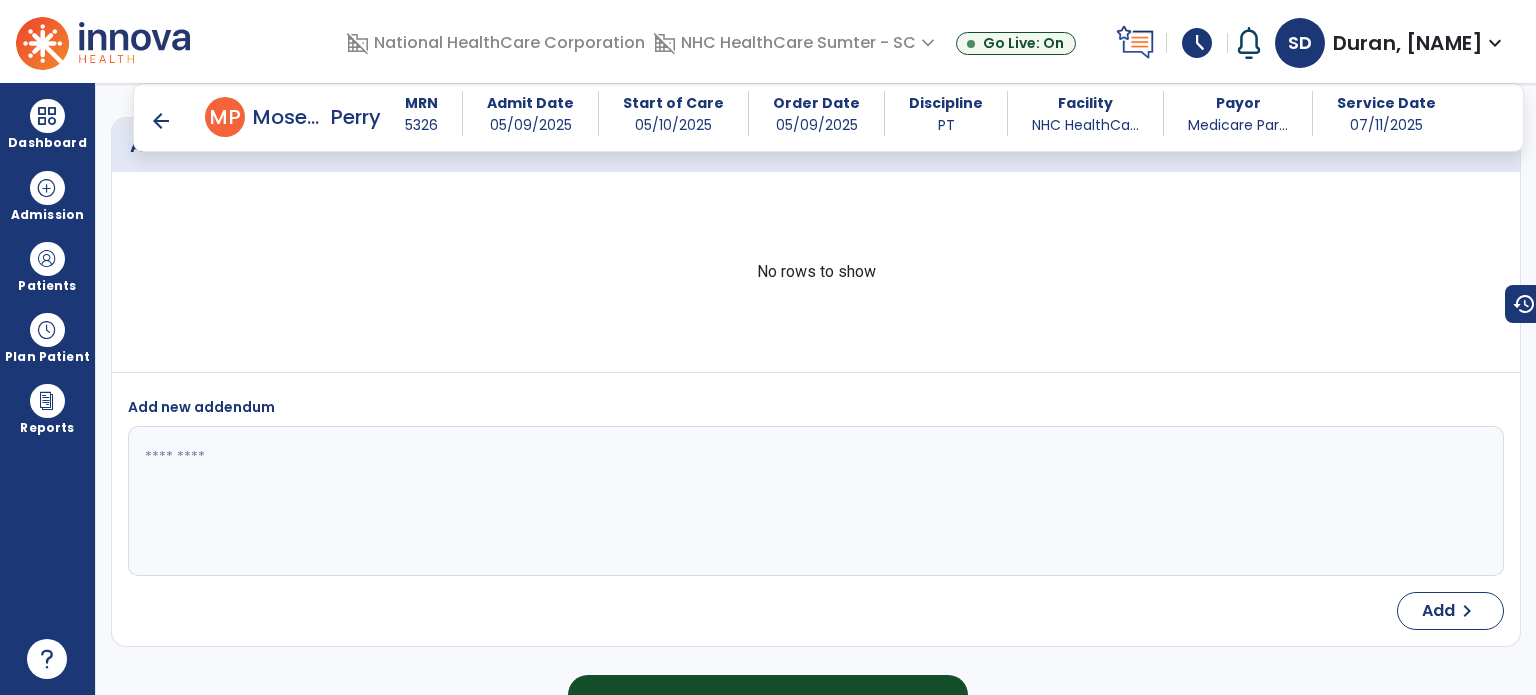 click on "arrow_back" at bounding box center [161, 121] 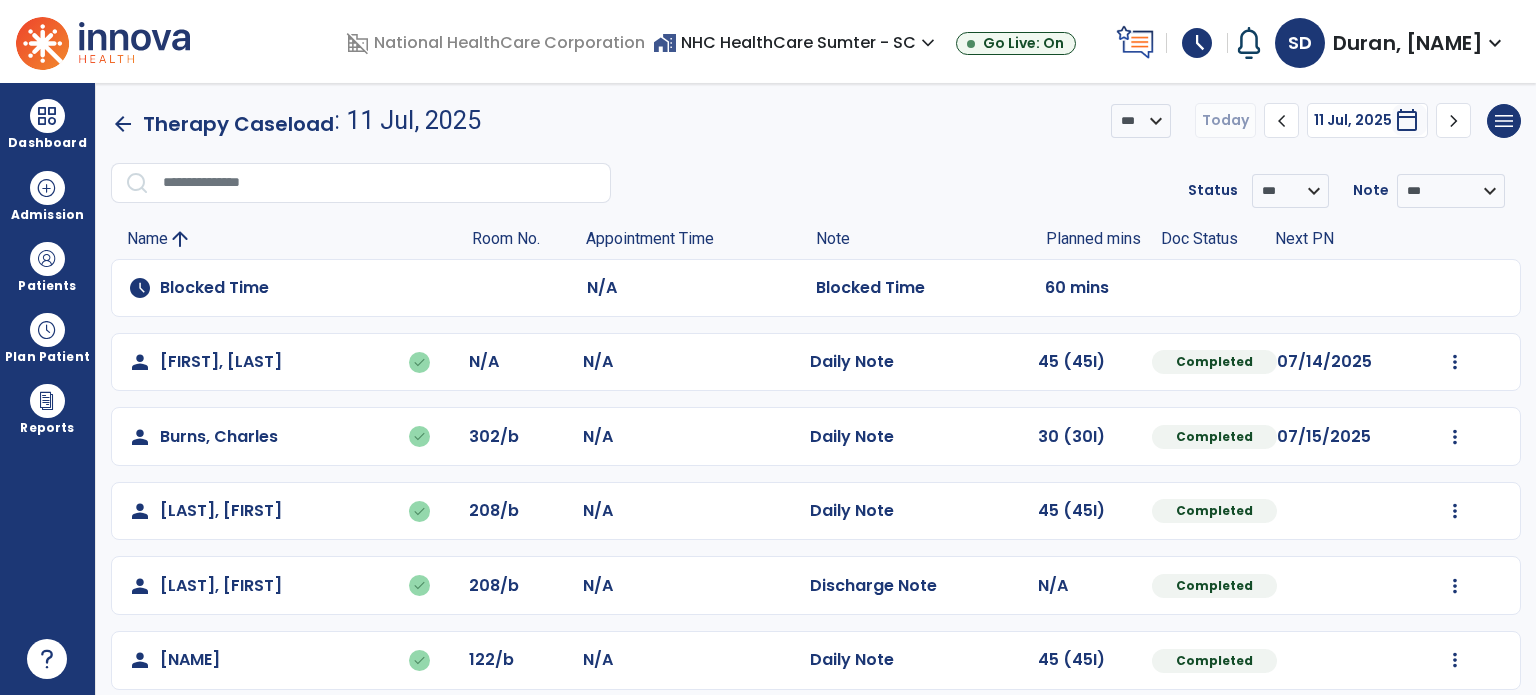 click on "arrow_back" 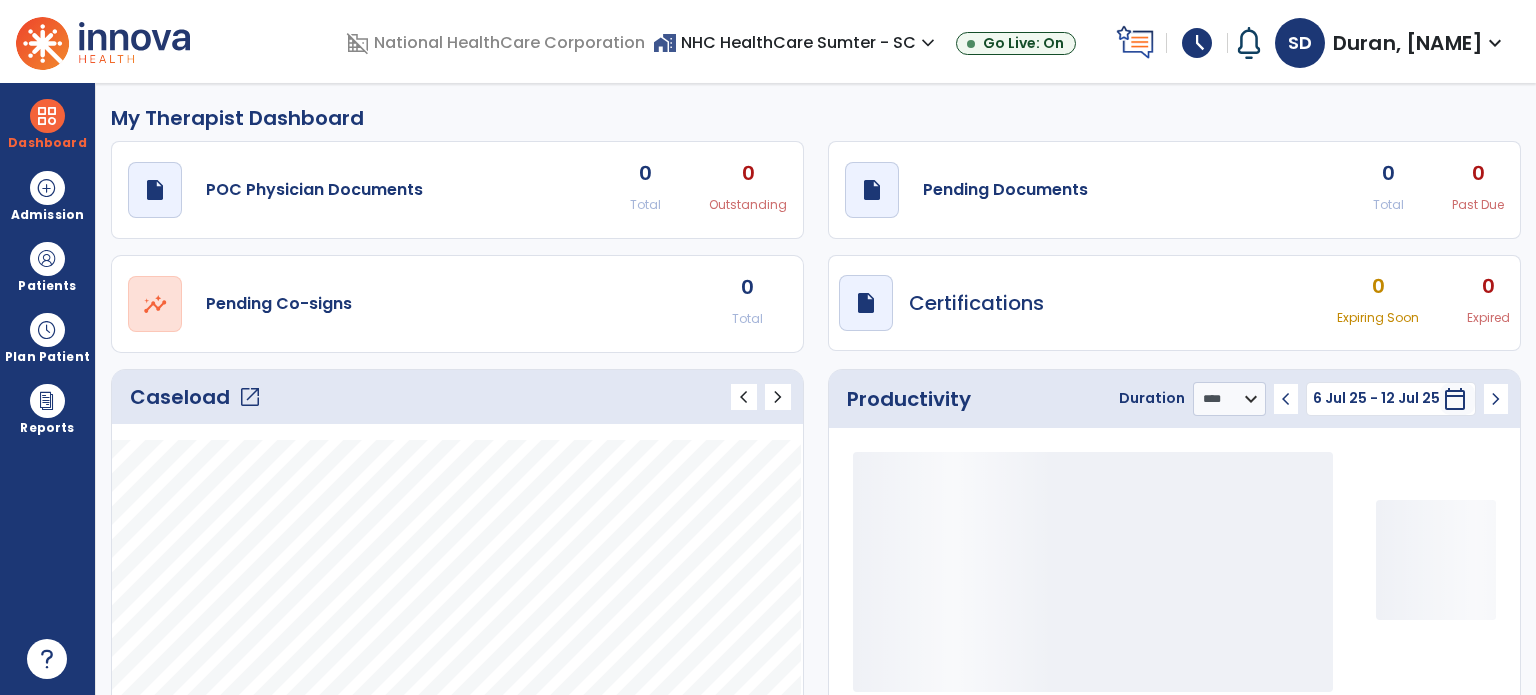 scroll, scrollTop: 112, scrollLeft: 0, axis: vertical 